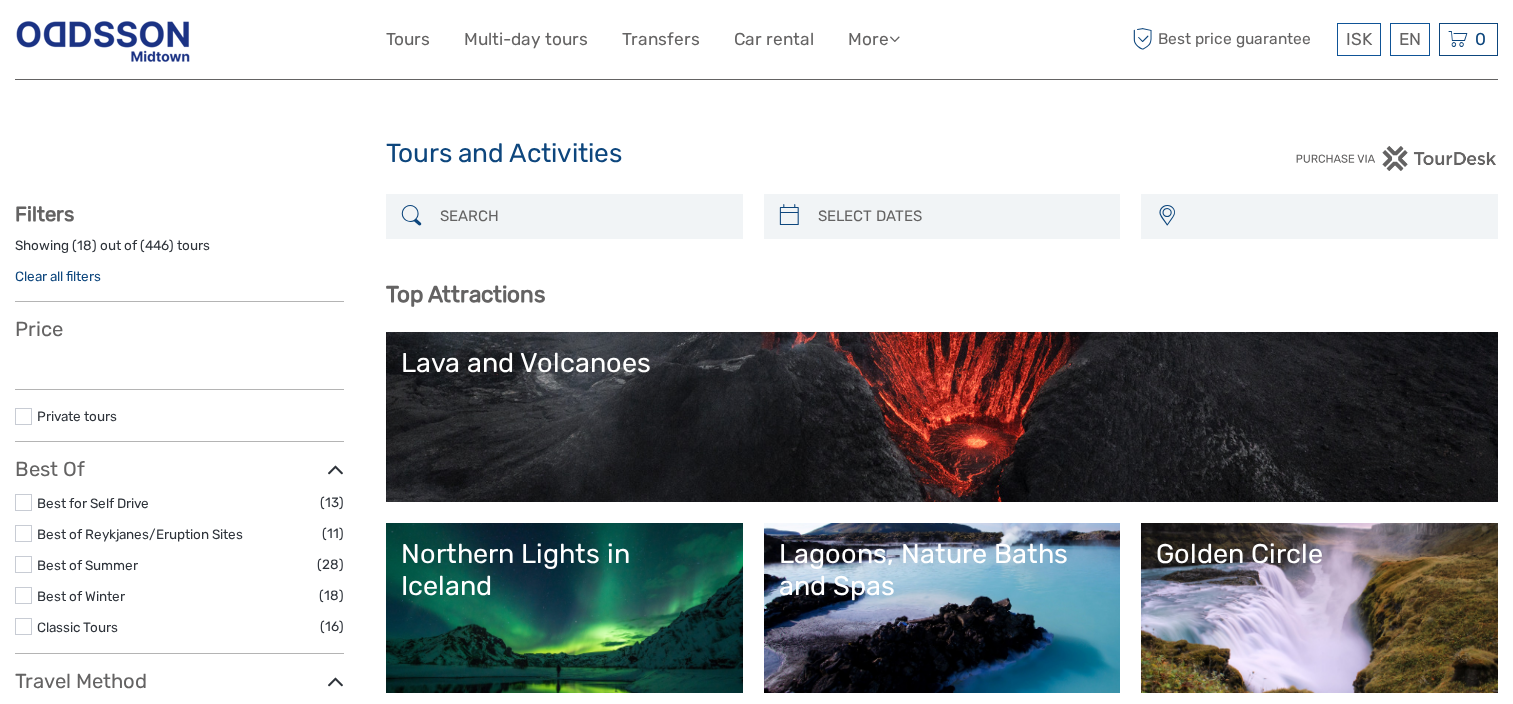 select 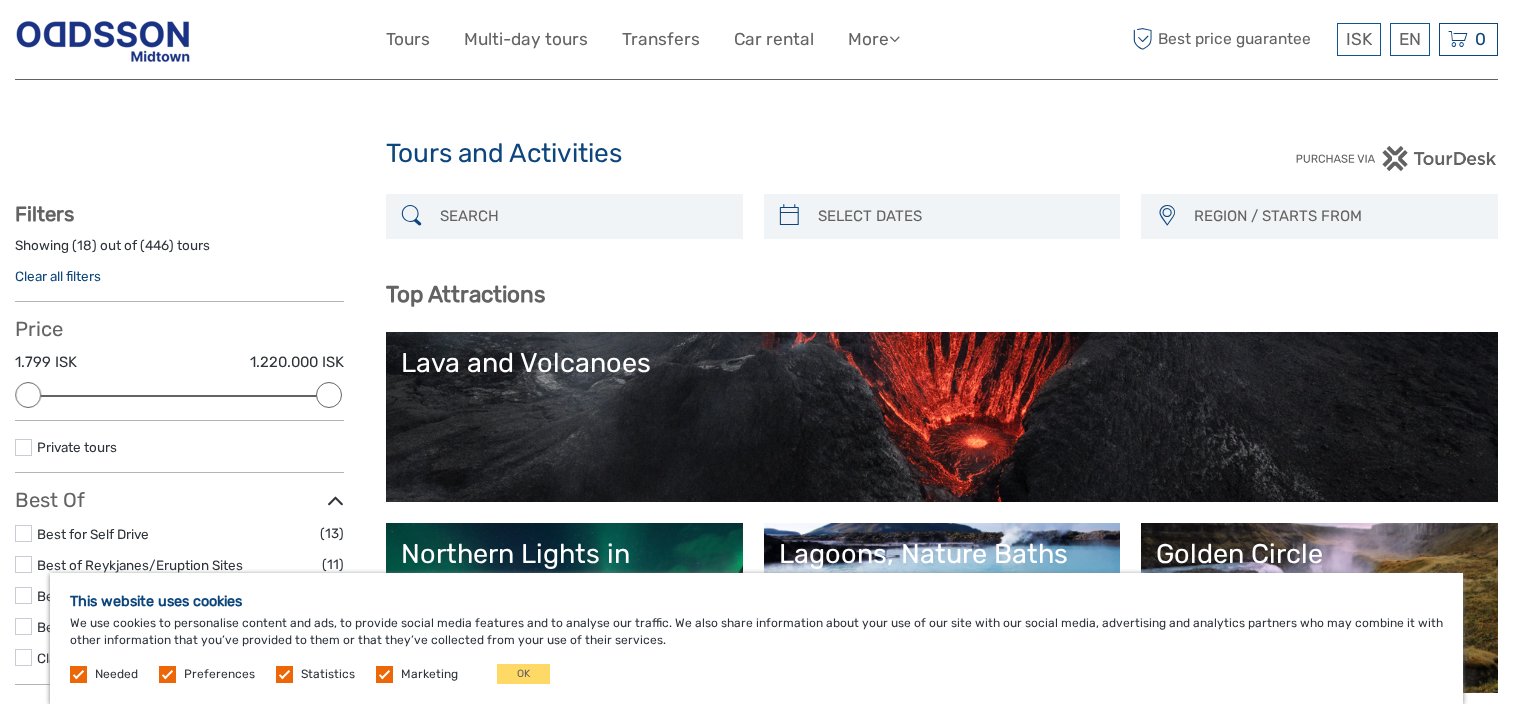 scroll, scrollTop: 0, scrollLeft: 0, axis: both 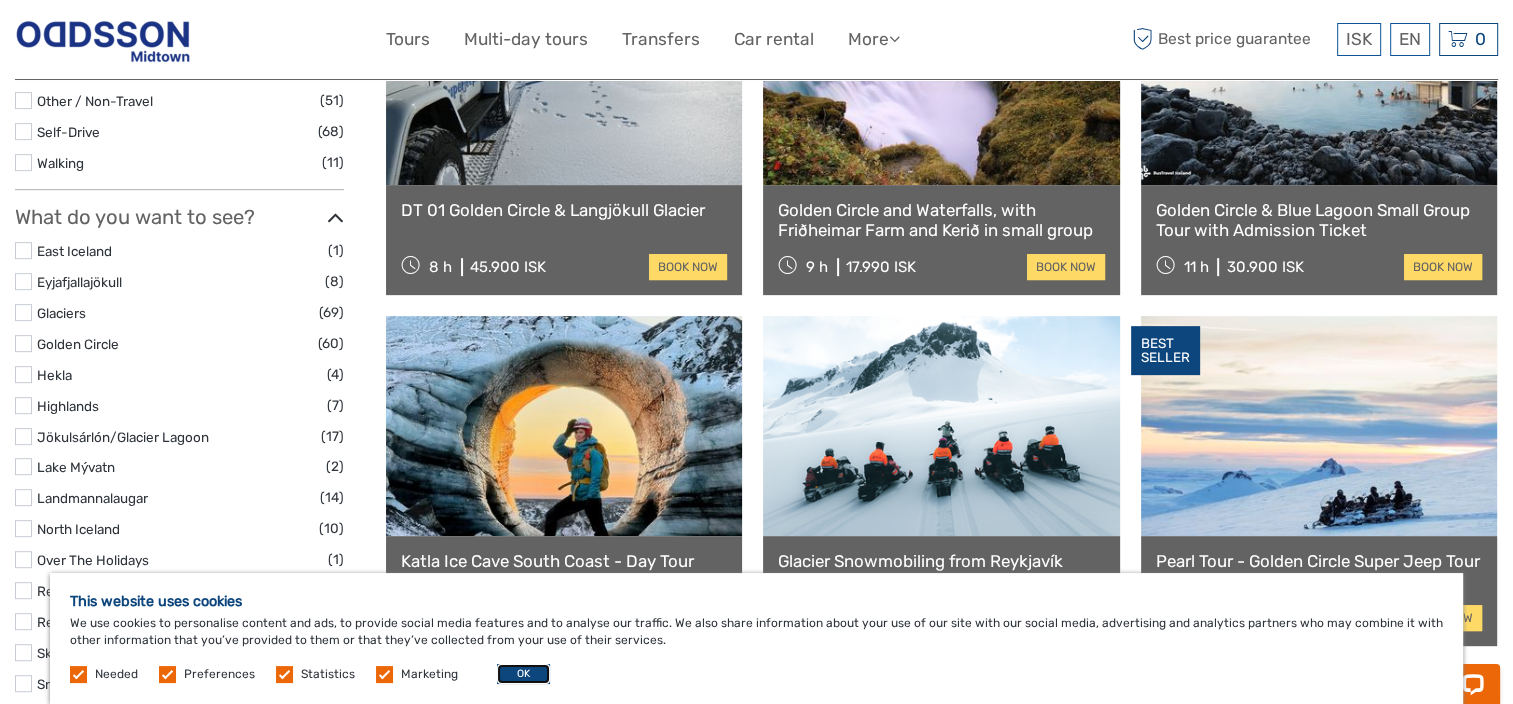click on "OK" at bounding box center (523, 674) 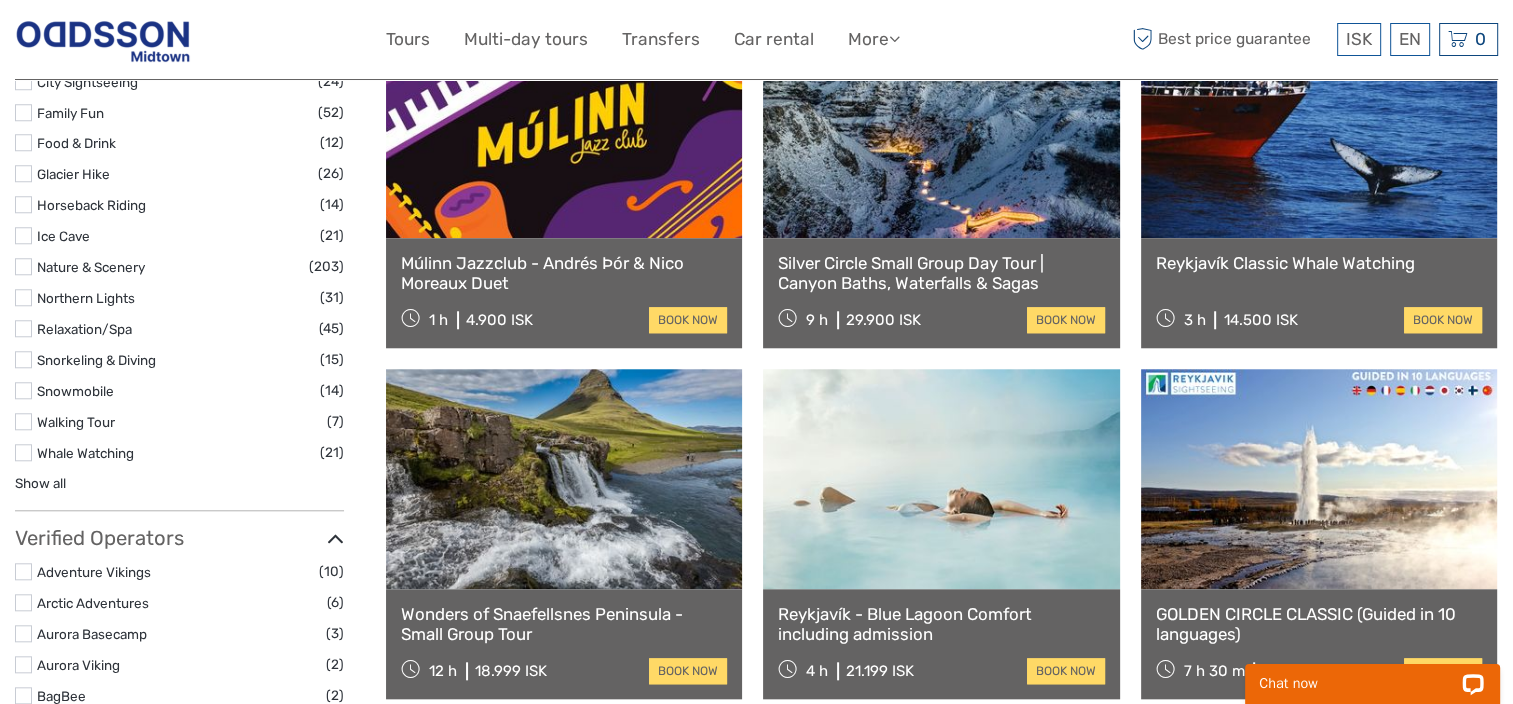 scroll, scrollTop: 2300, scrollLeft: 0, axis: vertical 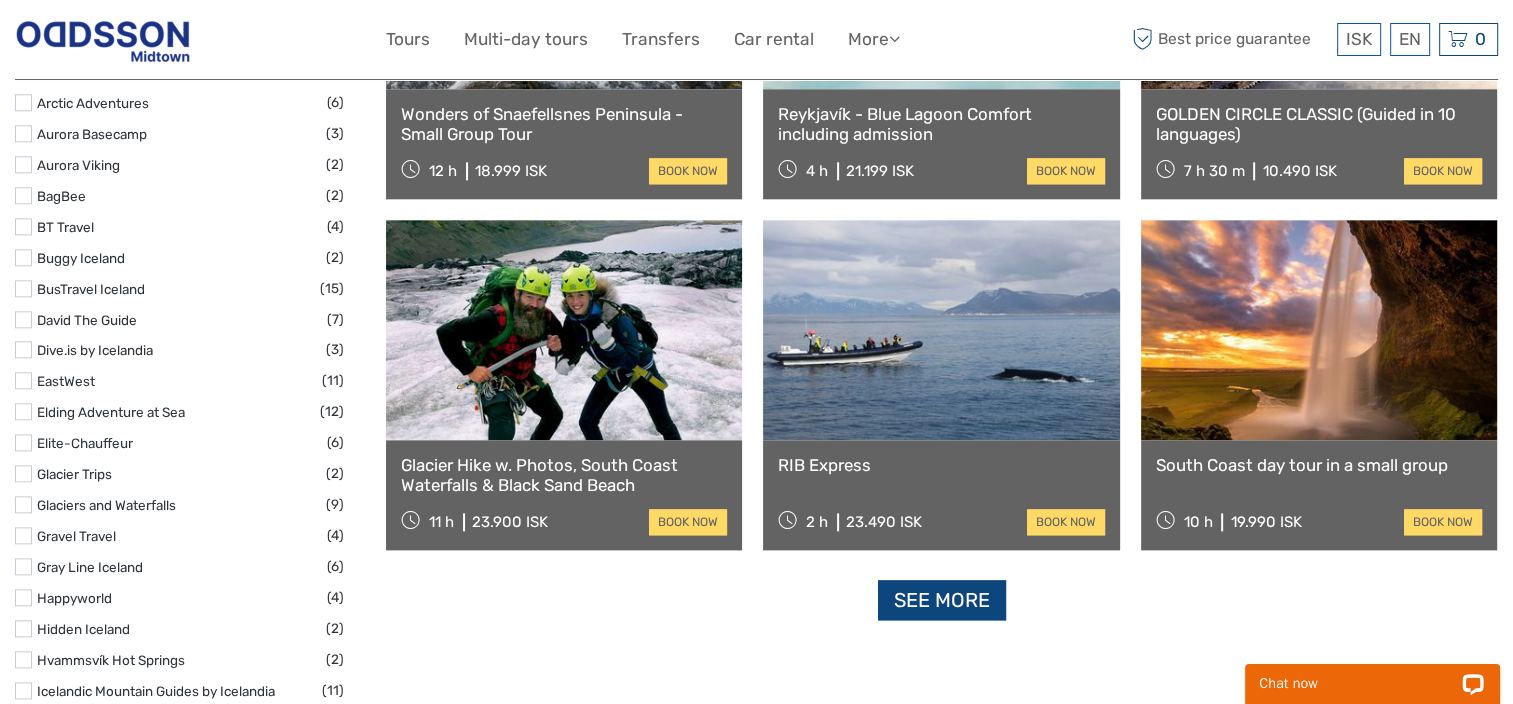 click on "See more" at bounding box center (942, 600) 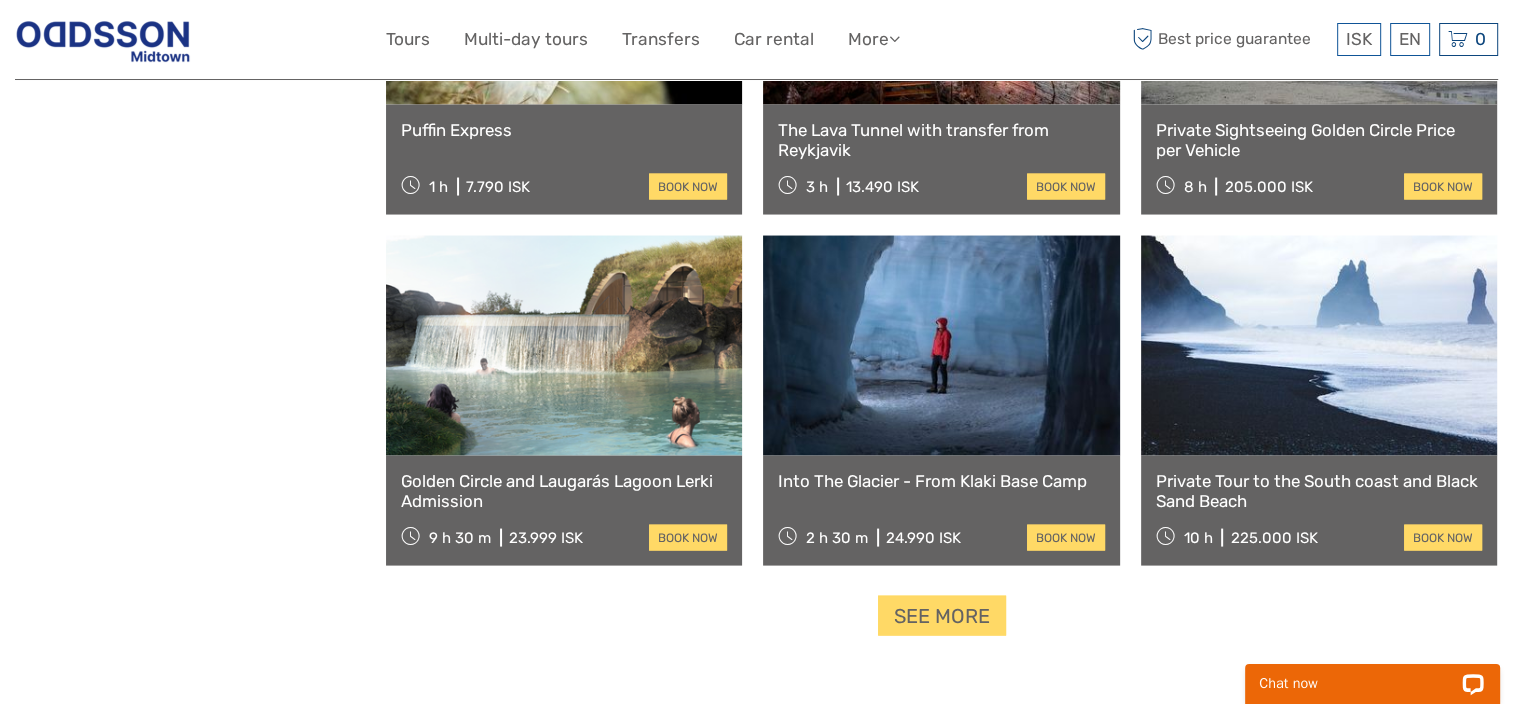 scroll, scrollTop: 3900, scrollLeft: 0, axis: vertical 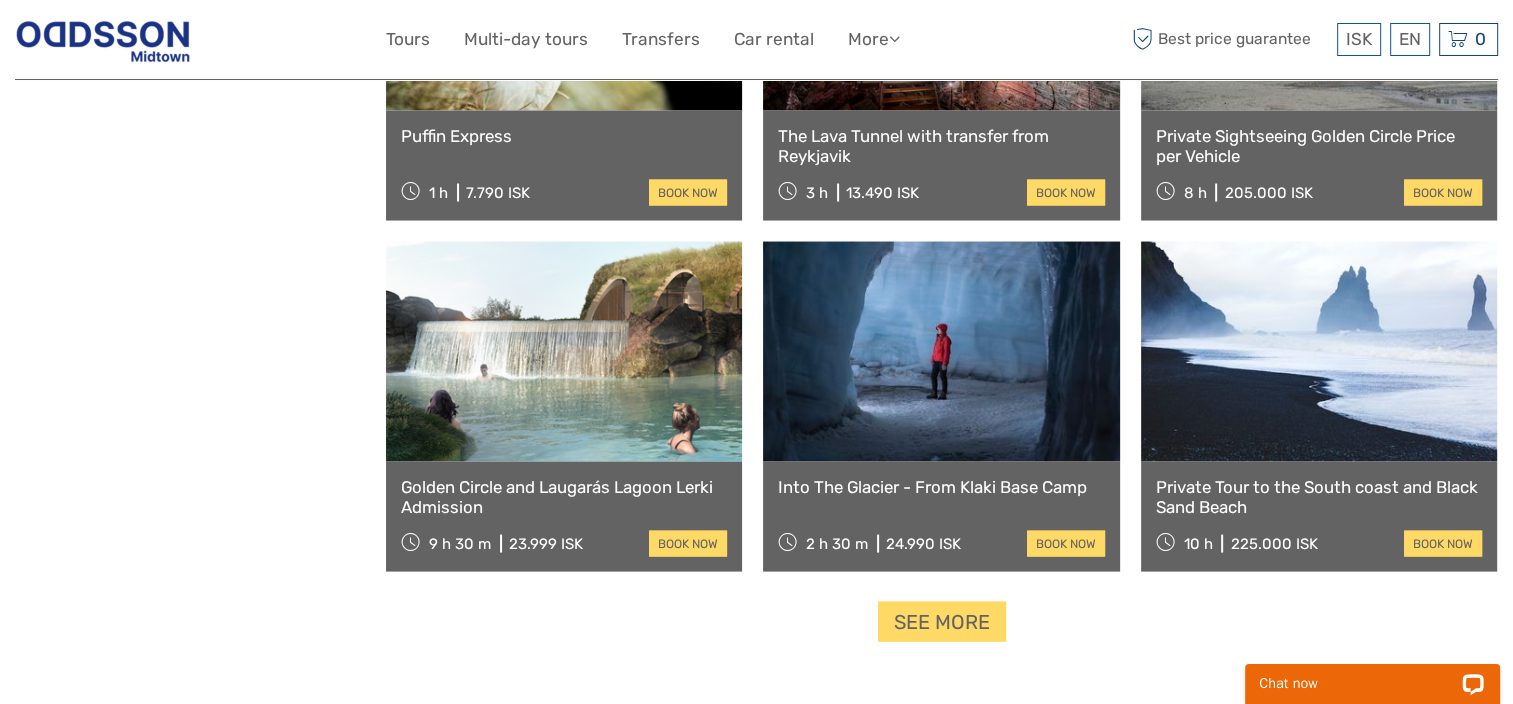 click on "See more" at bounding box center (942, 622) 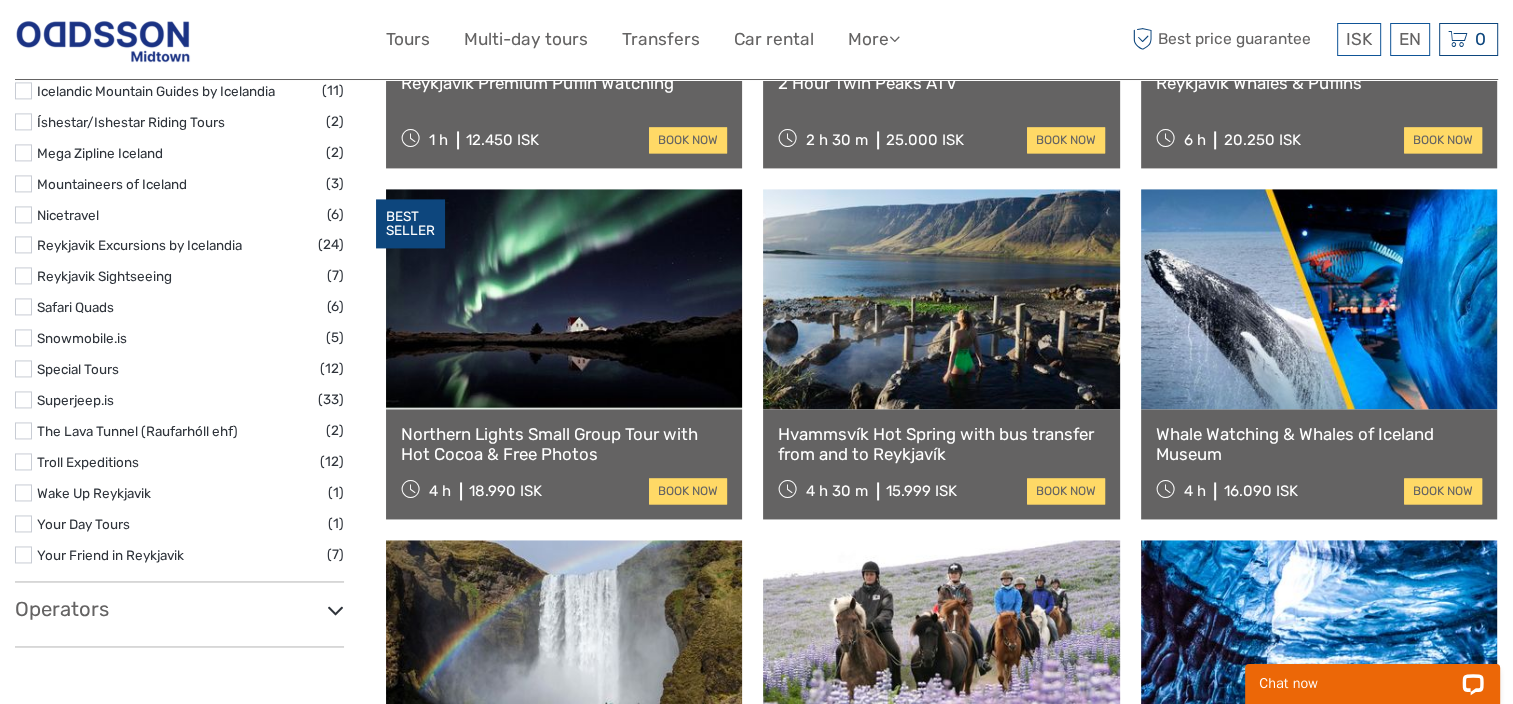 scroll, scrollTop: 3500, scrollLeft: 0, axis: vertical 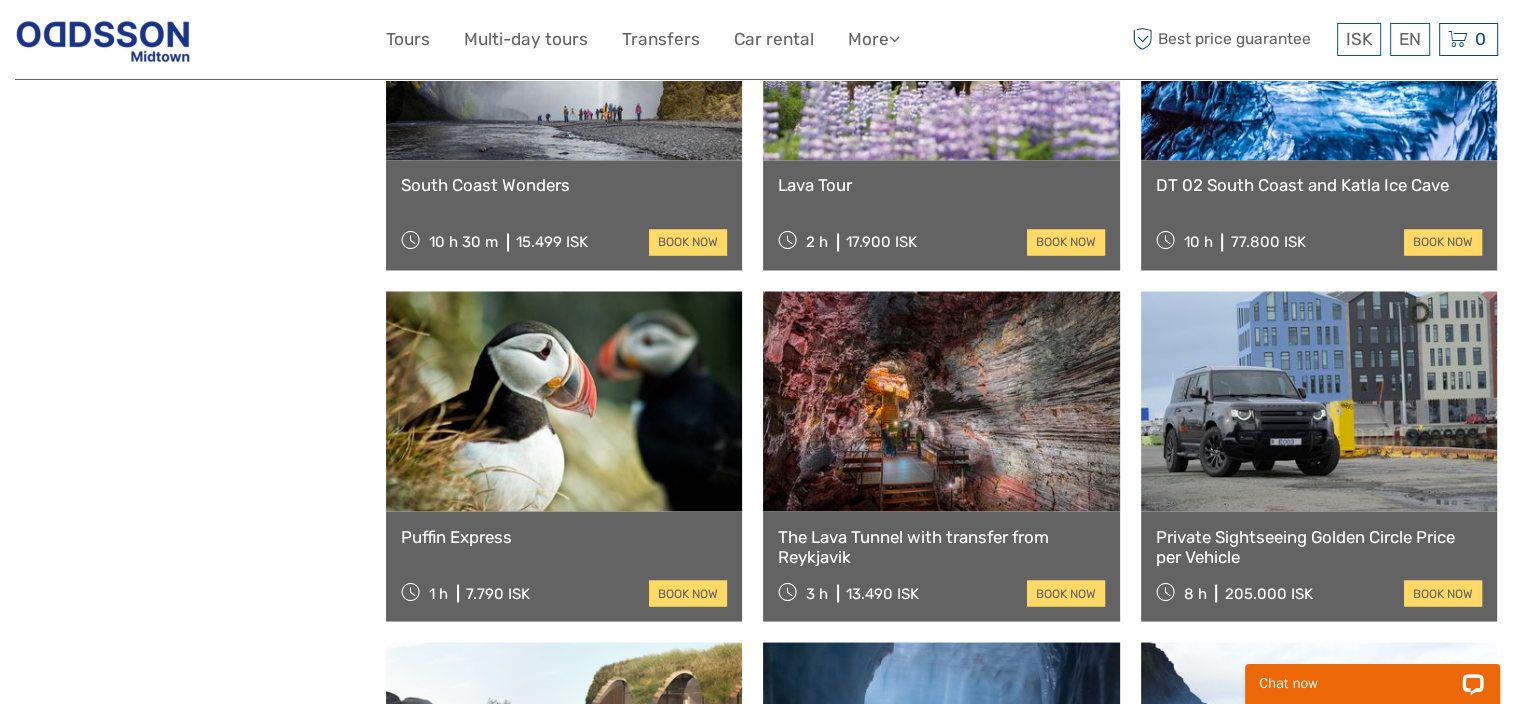 click on "The Lava Tunnel with transfer from Reykjavik" at bounding box center (941, 546) 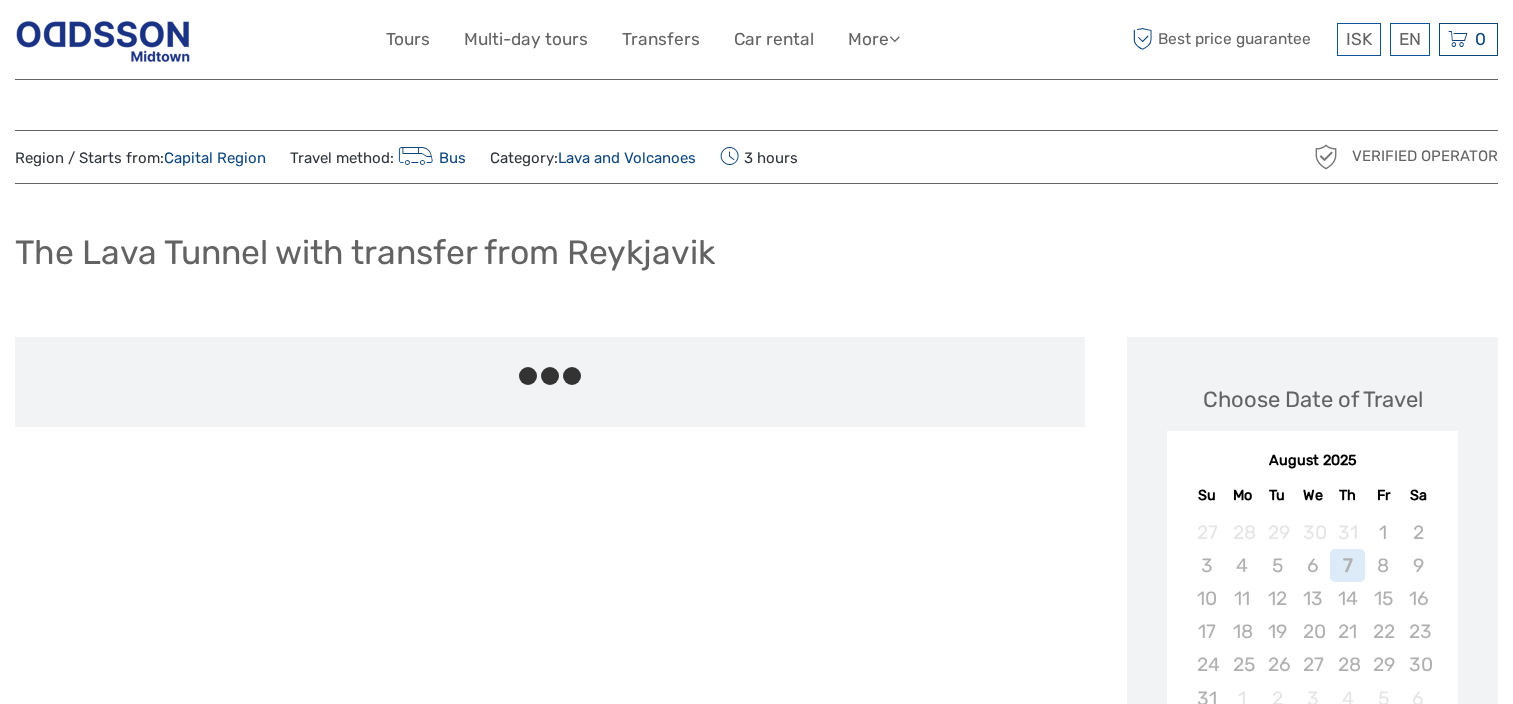 scroll, scrollTop: 0, scrollLeft: 0, axis: both 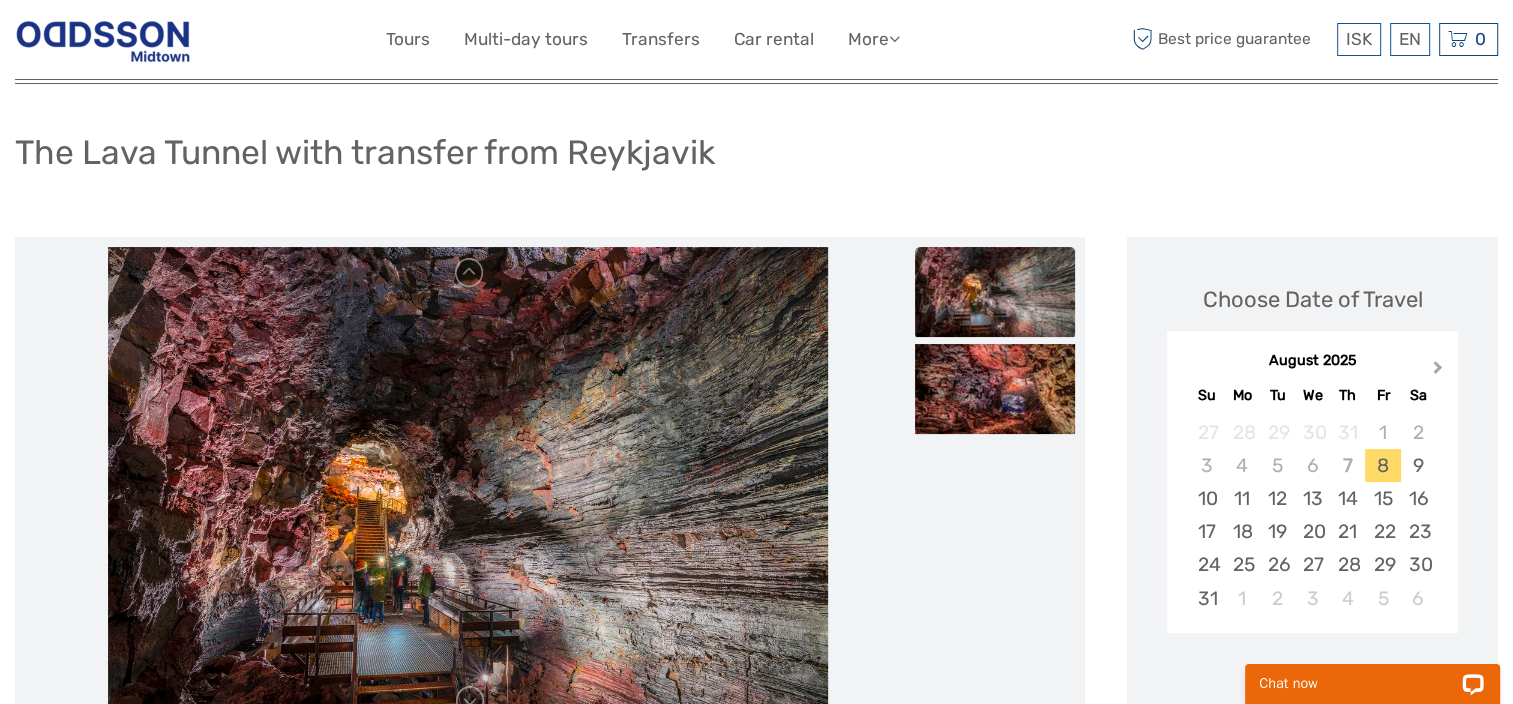 click on "Next Month" at bounding box center [1440, 372] 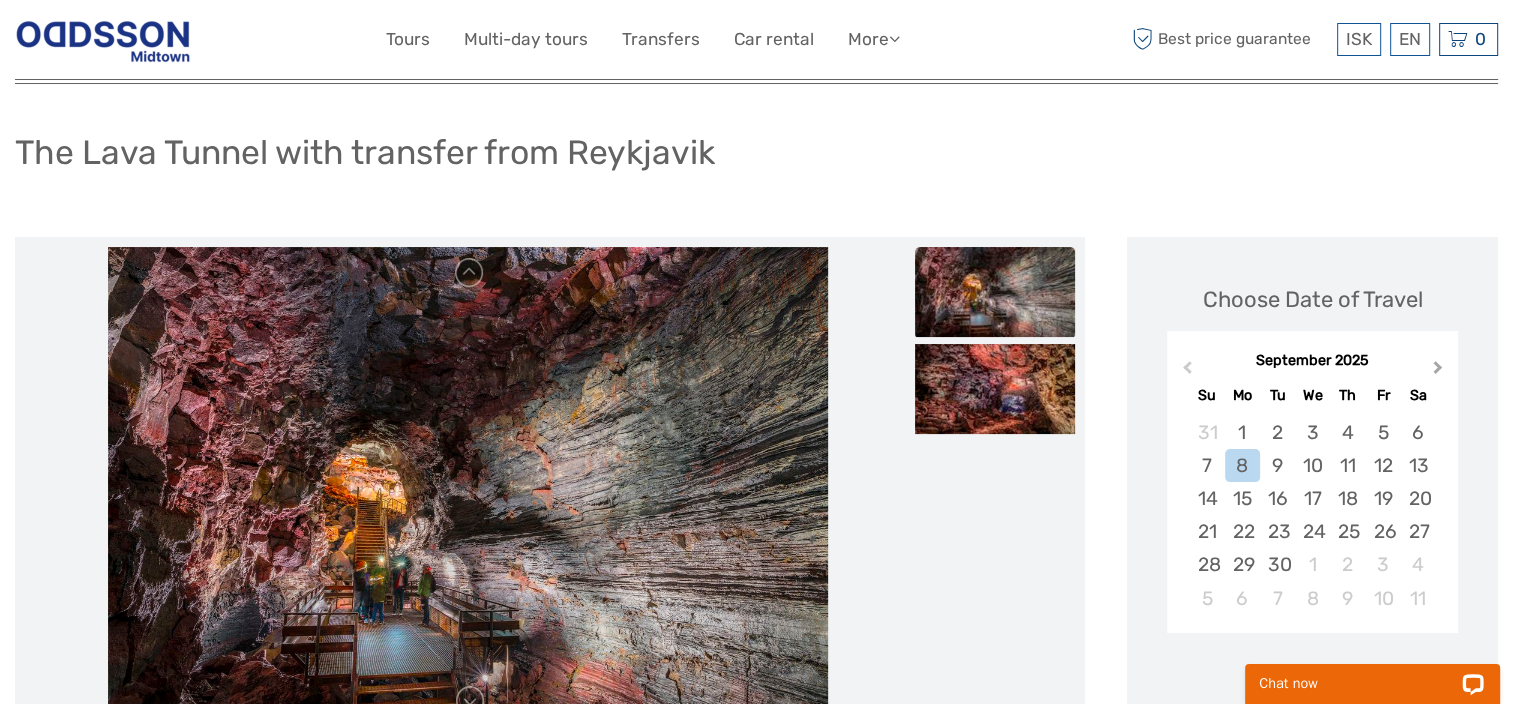 click on "Next Month" at bounding box center [1440, 372] 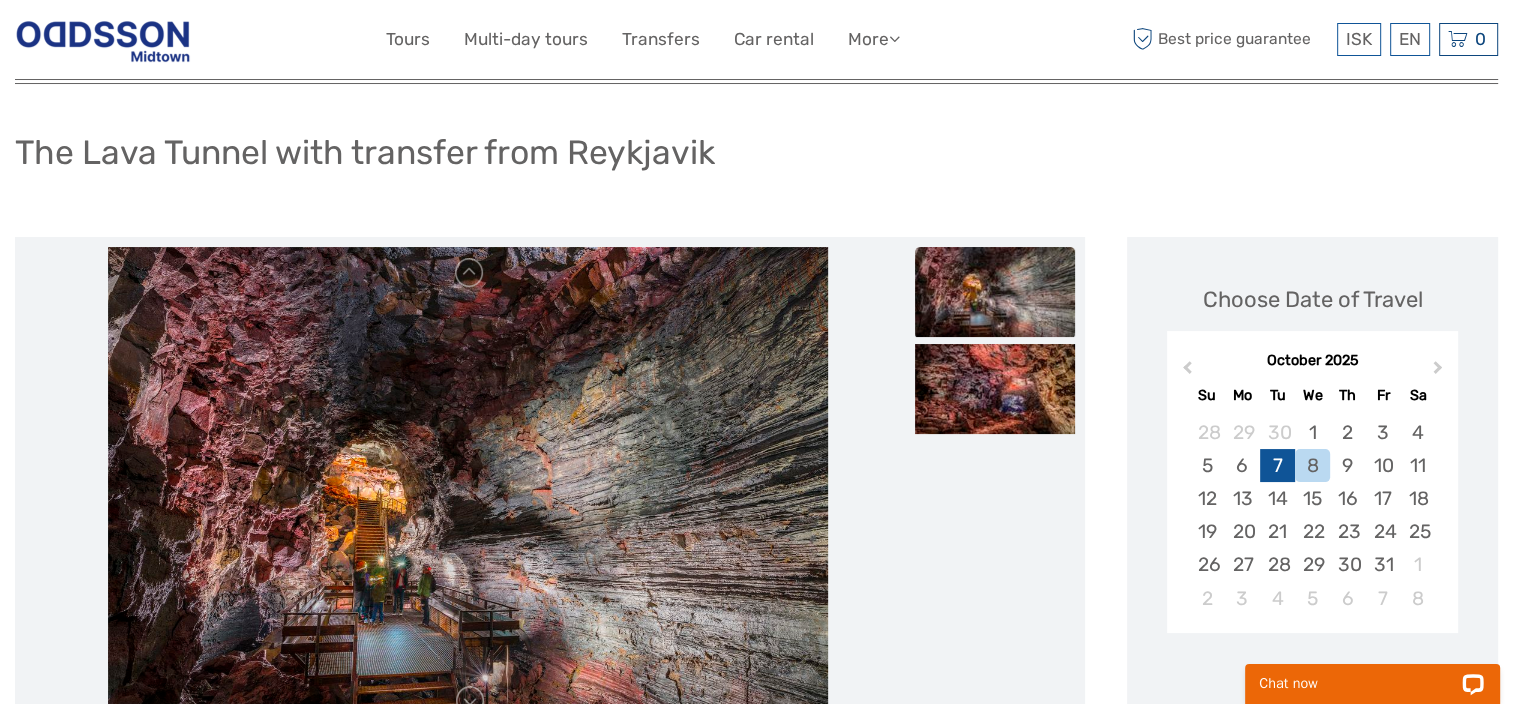 click on "7" at bounding box center (1277, 465) 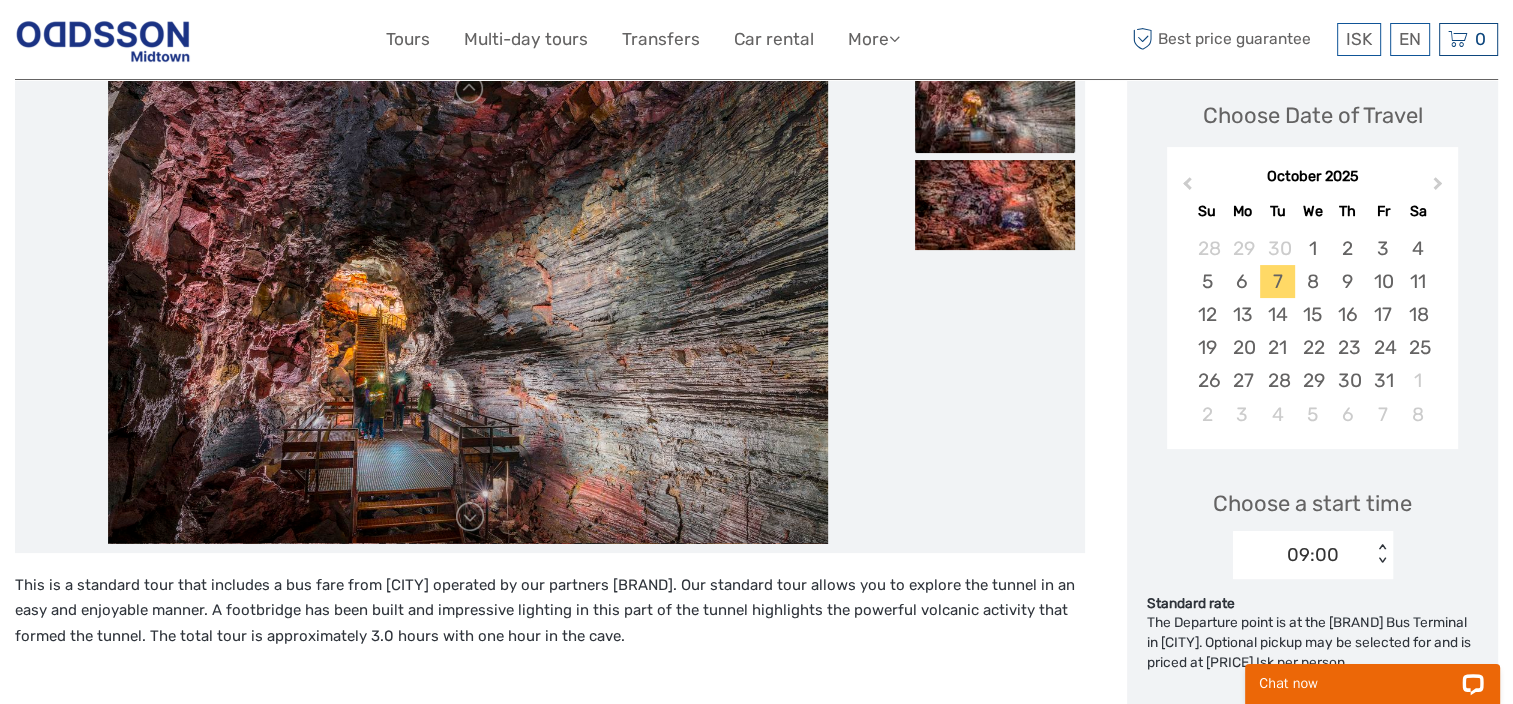 scroll, scrollTop: 400, scrollLeft: 0, axis: vertical 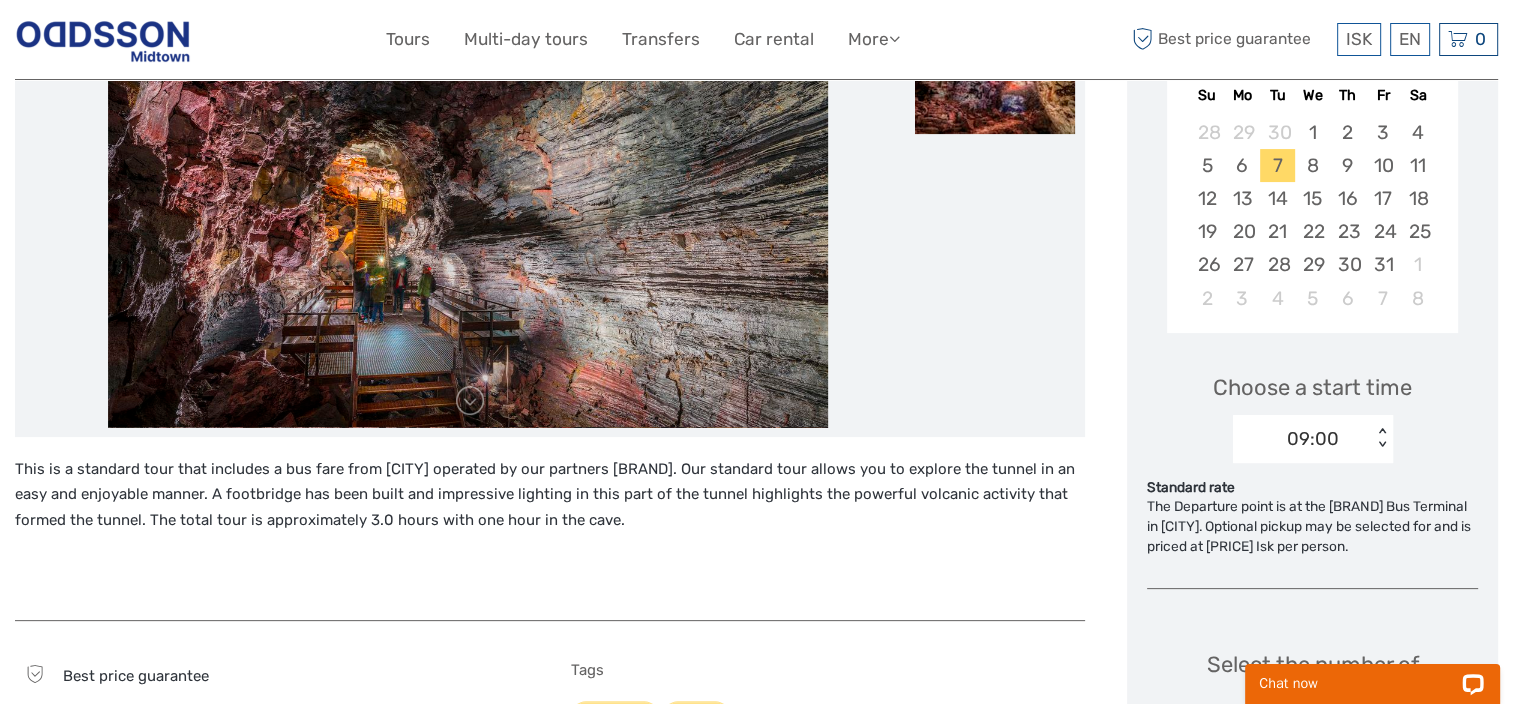 click on "< >" at bounding box center [1382, 438] 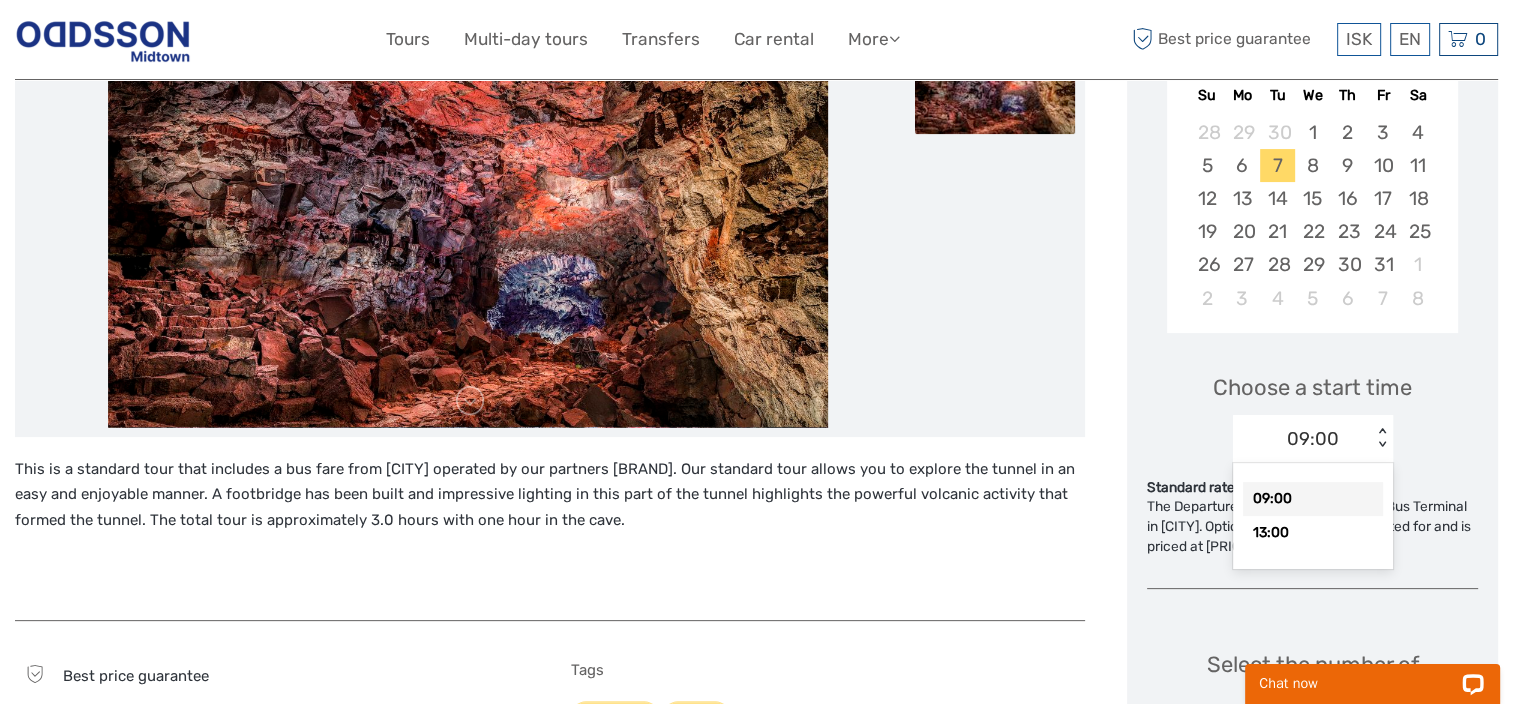 click on "09:00" at bounding box center (1313, 499) 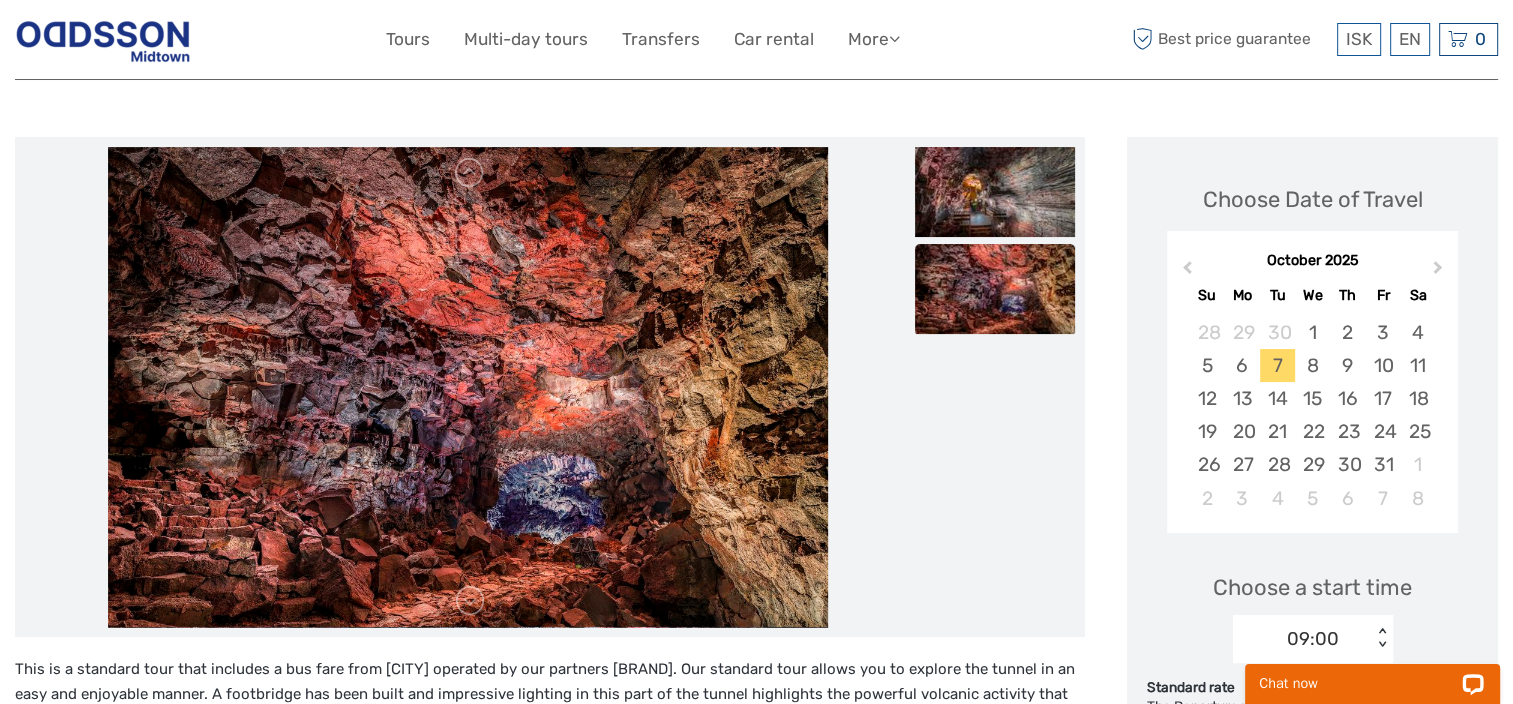 scroll, scrollTop: 200, scrollLeft: 0, axis: vertical 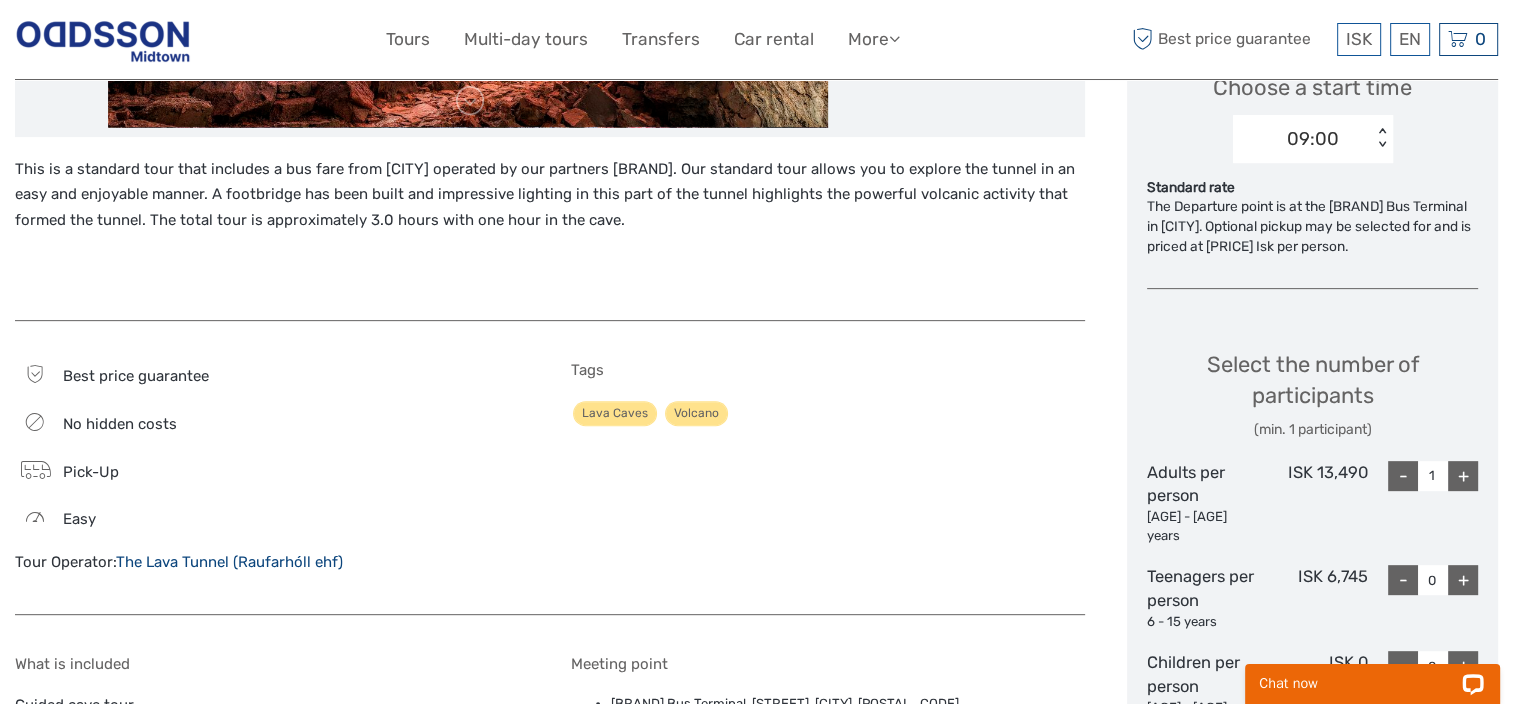 click on "+" at bounding box center (1463, 476) 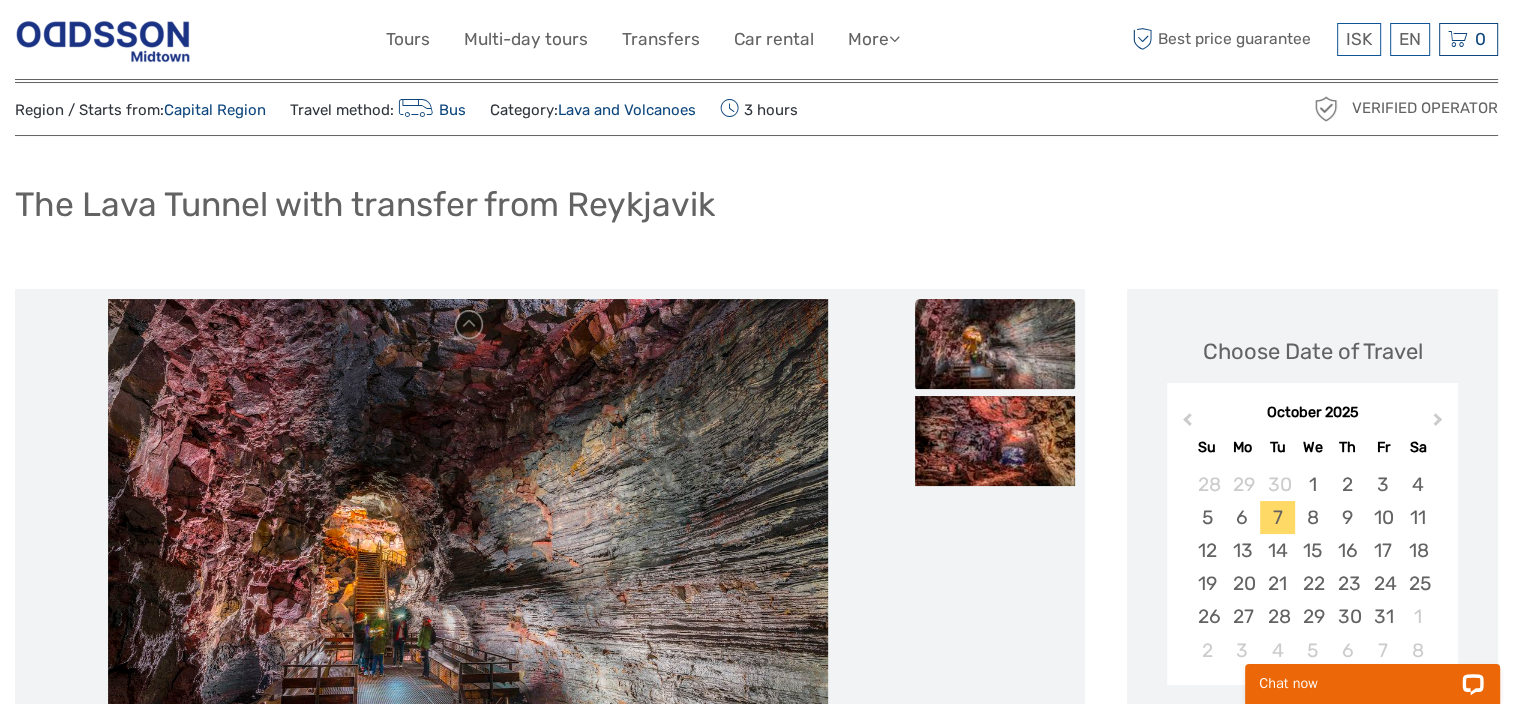 scroll, scrollTop: 0, scrollLeft: 0, axis: both 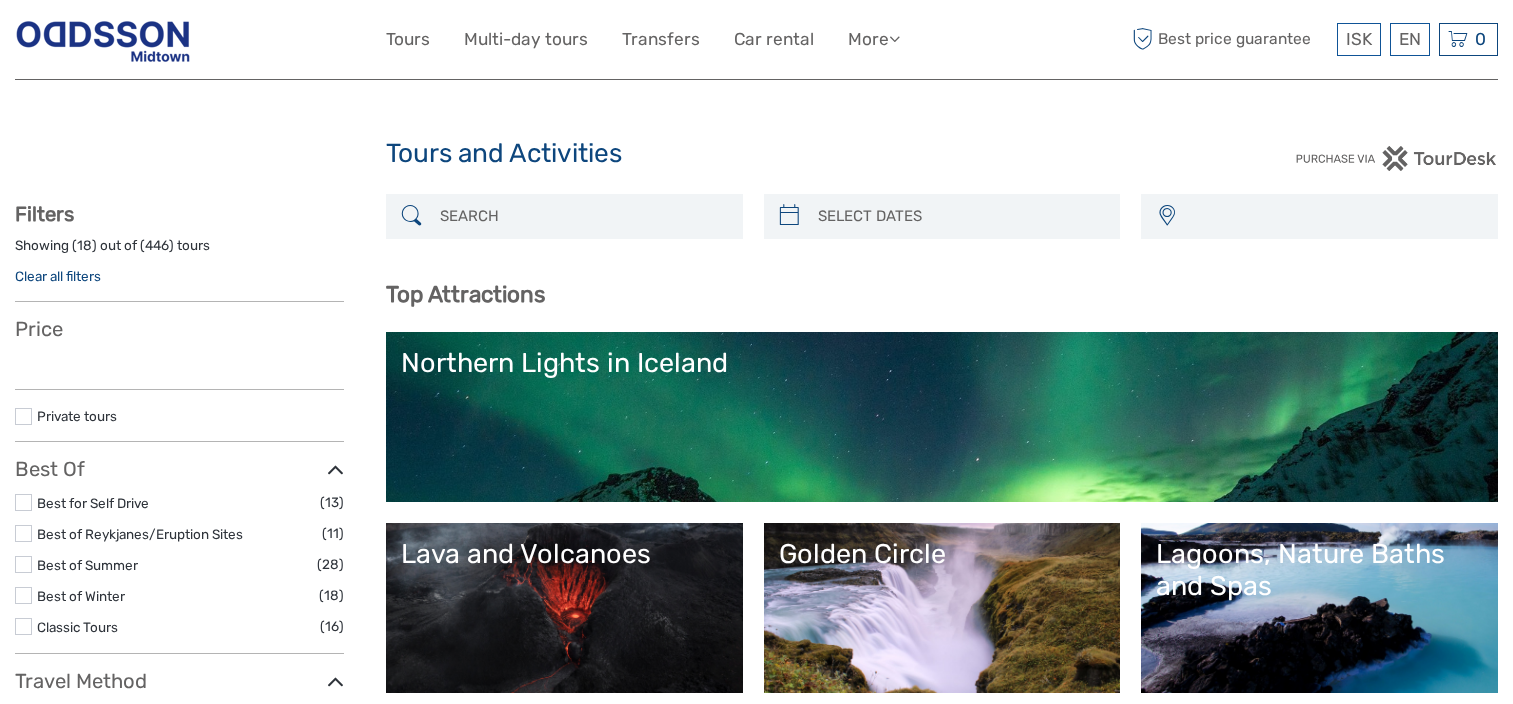 select 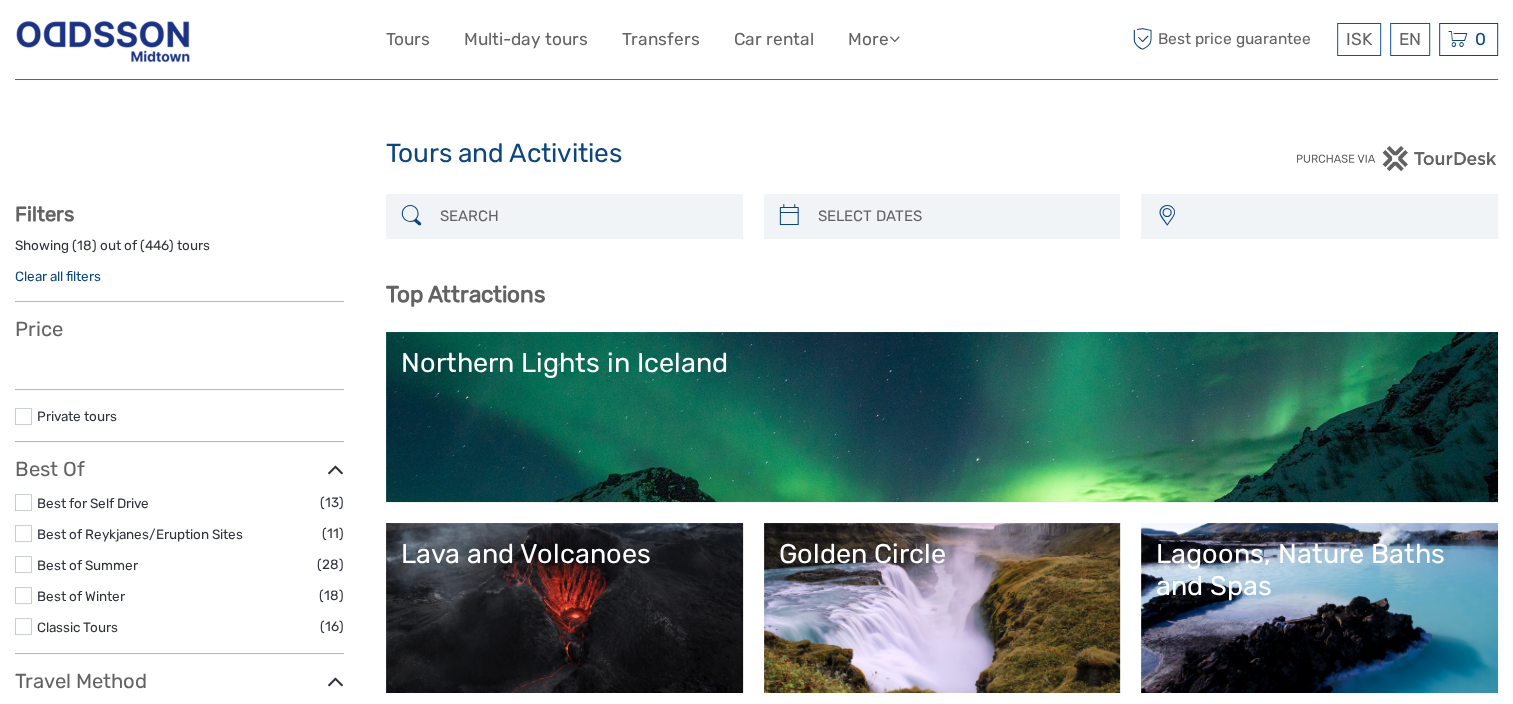 scroll, scrollTop: 3432, scrollLeft: 0, axis: vertical 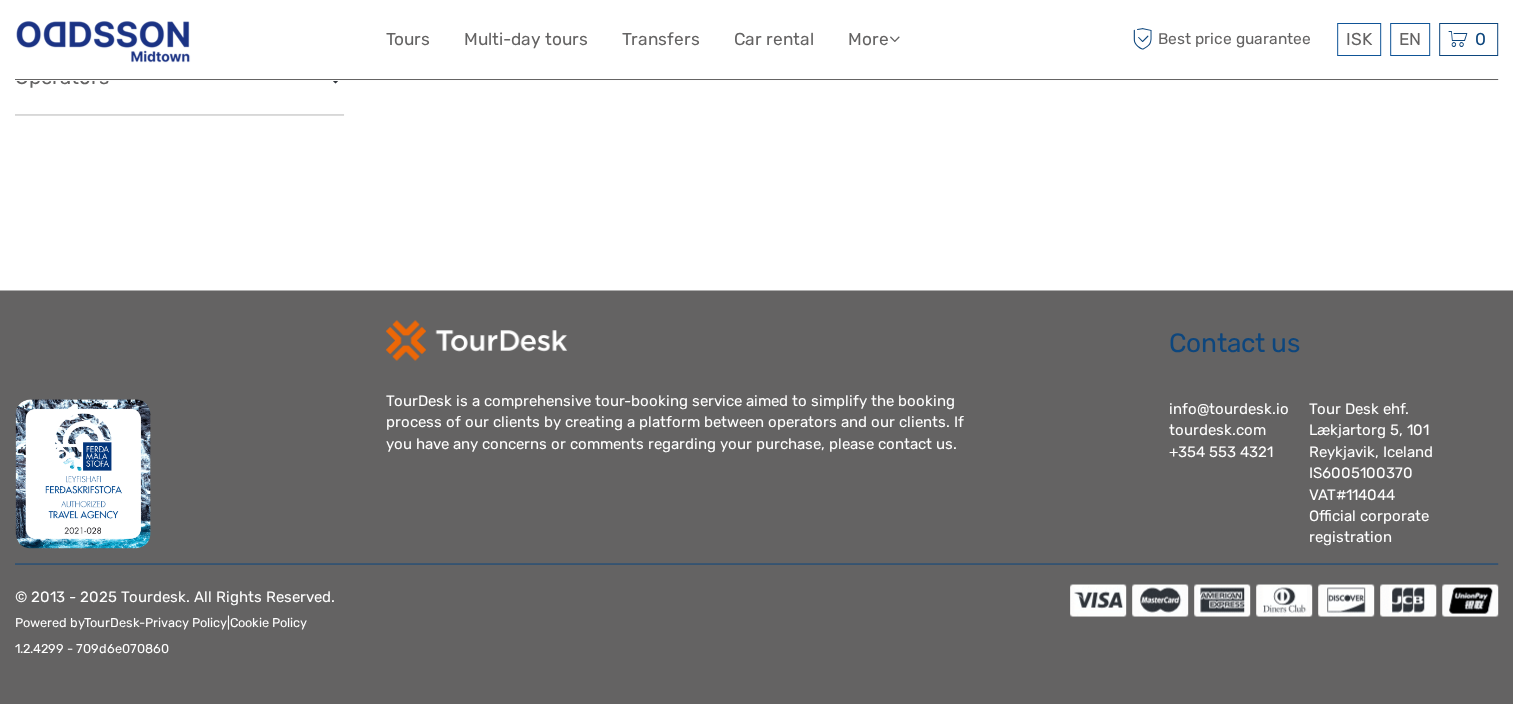 select 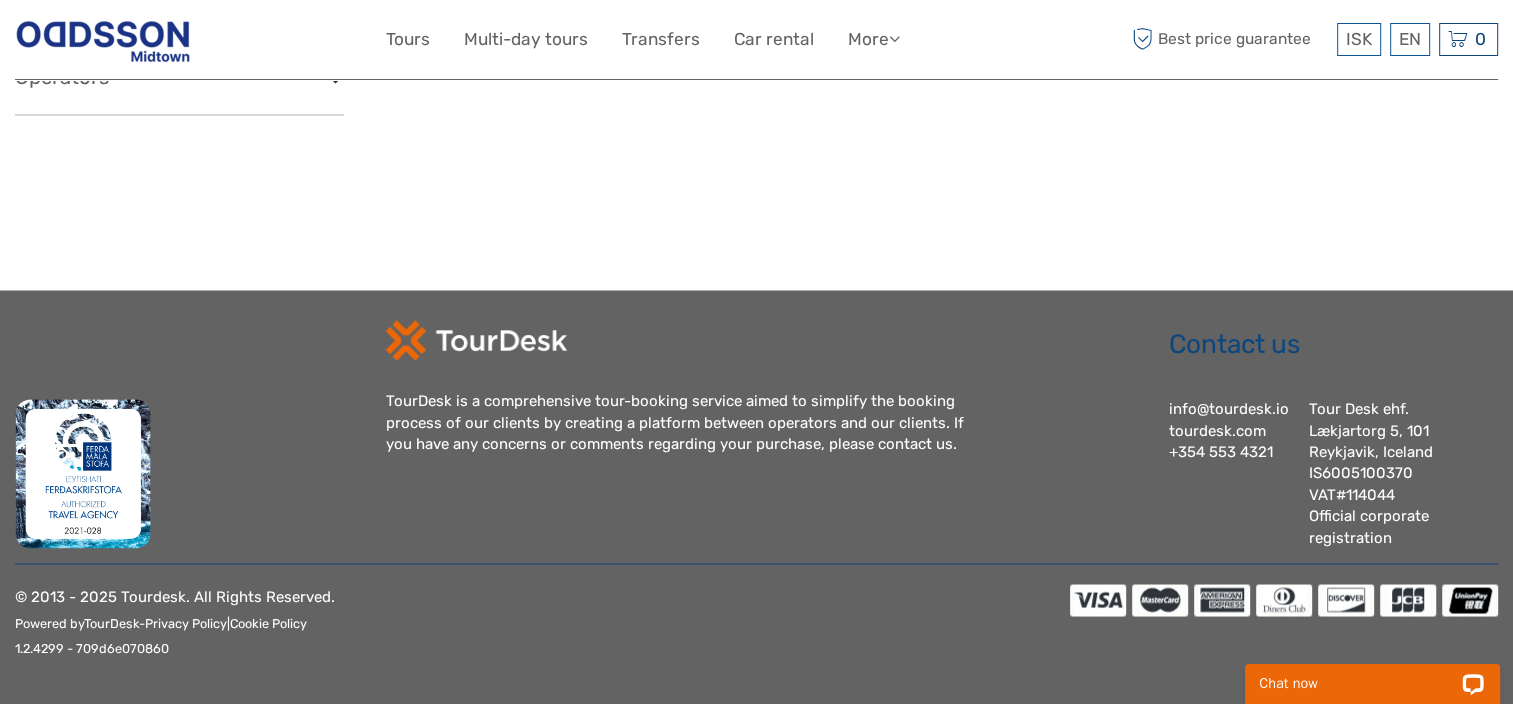 scroll, scrollTop: 0, scrollLeft: 0, axis: both 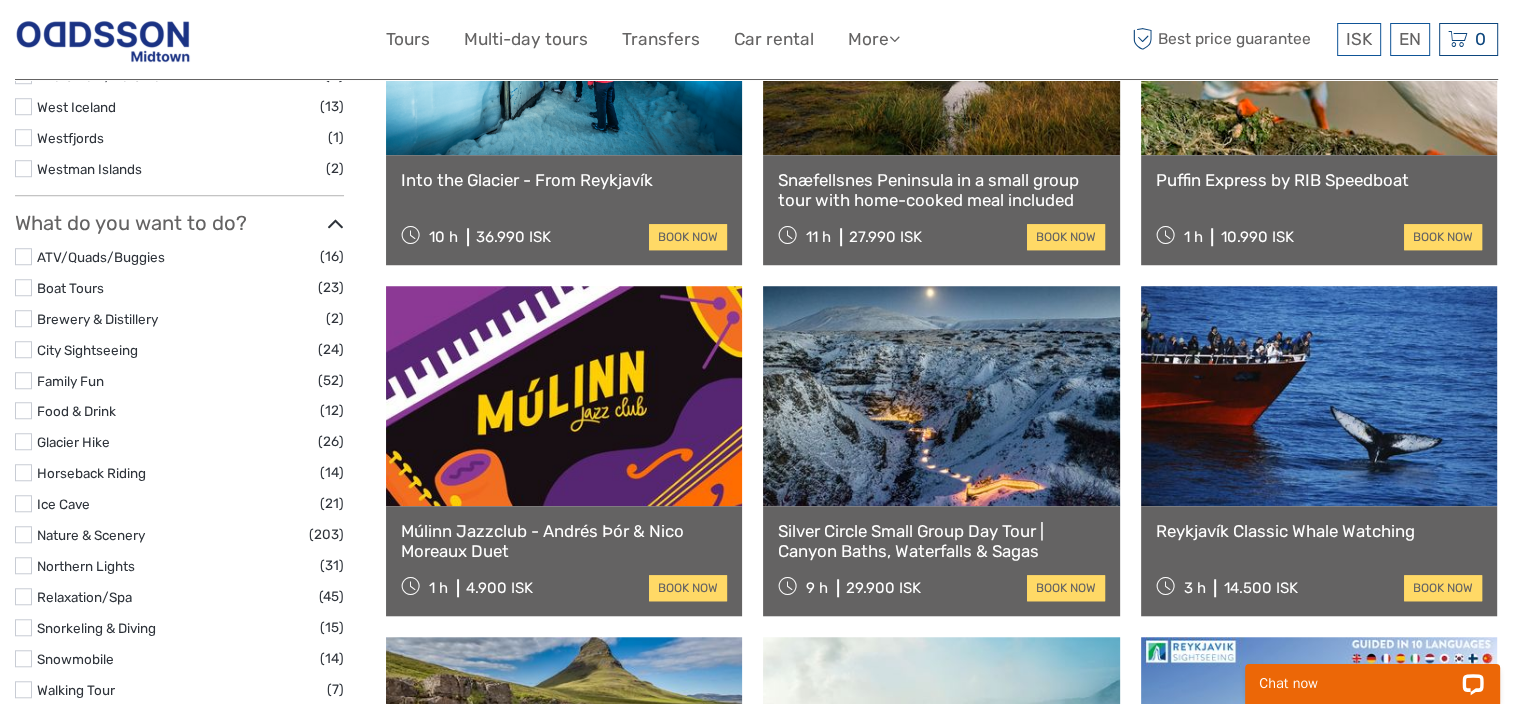 click on "Reykjavík Classic Whale Watching" at bounding box center (1319, 531) 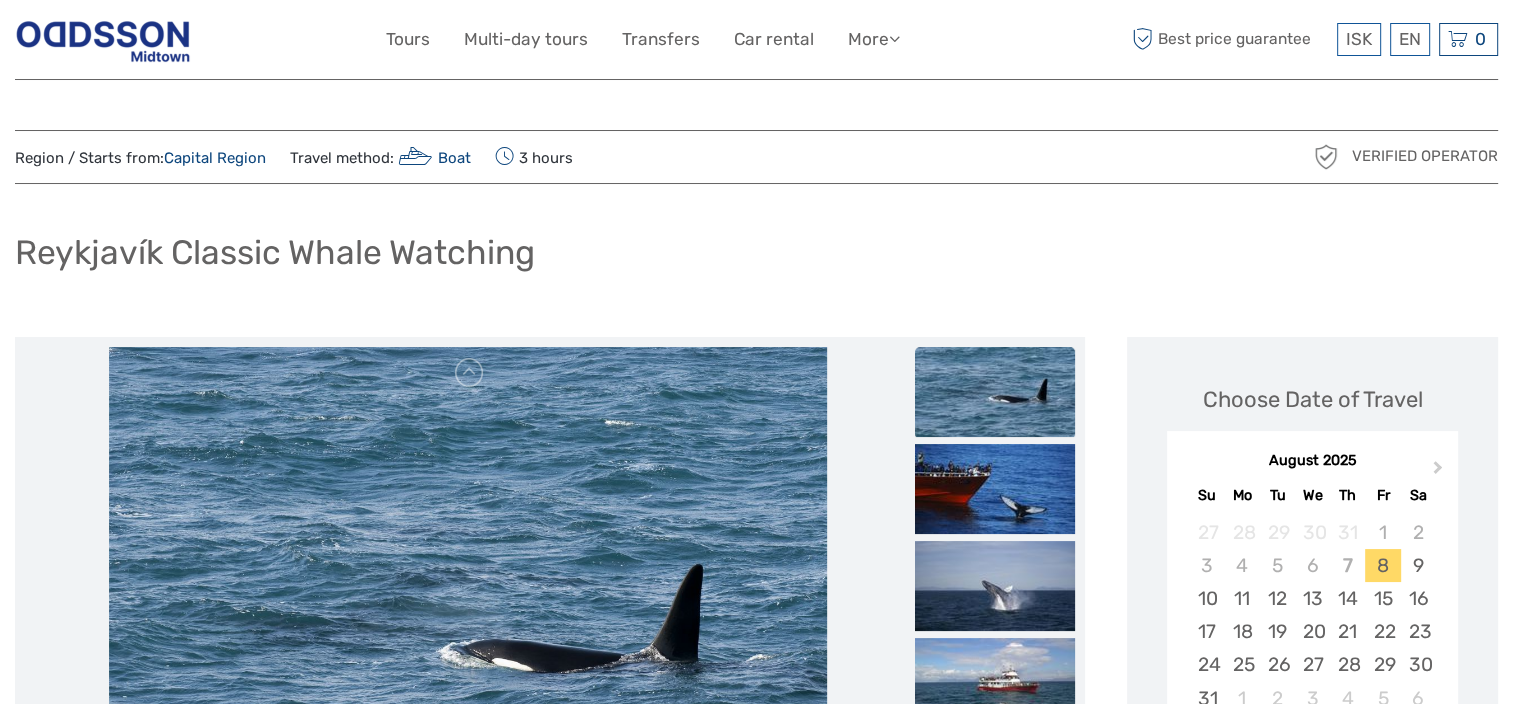scroll, scrollTop: 127, scrollLeft: 0, axis: vertical 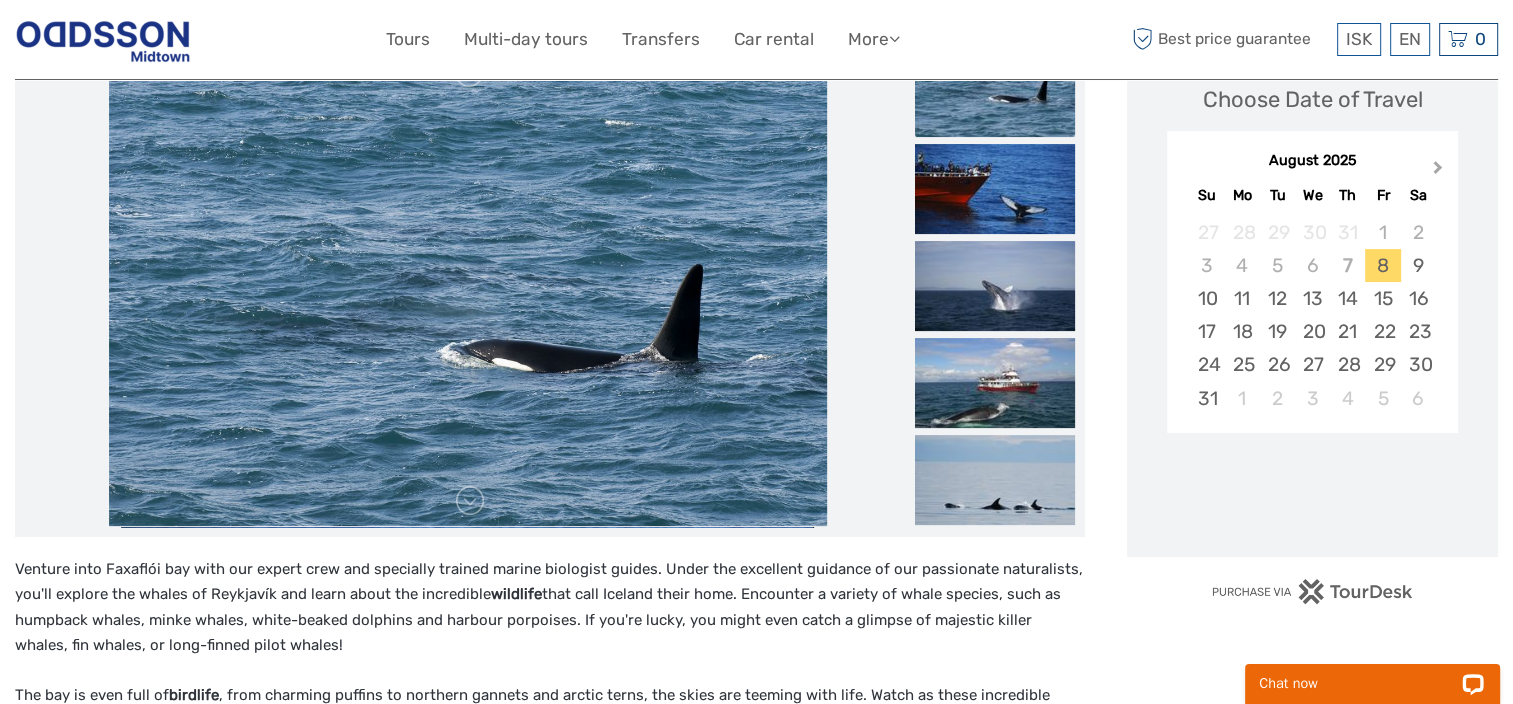 click on "Next Month" at bounding box center (1438, 171) 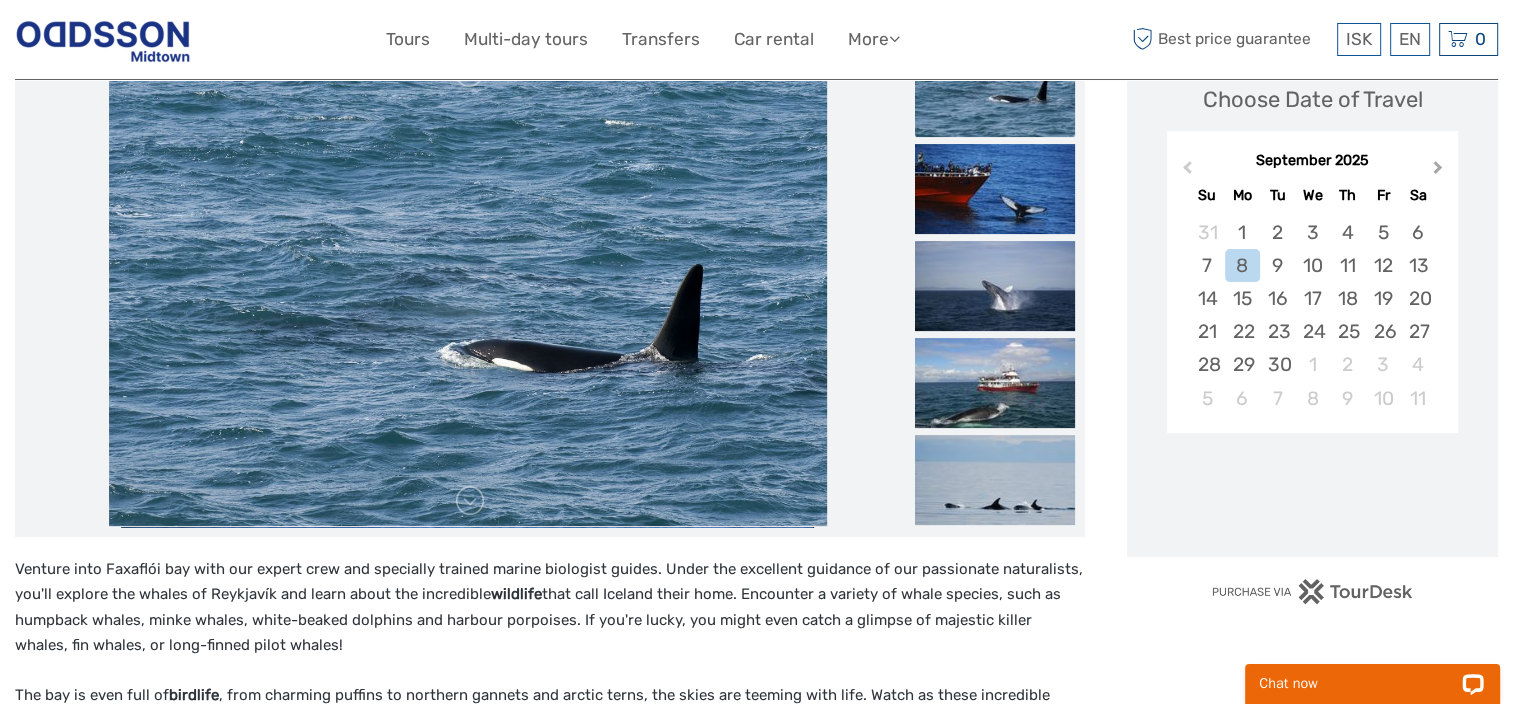 click on "Next Month" at bounding box center (1438, 171) 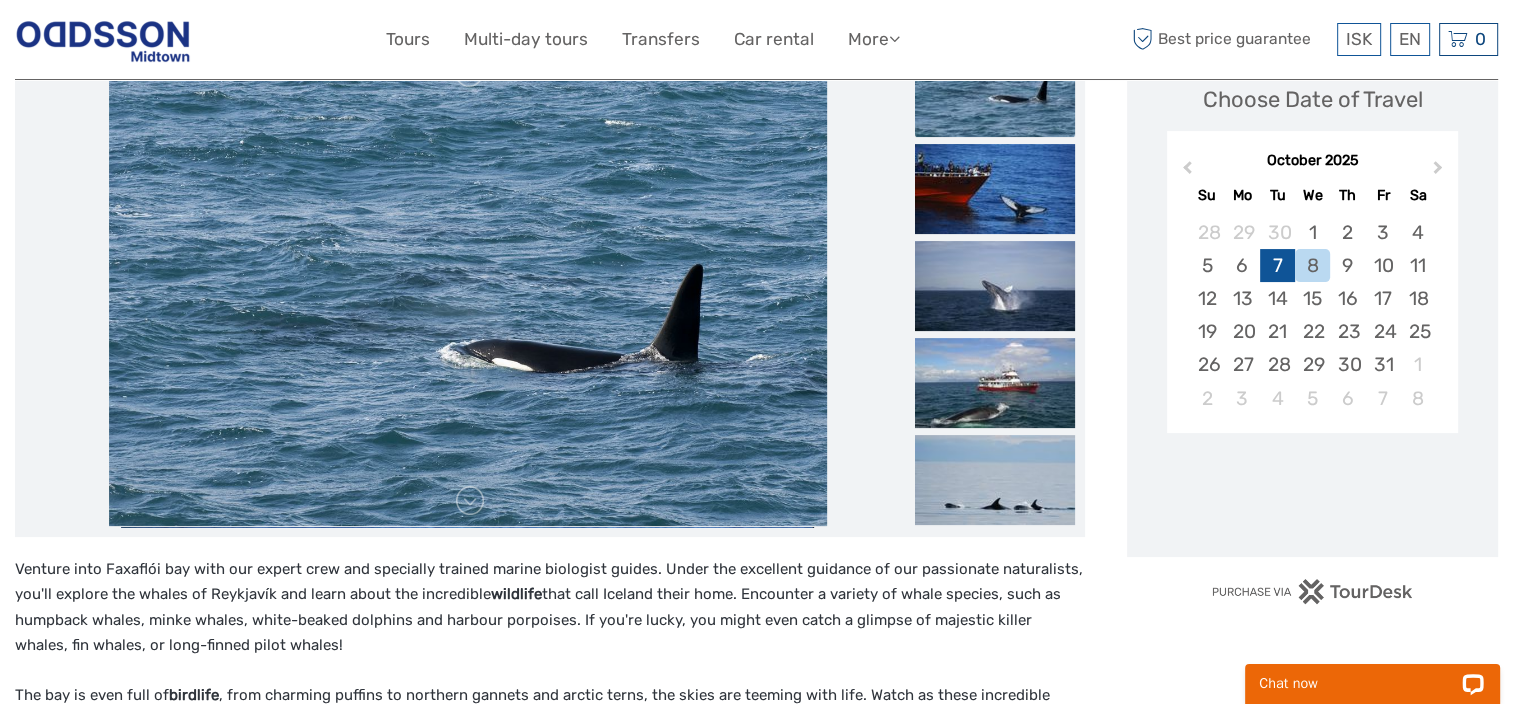 click on "7" at bounding box center [1277, 265] 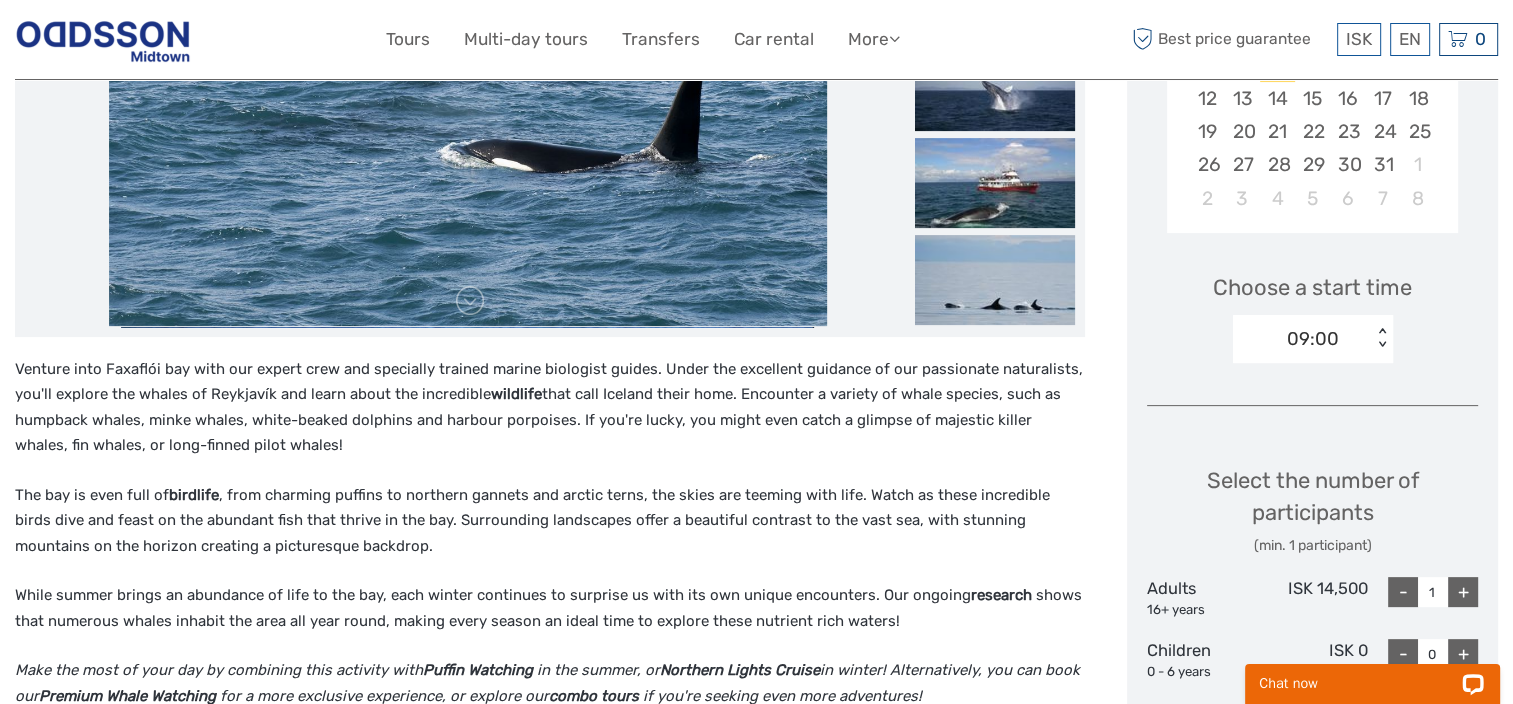 scroll, scrollTop: 600, scrollLeft: 0, axis: vertical 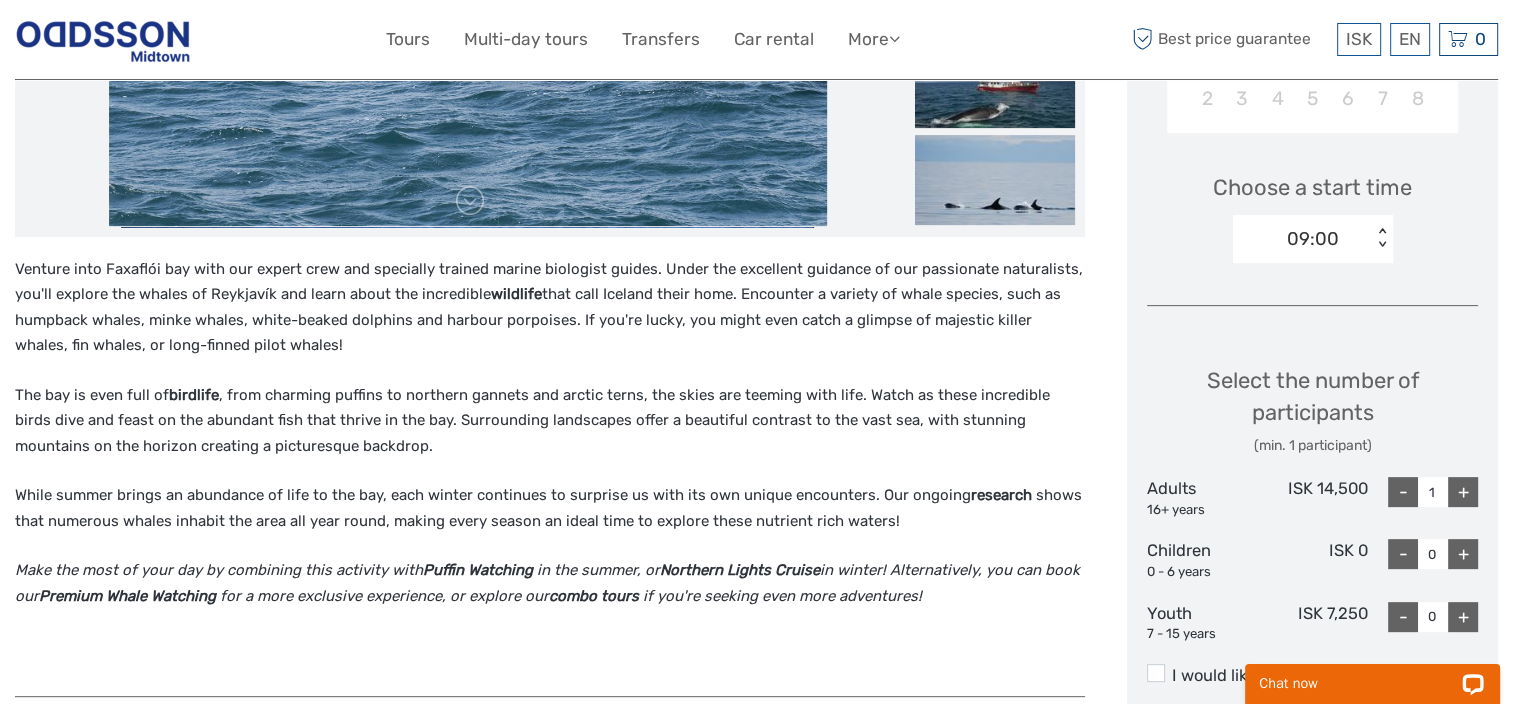 click on "+" at bounding box center (1463, 492) 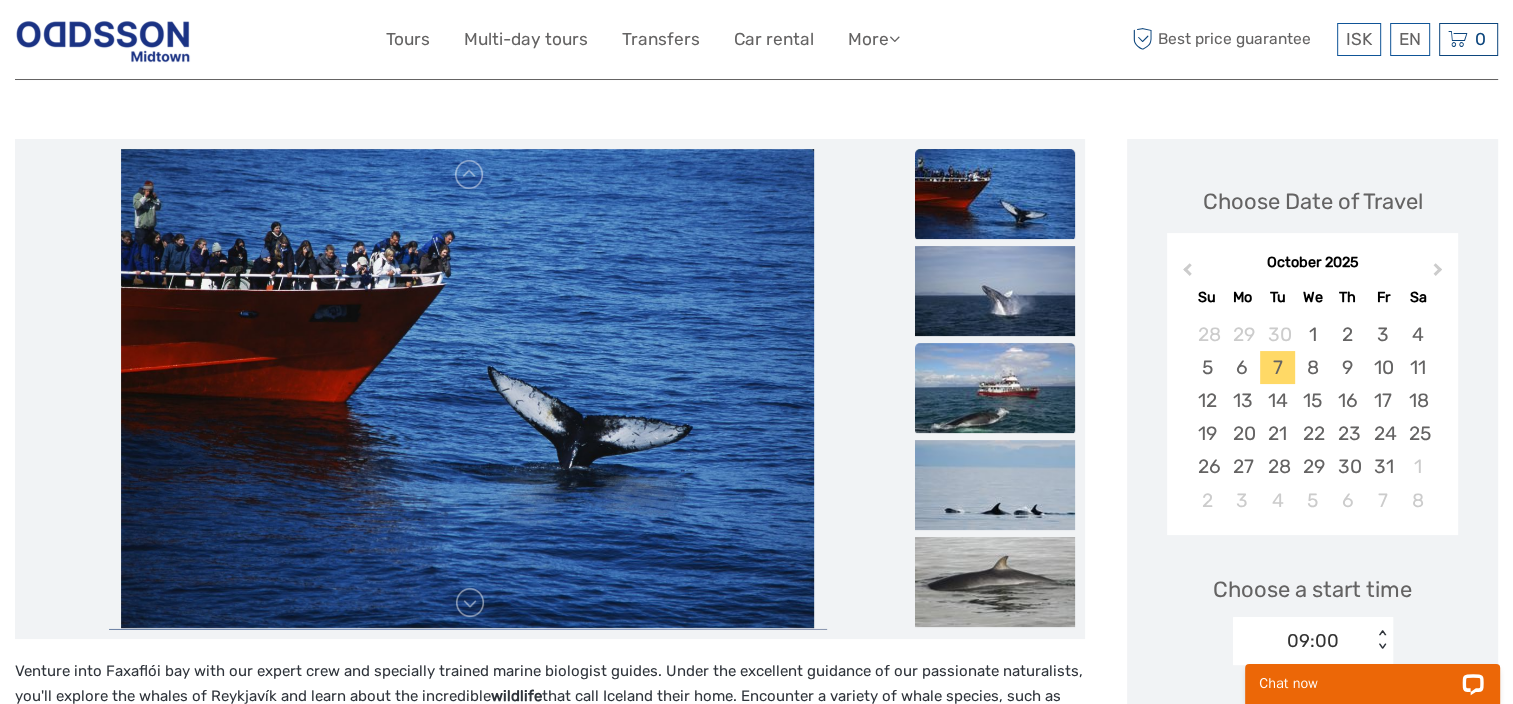 scroll, scrollTop: 100, scrollLeft: 0, axis: vertical 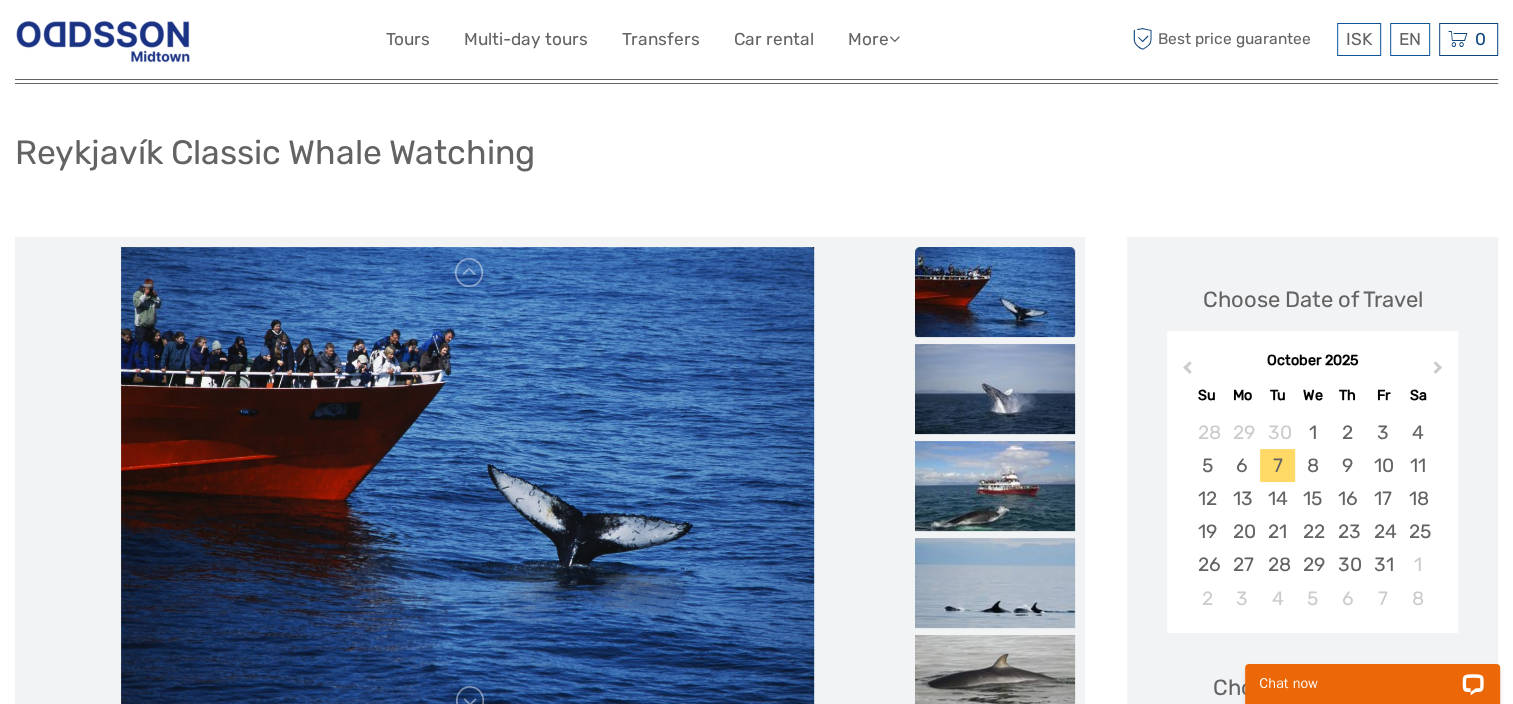 click at bounding box center [995, 292] 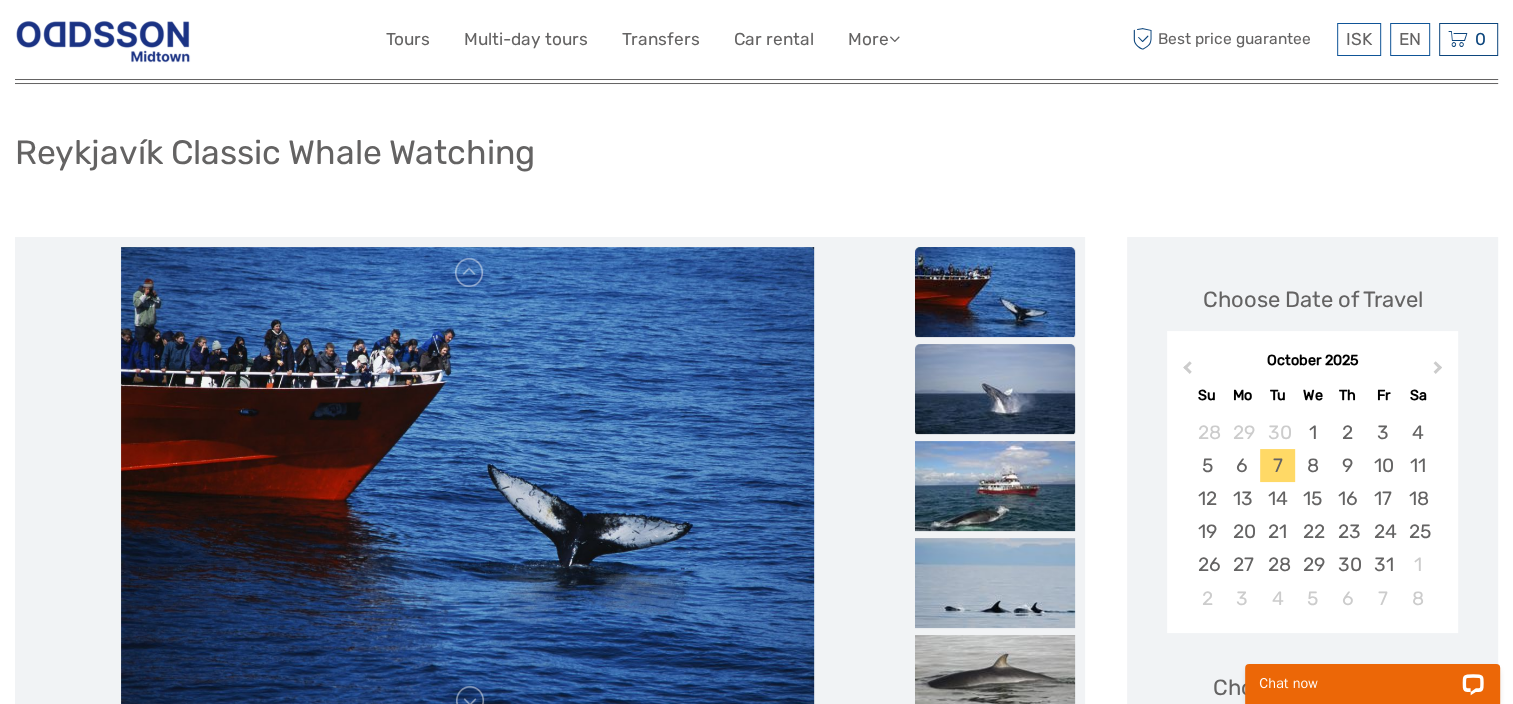 click at bounding box center (995, 389) 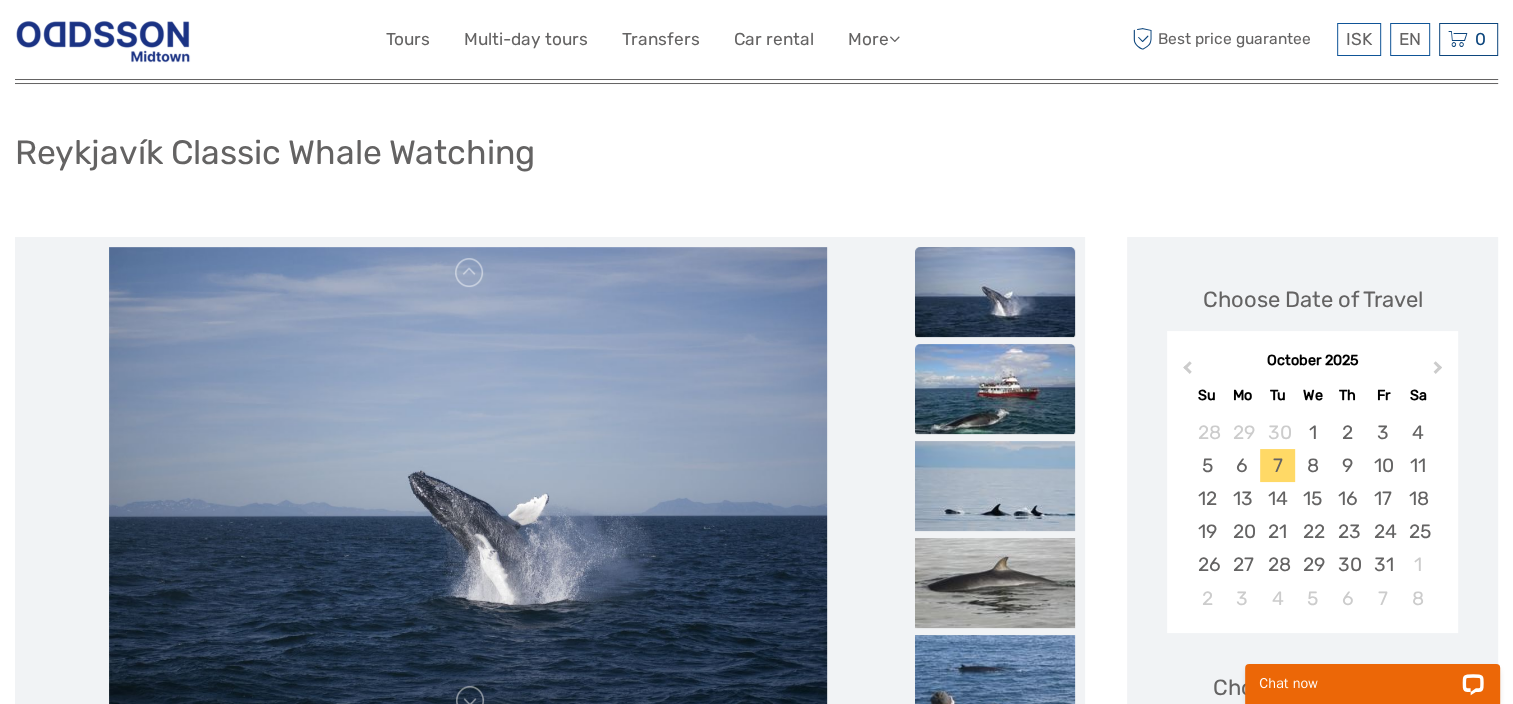 click at bounding box center [995, 389] 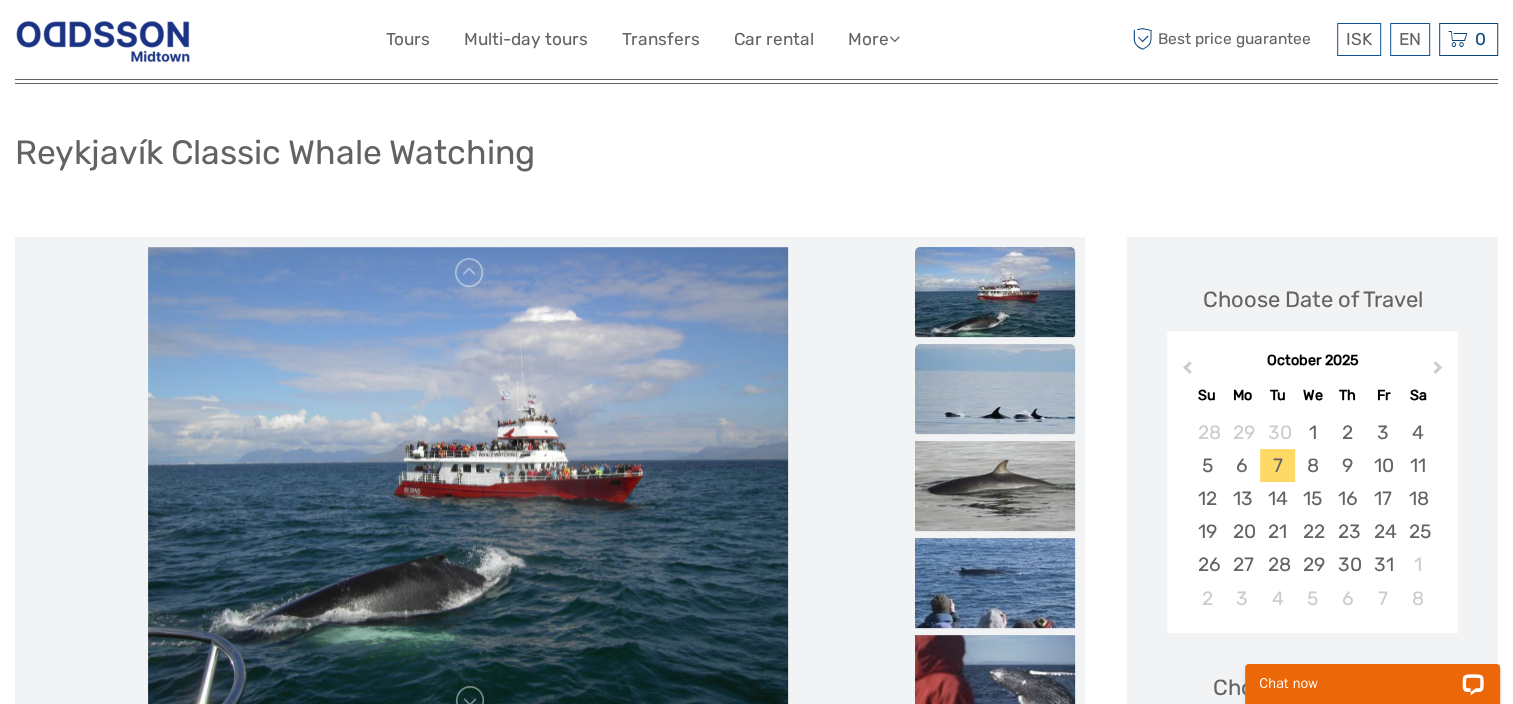 click at bounding box center [995, 389] 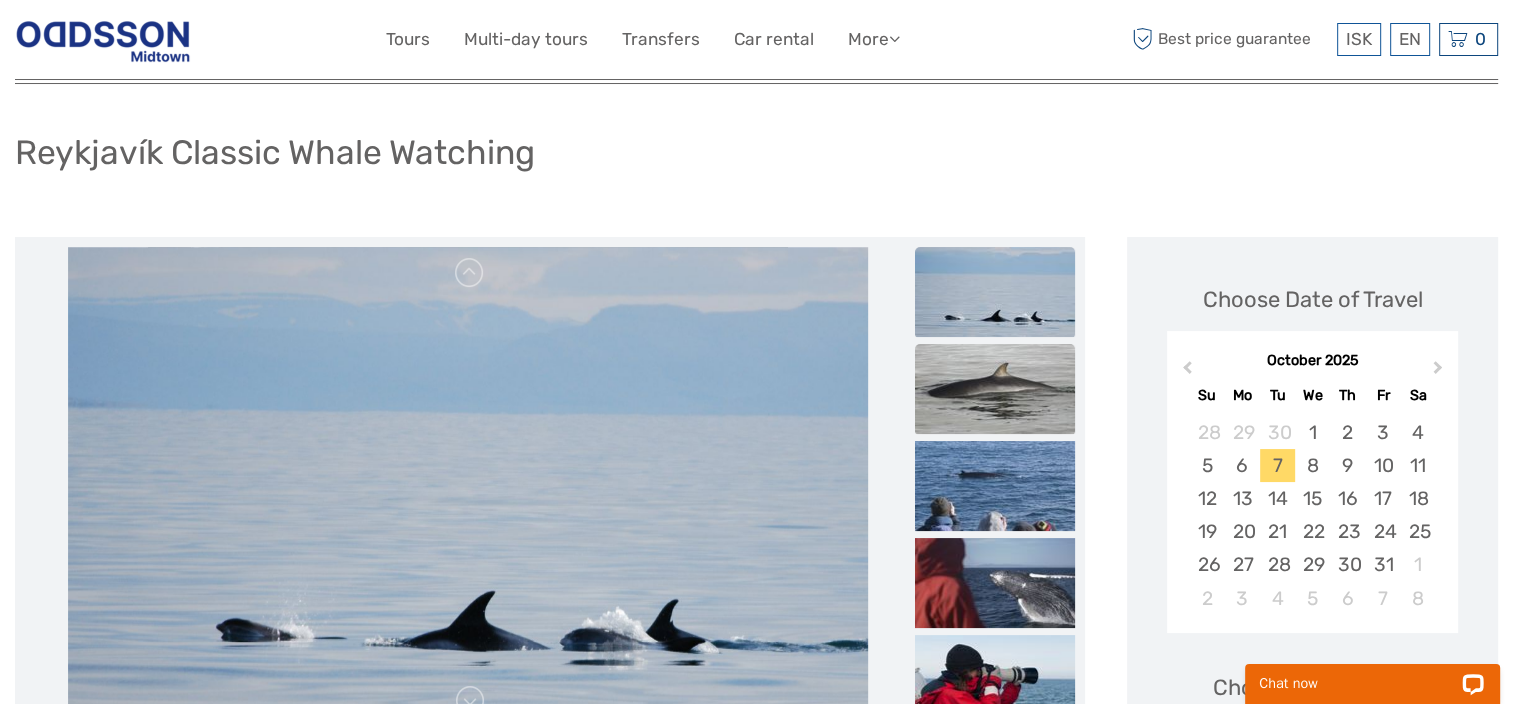 click at bounding box center (995, 389) 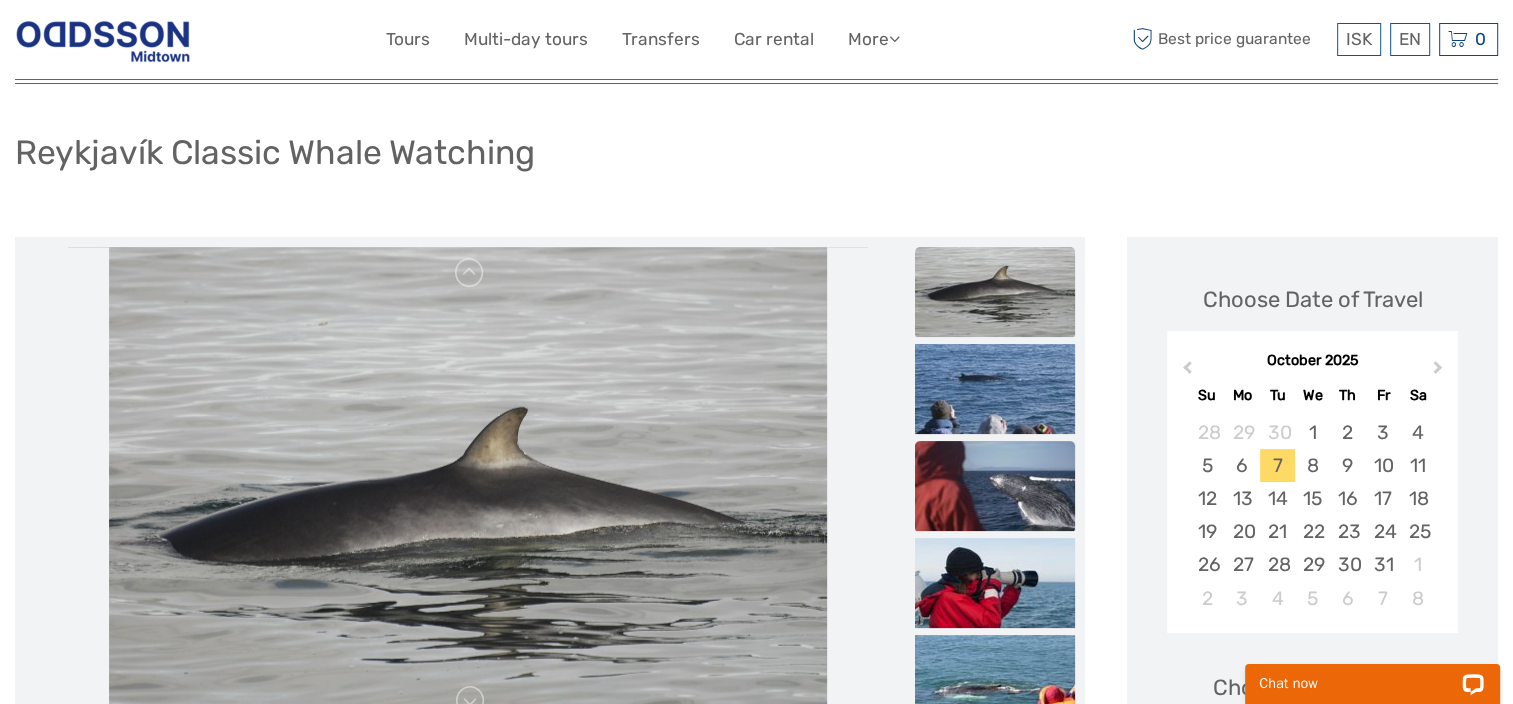 click at bounding box center [995, 486] 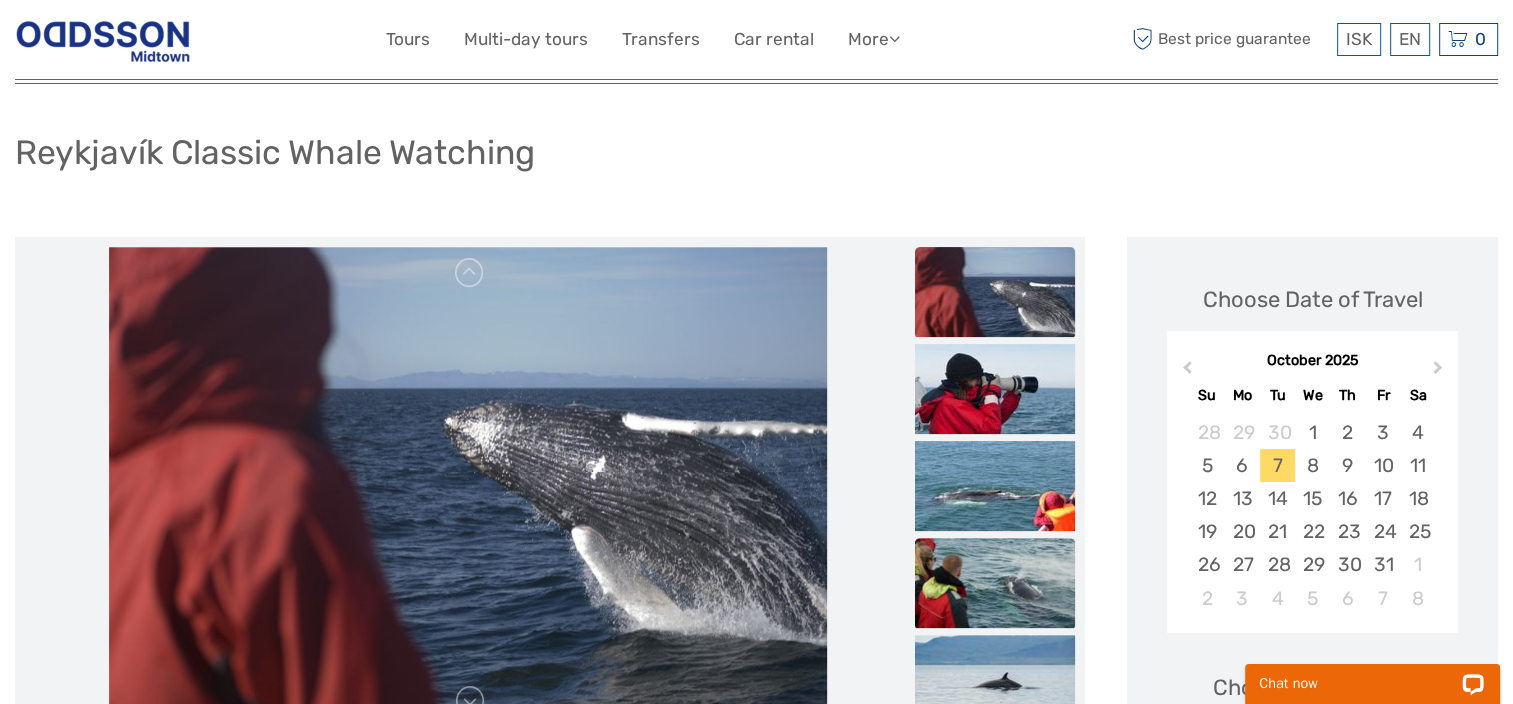 click at bounding box center (995, 583) 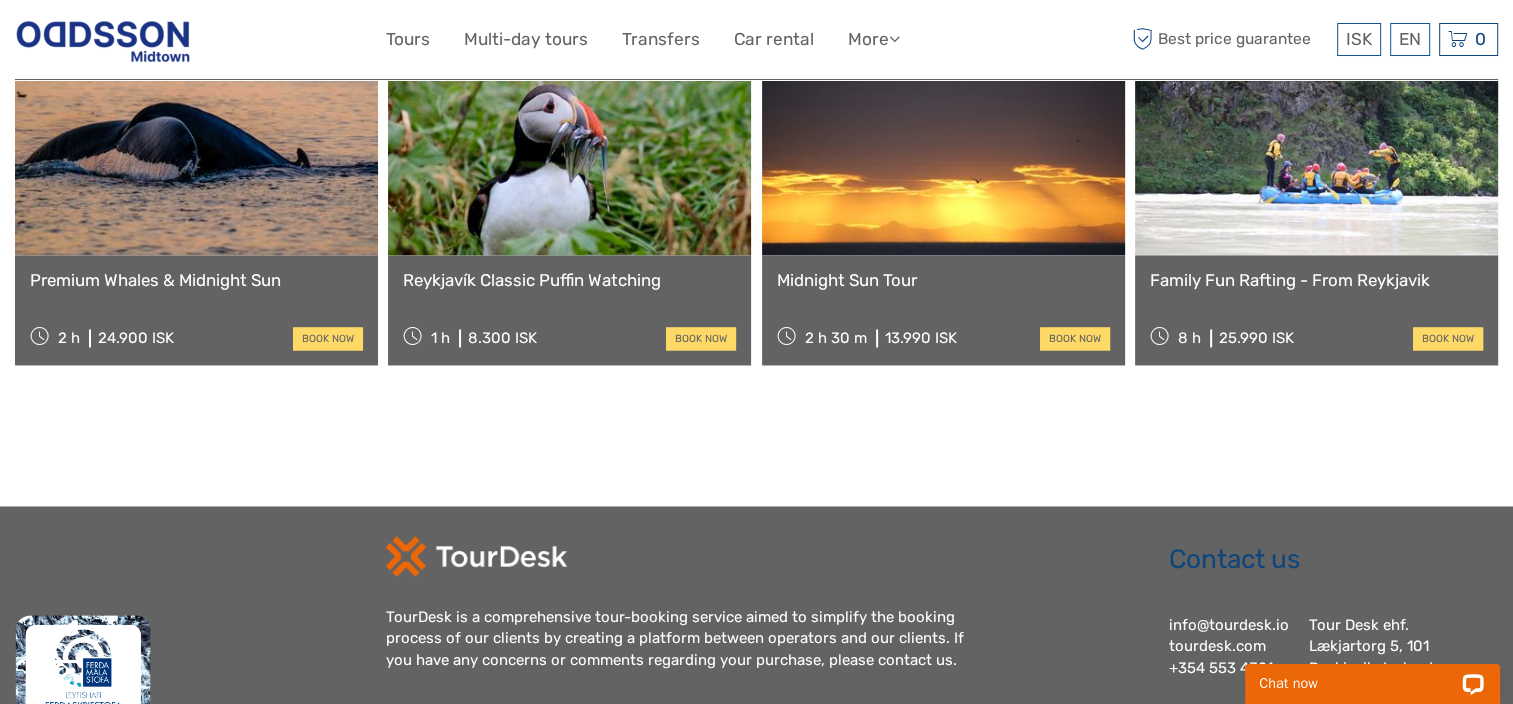 scroll, scrollTop: 3200, scrollLeft: 0, axis: vertical 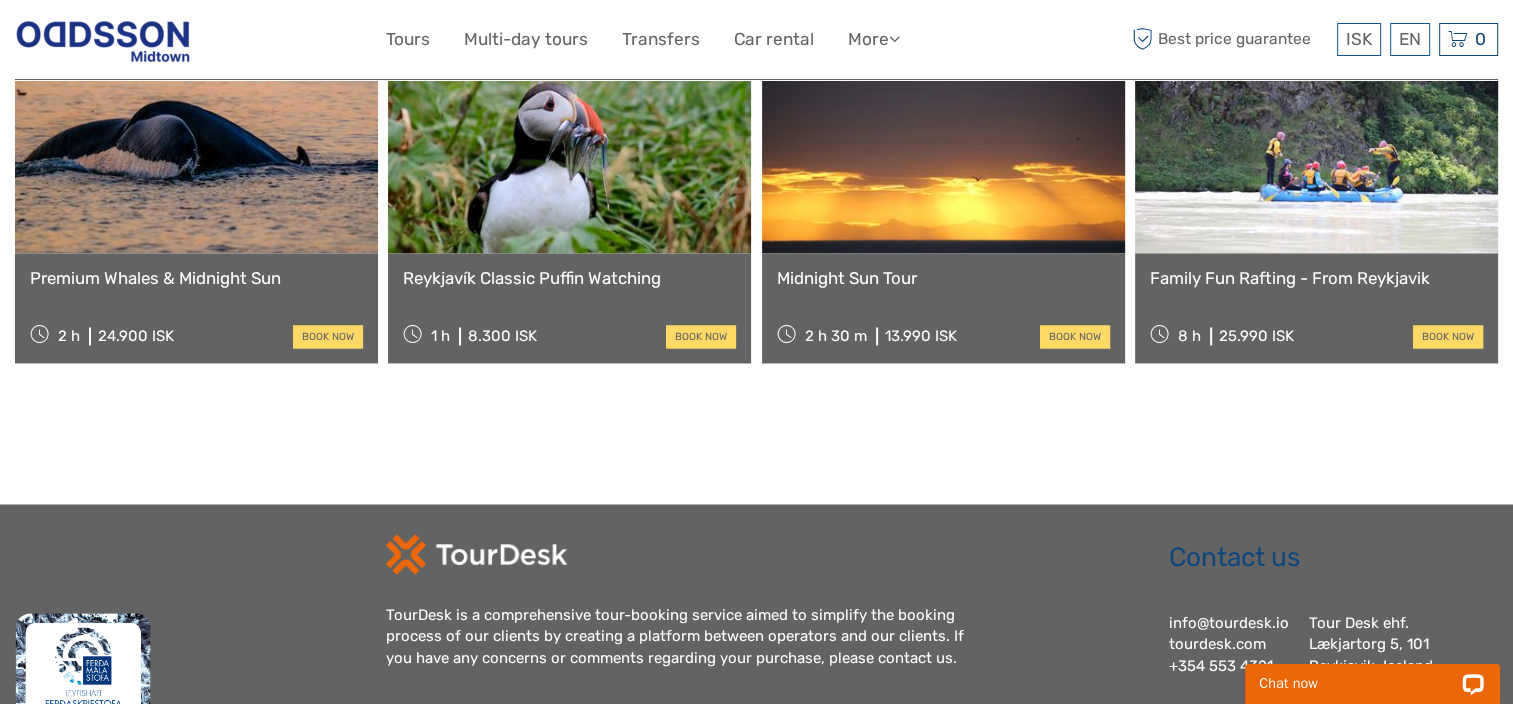 click on "Premium Whales & Midnight Sun" at bounding box center (196, 278) 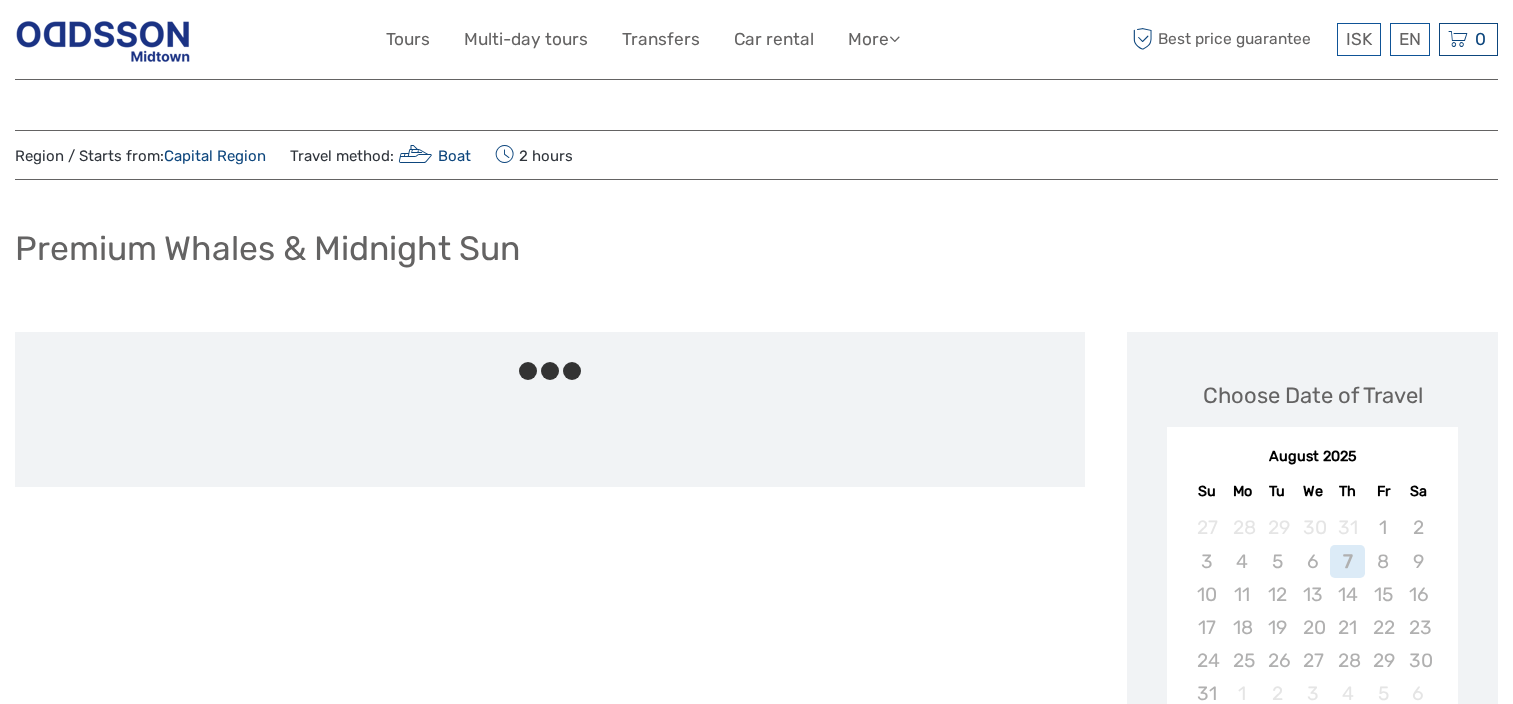 scroll, scrollTop: 0, scrollLeft: 0, axis: both 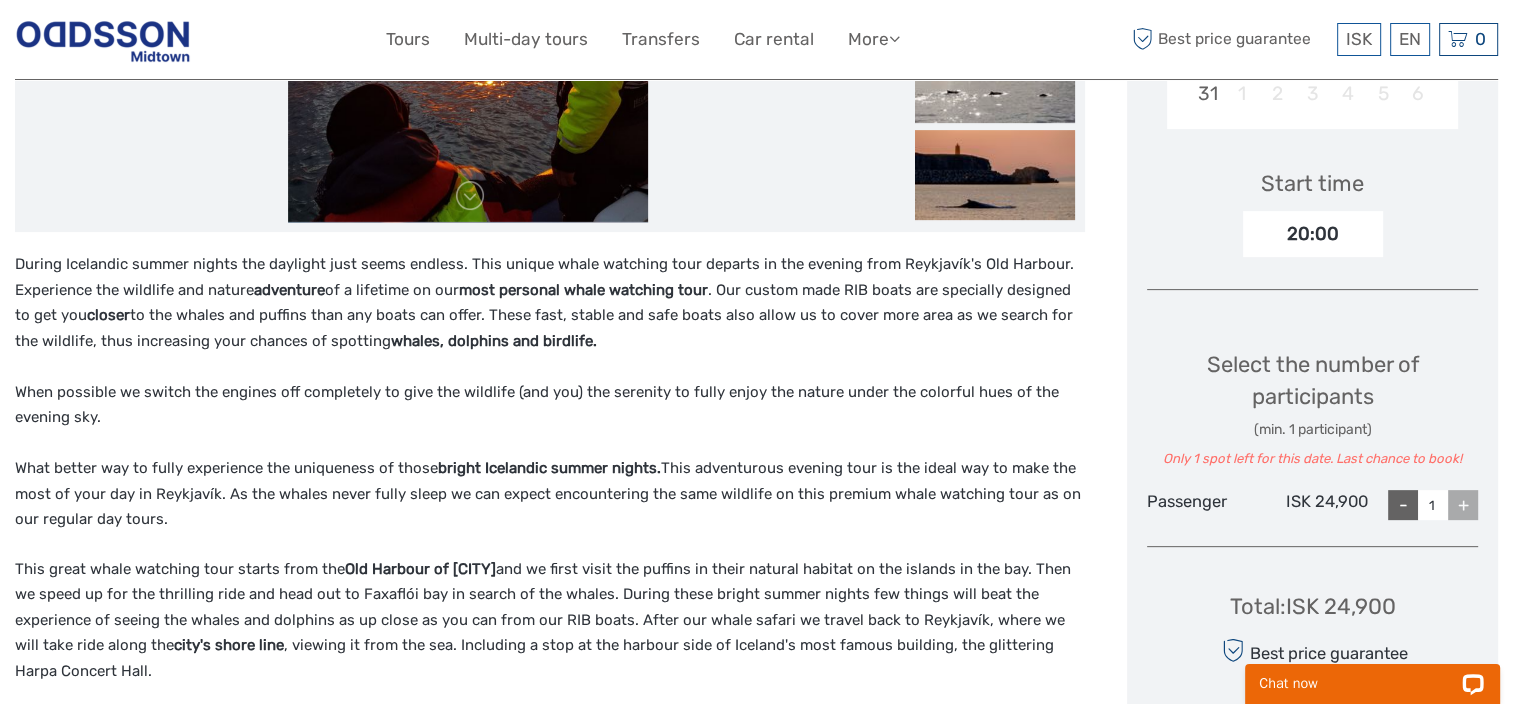 click on "20:00" at bounding box center [1313, 234] 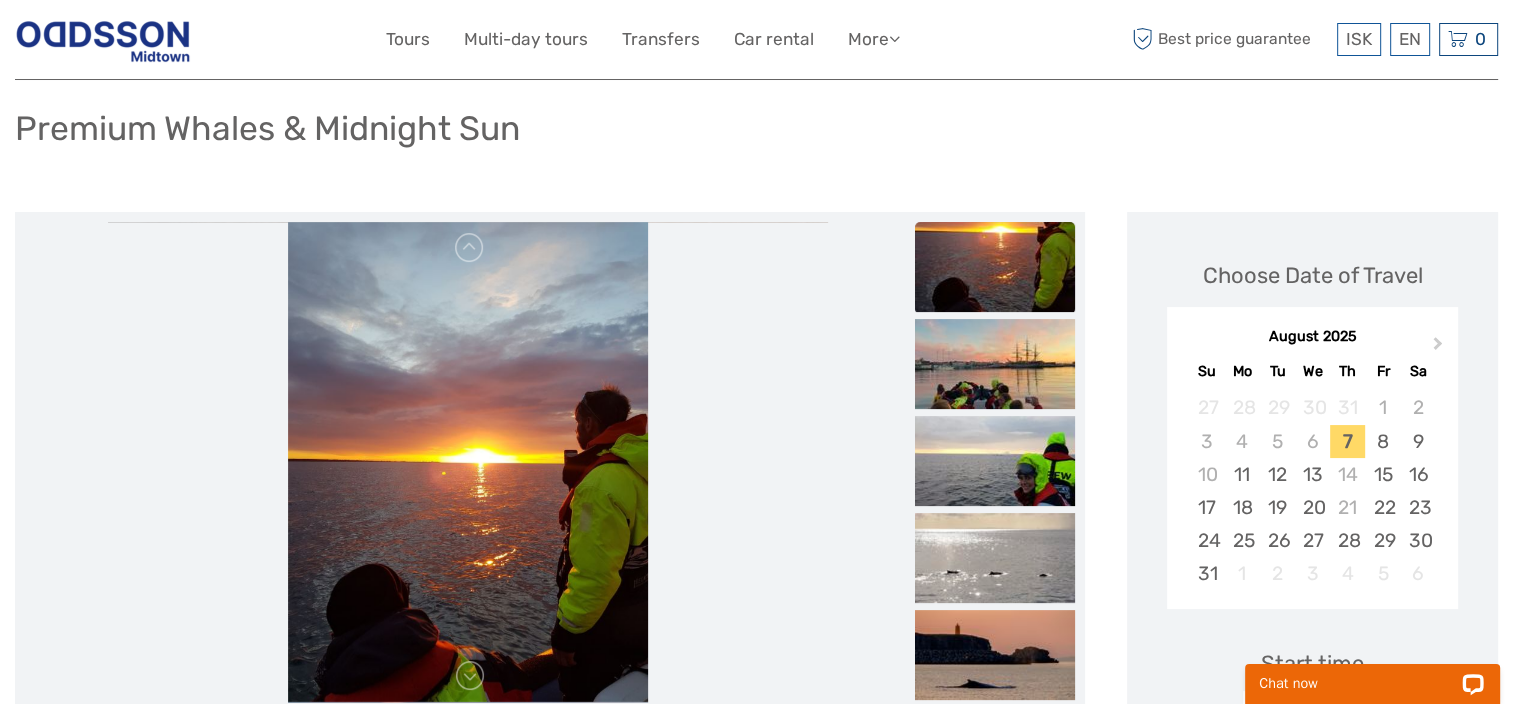 scroll, scrollTop: 300, scrollLeft: 0, axis: vertical 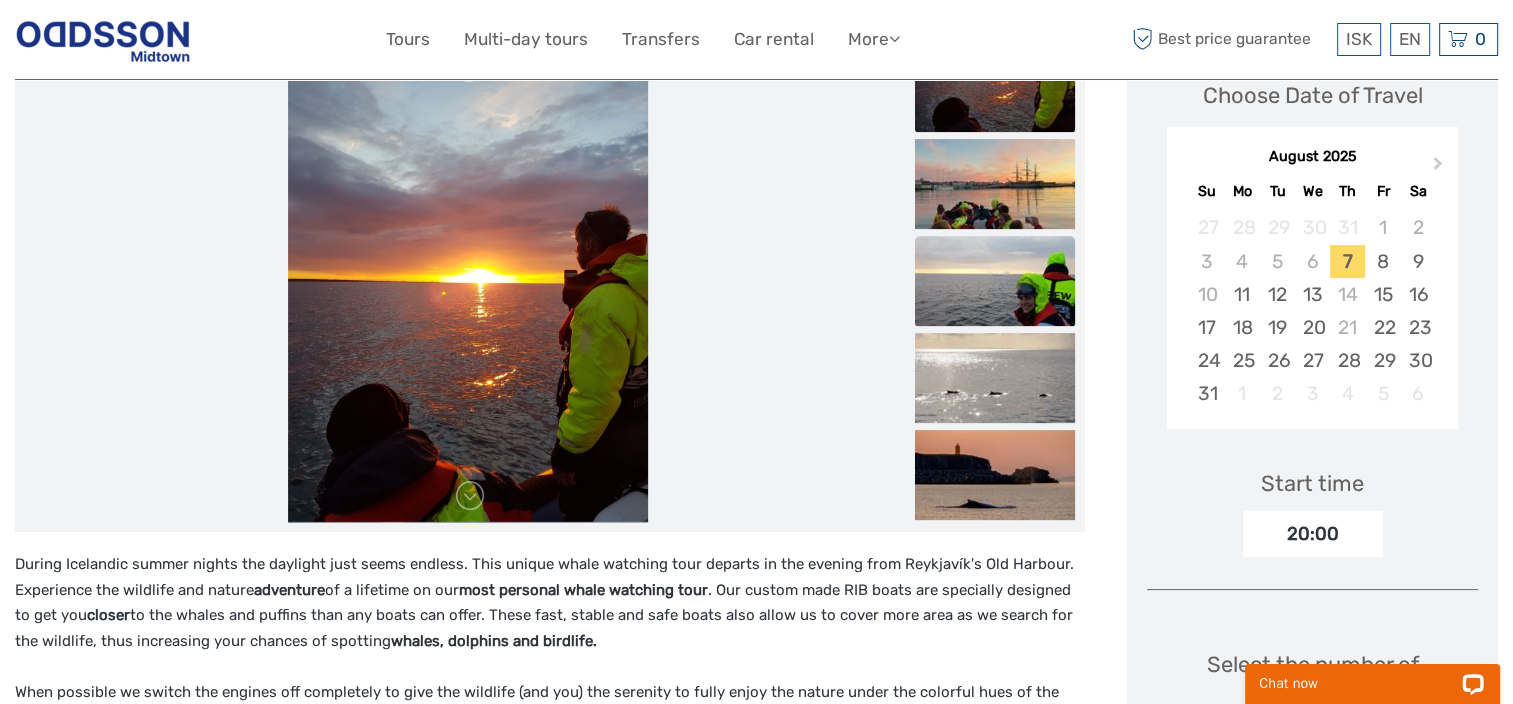 click at bounding box center (995, 184) 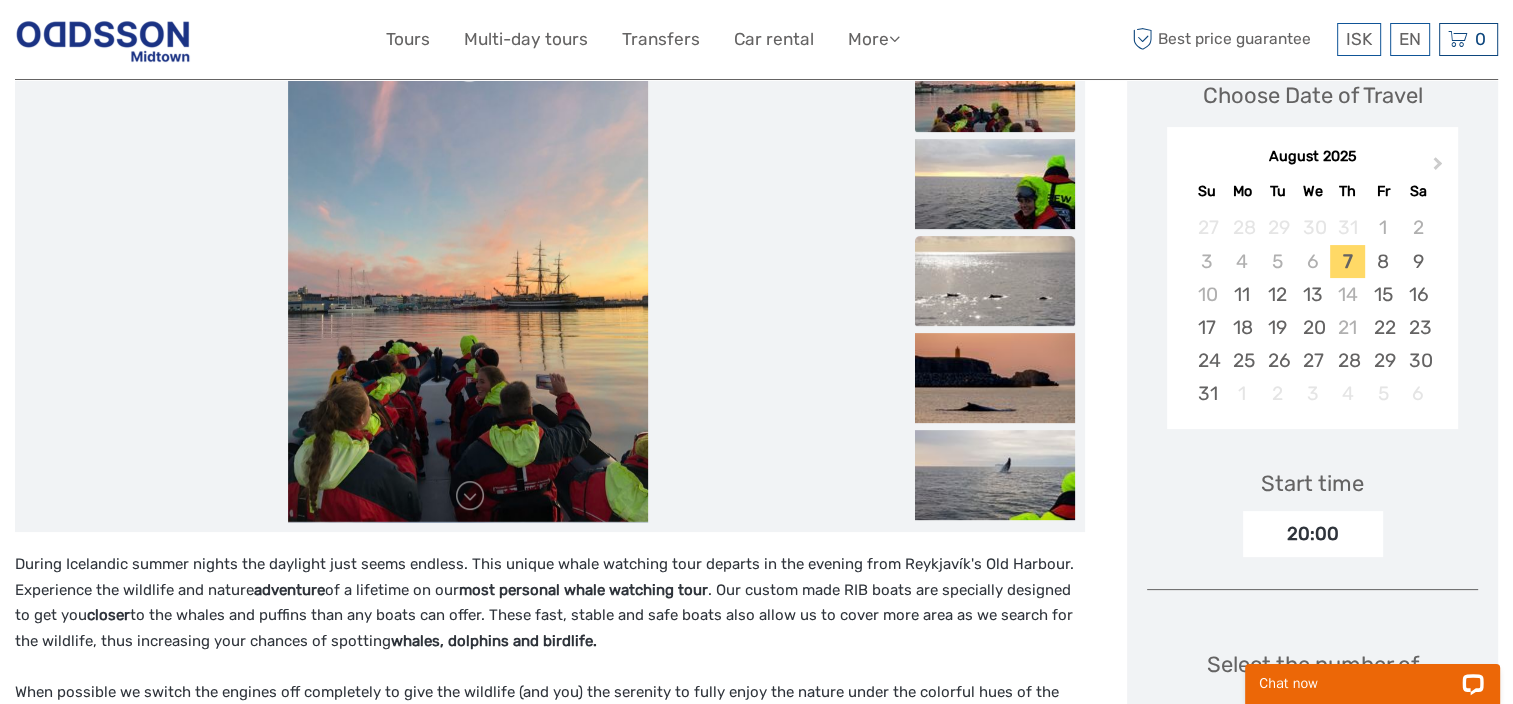 click at bounding box center (995, 281) 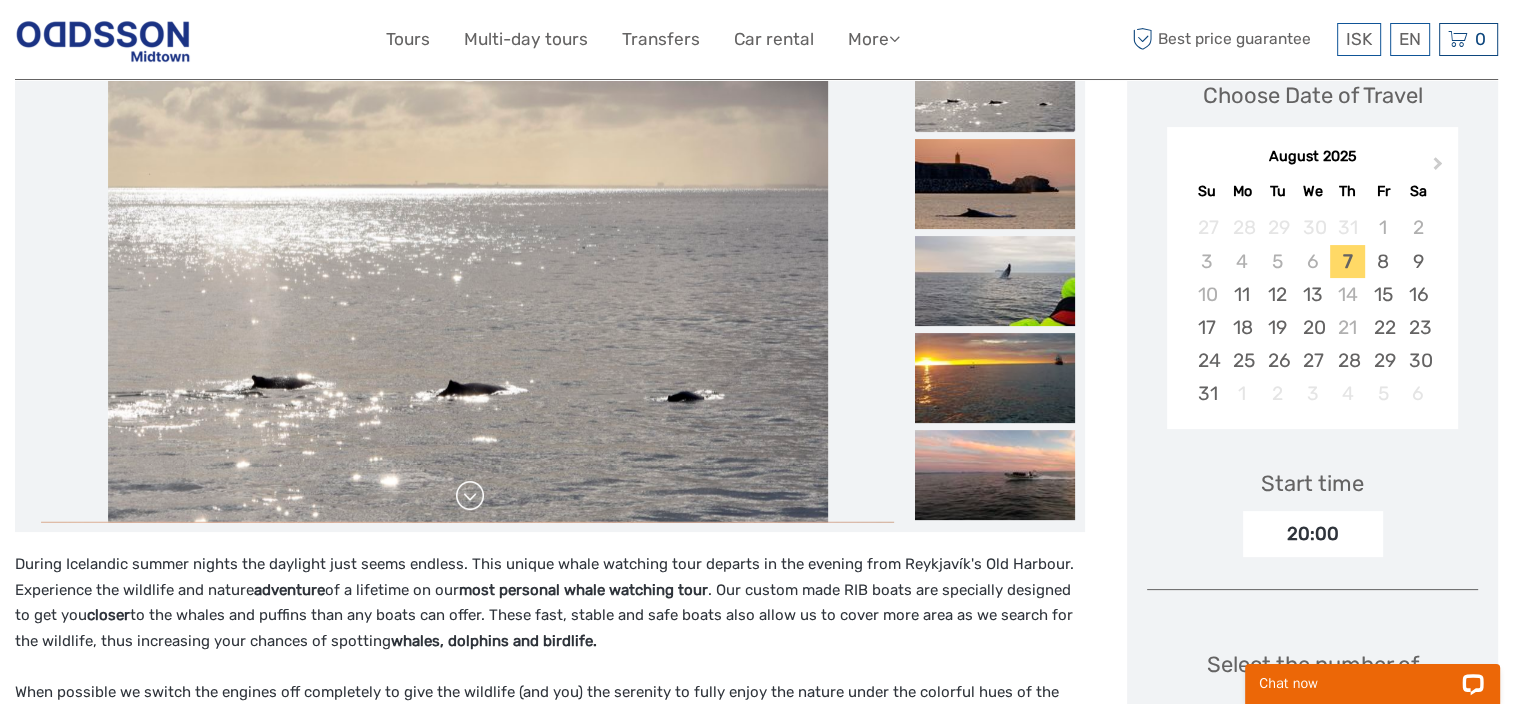 click at bounding box center [470, 496] 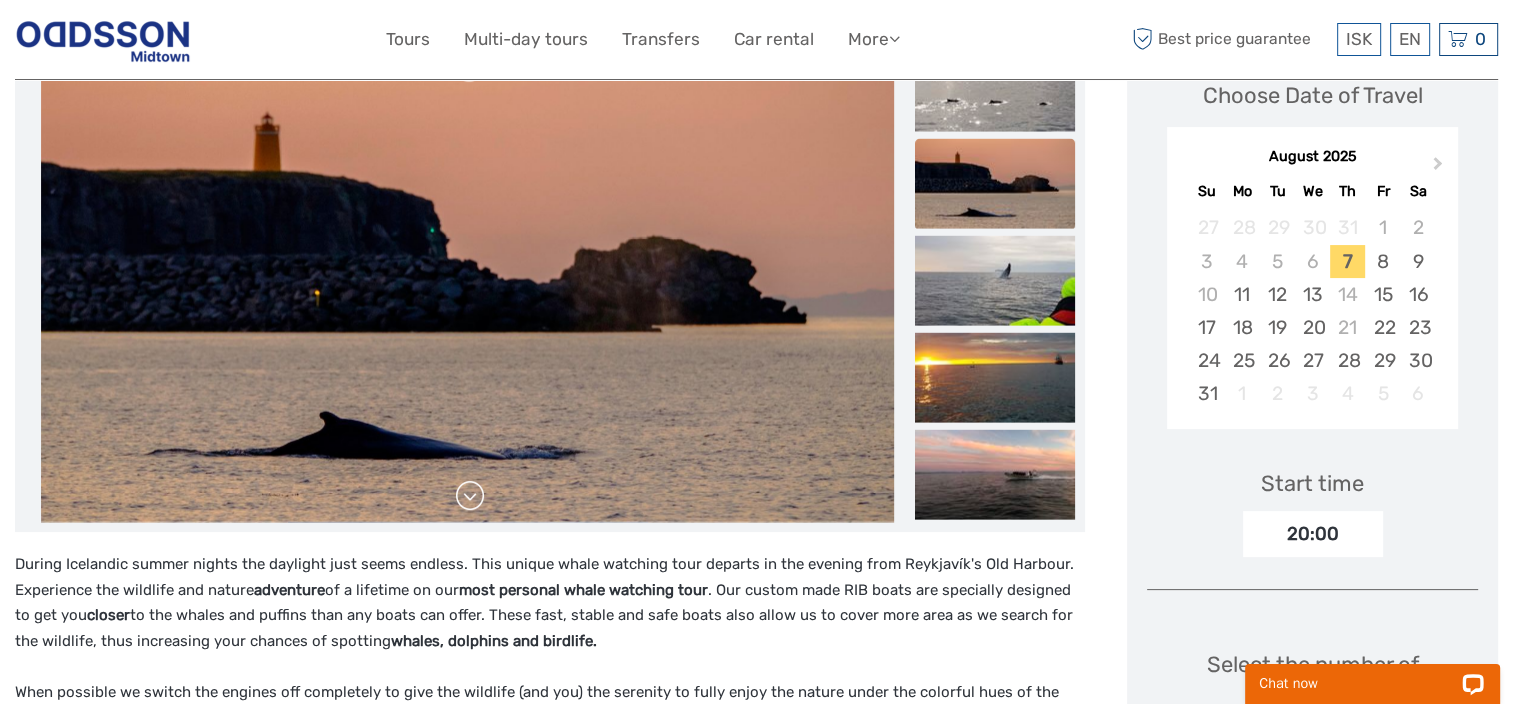 click at bounding box center [470, 496] 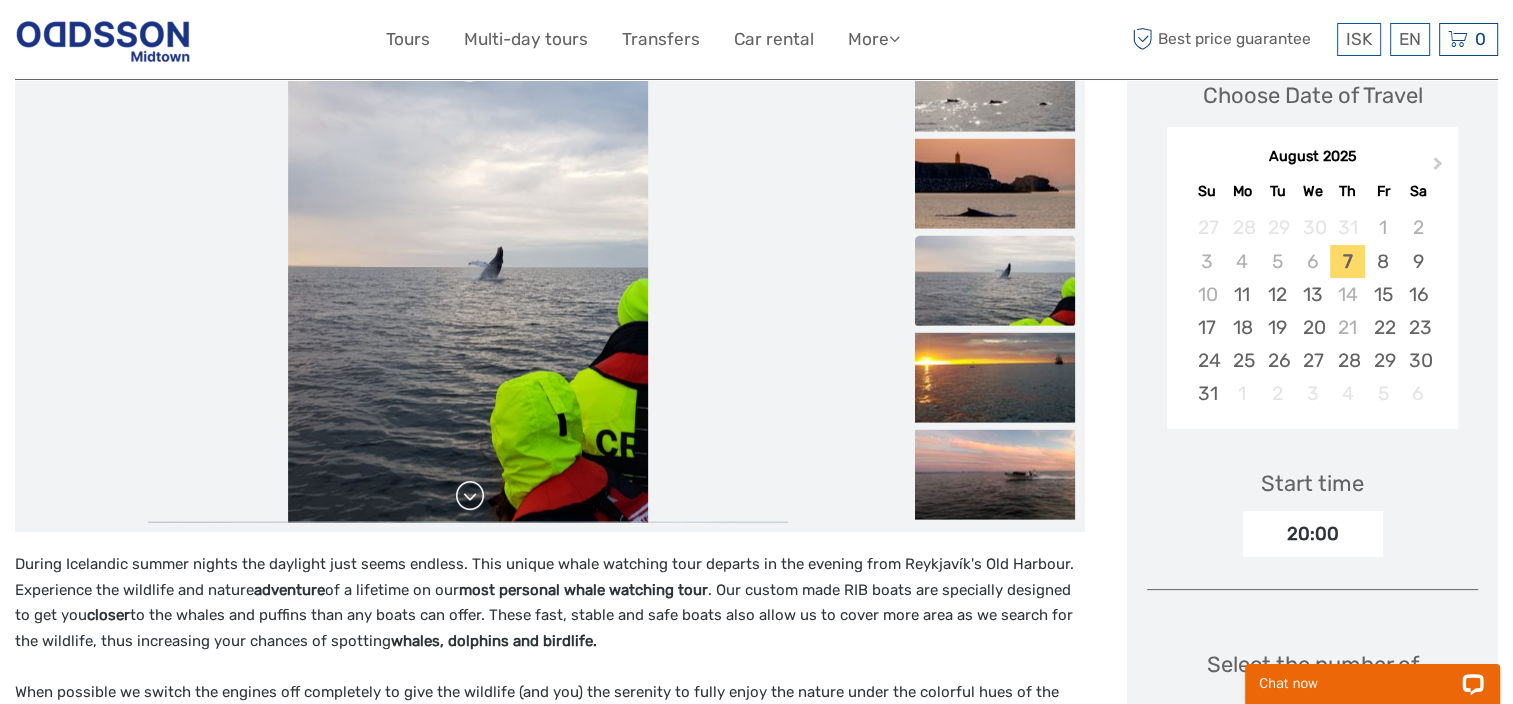 click at bounding box center (470, 496) 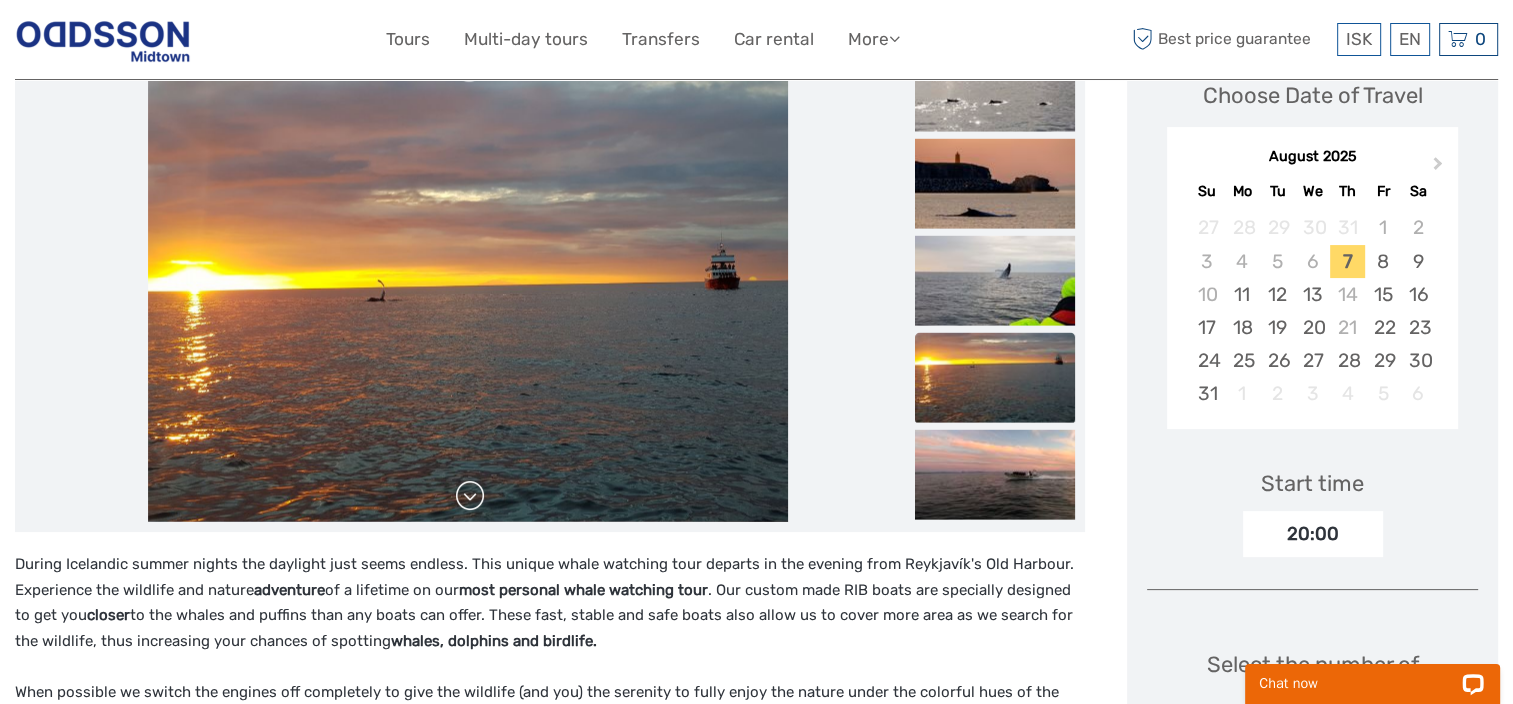 click at bounding box center (470, 496) 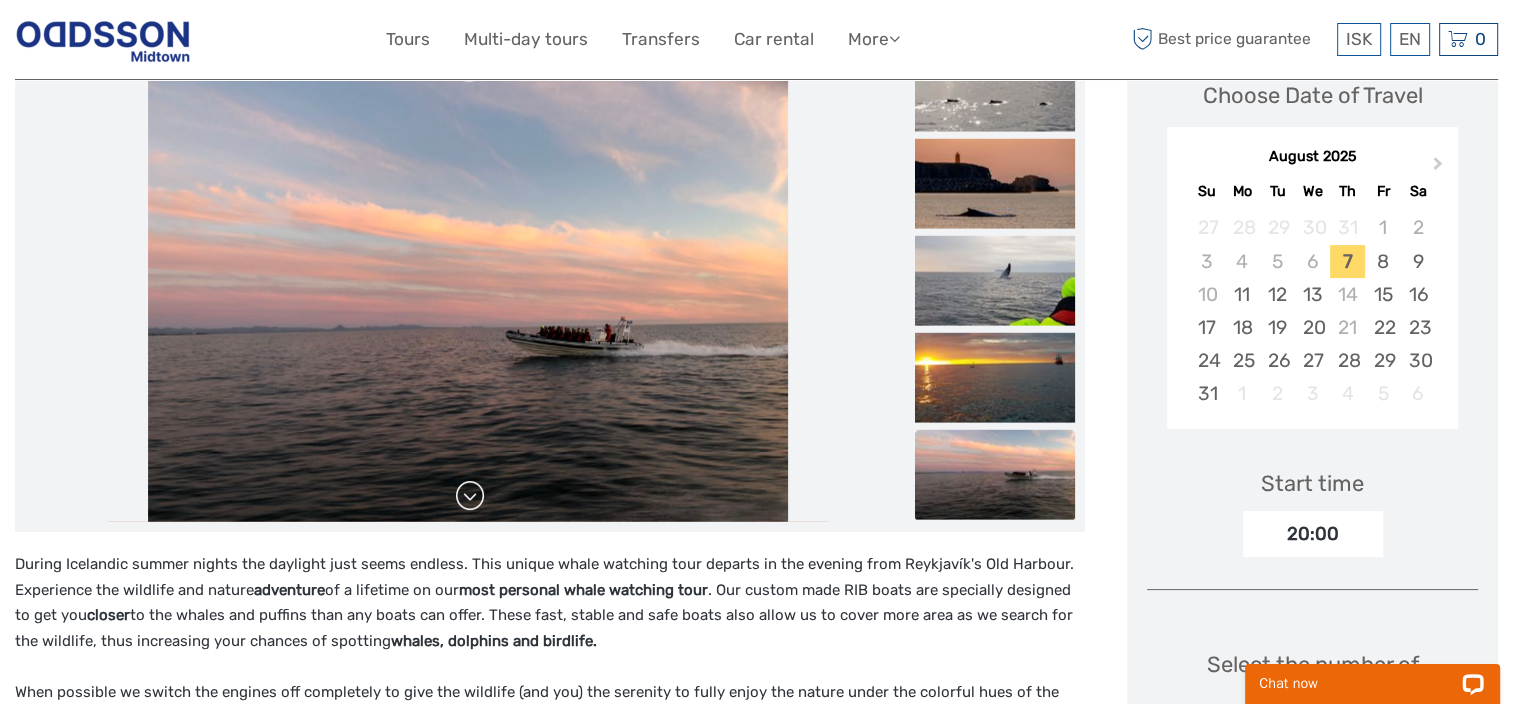 click at bounding box center [470, 496] 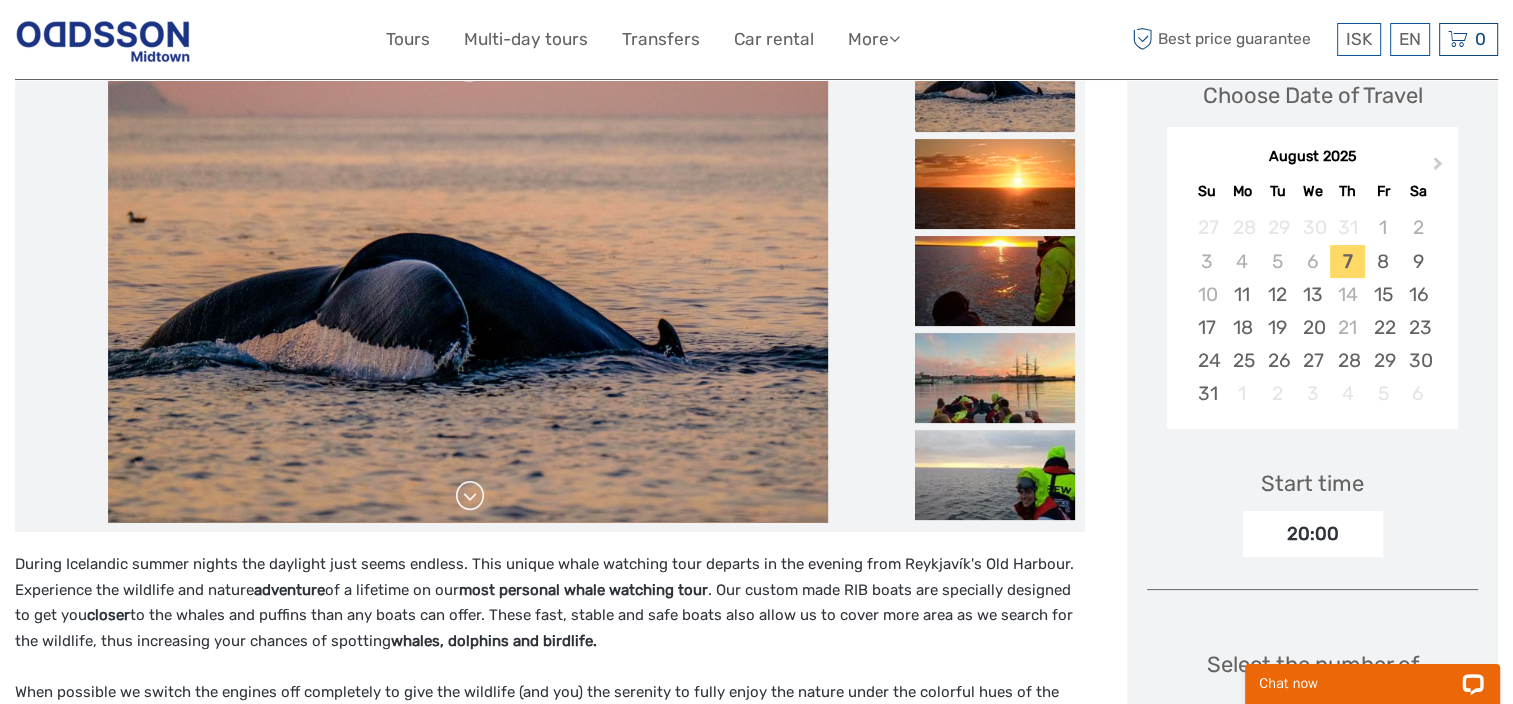 click at bounding box center [470, 496] 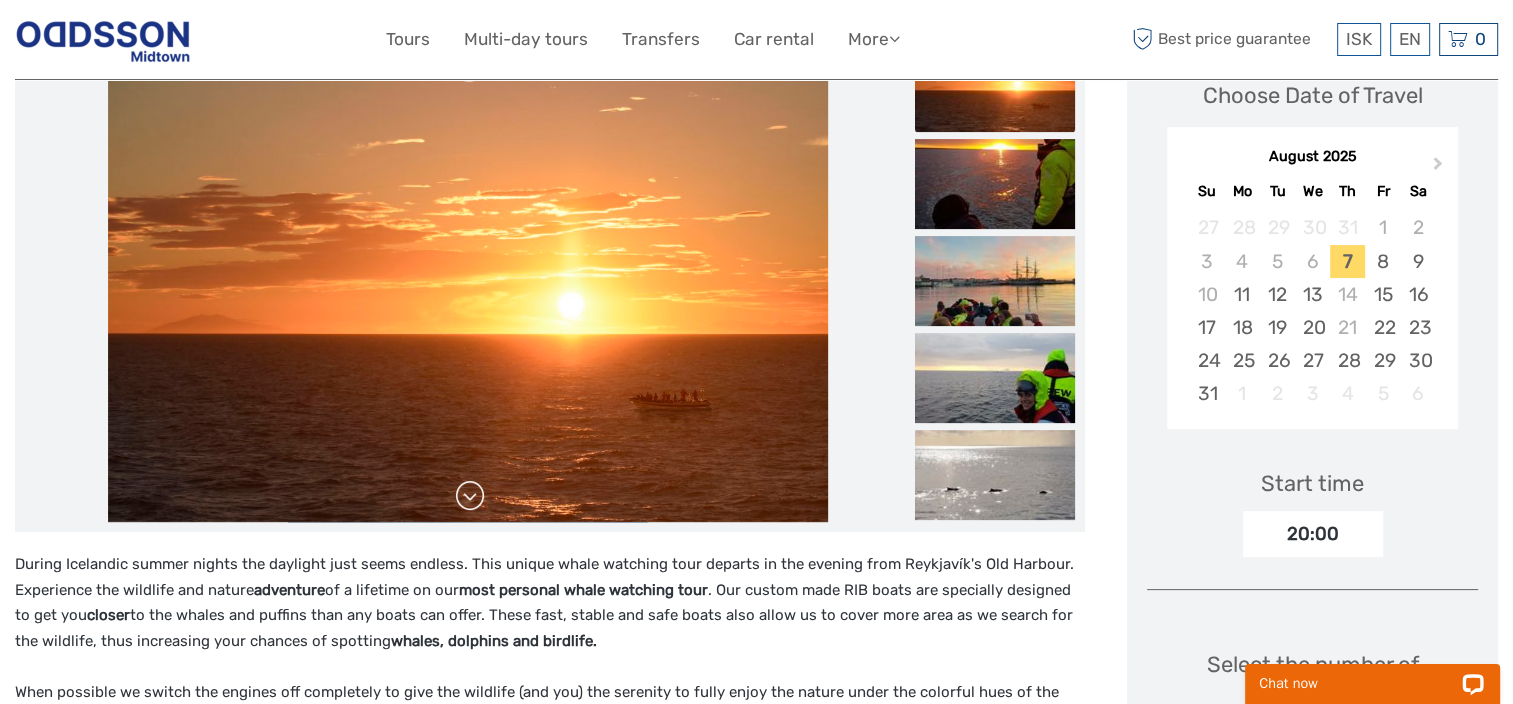 click at bounding box center (470, 496) 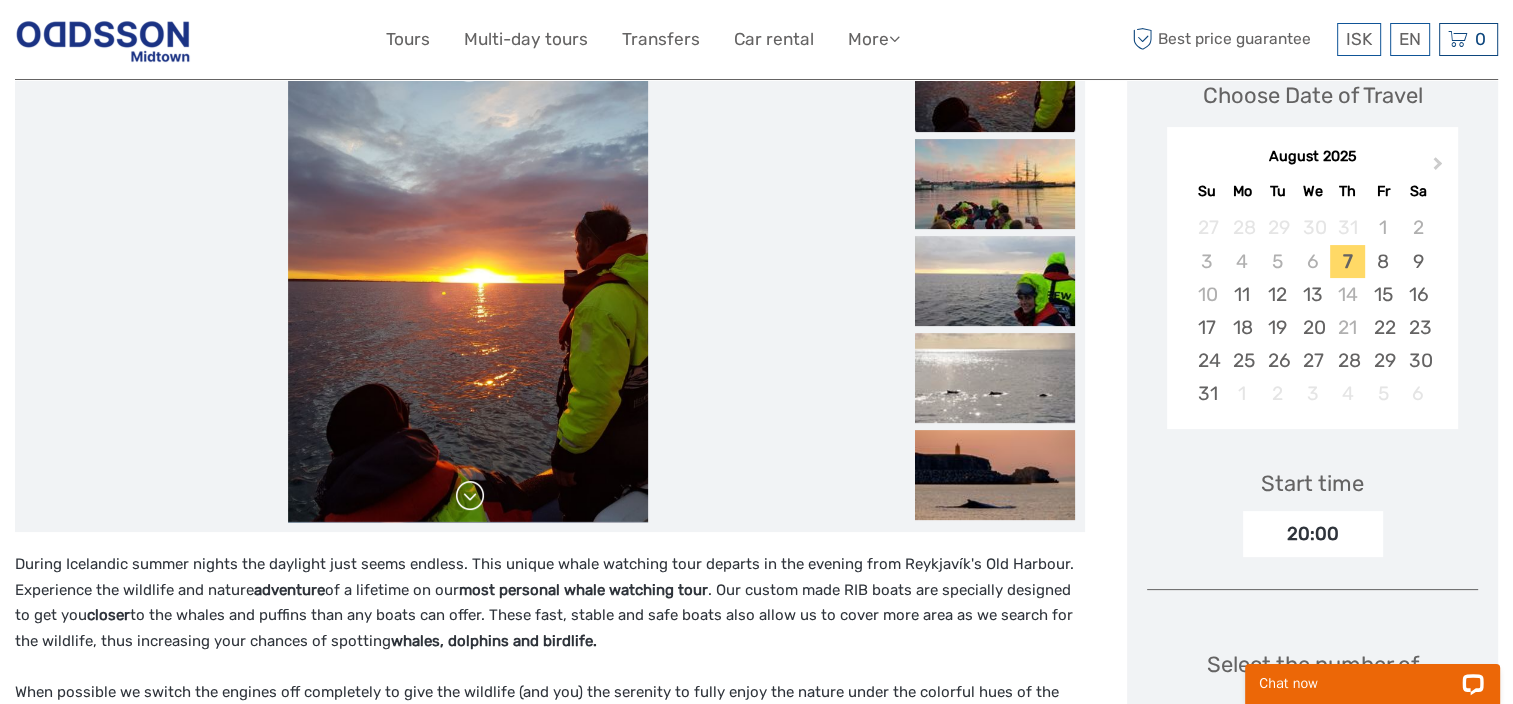 click at bounding box center [470, 496] 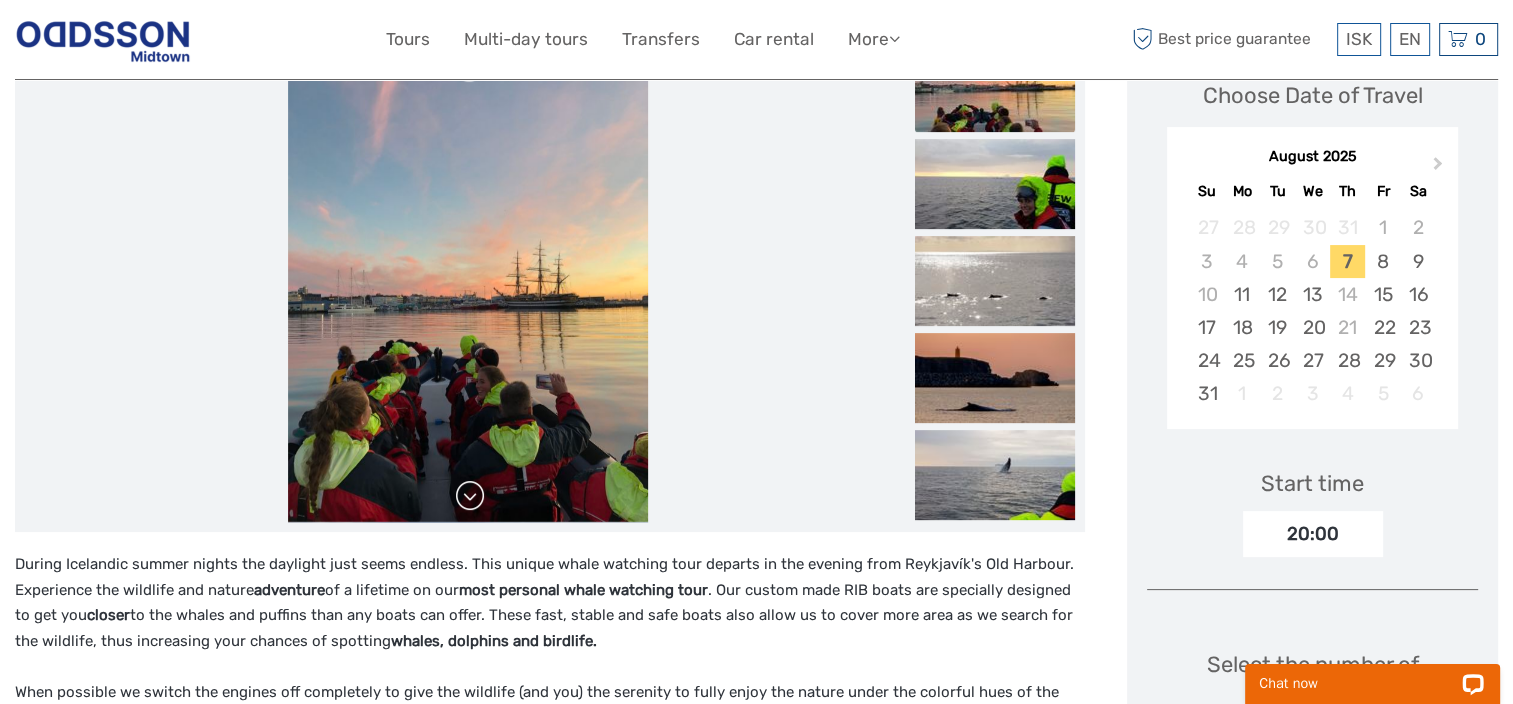 click at bounding box center (470, 496) 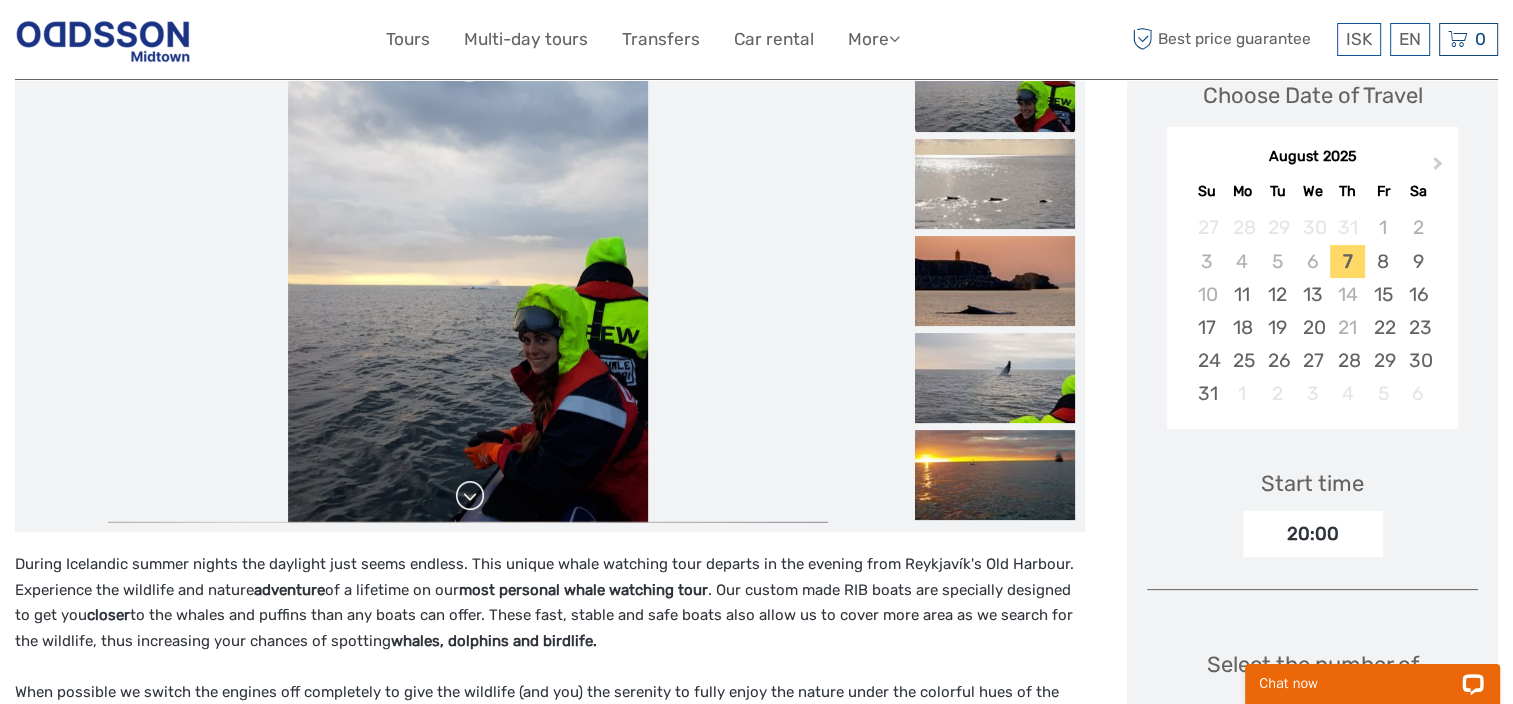 click at bounding box center (470, 496) 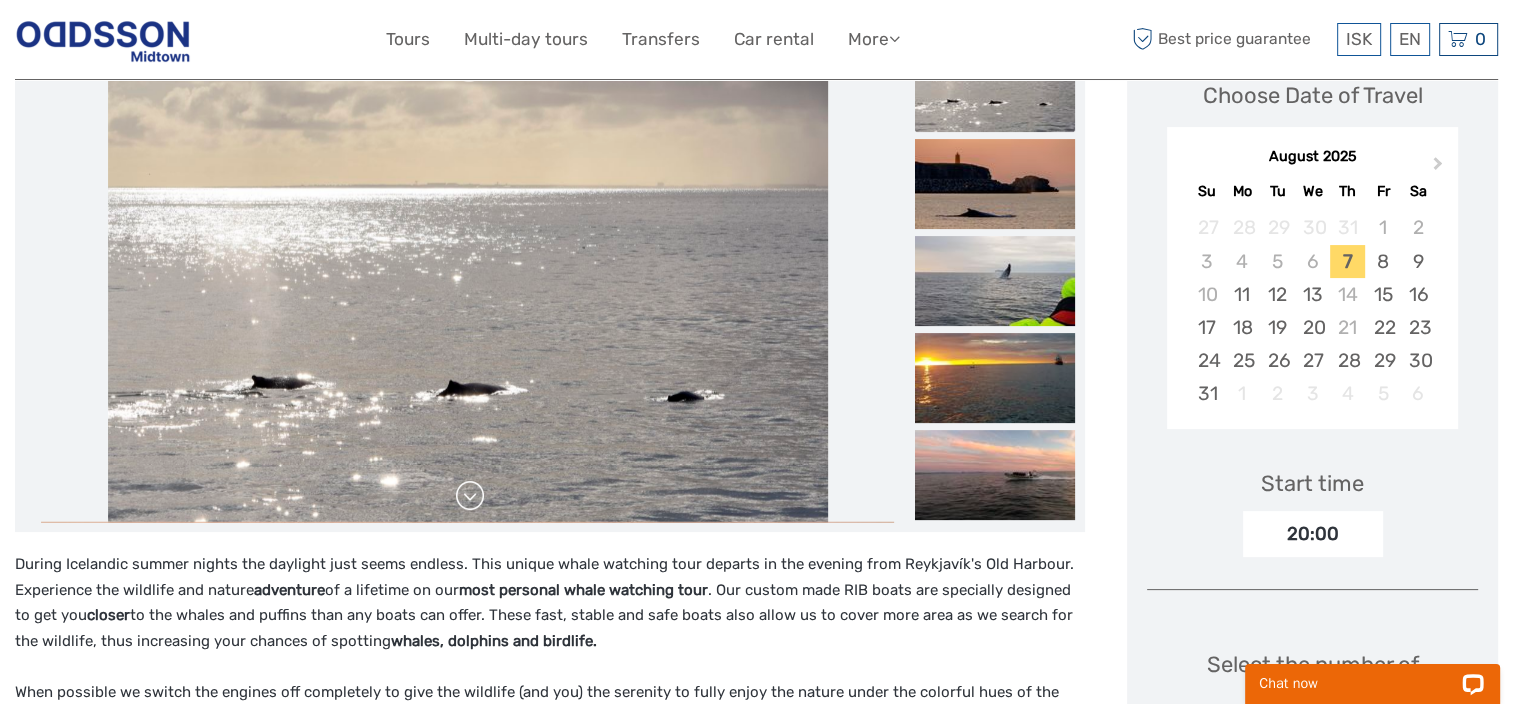 click at bounding box center [470, 496] 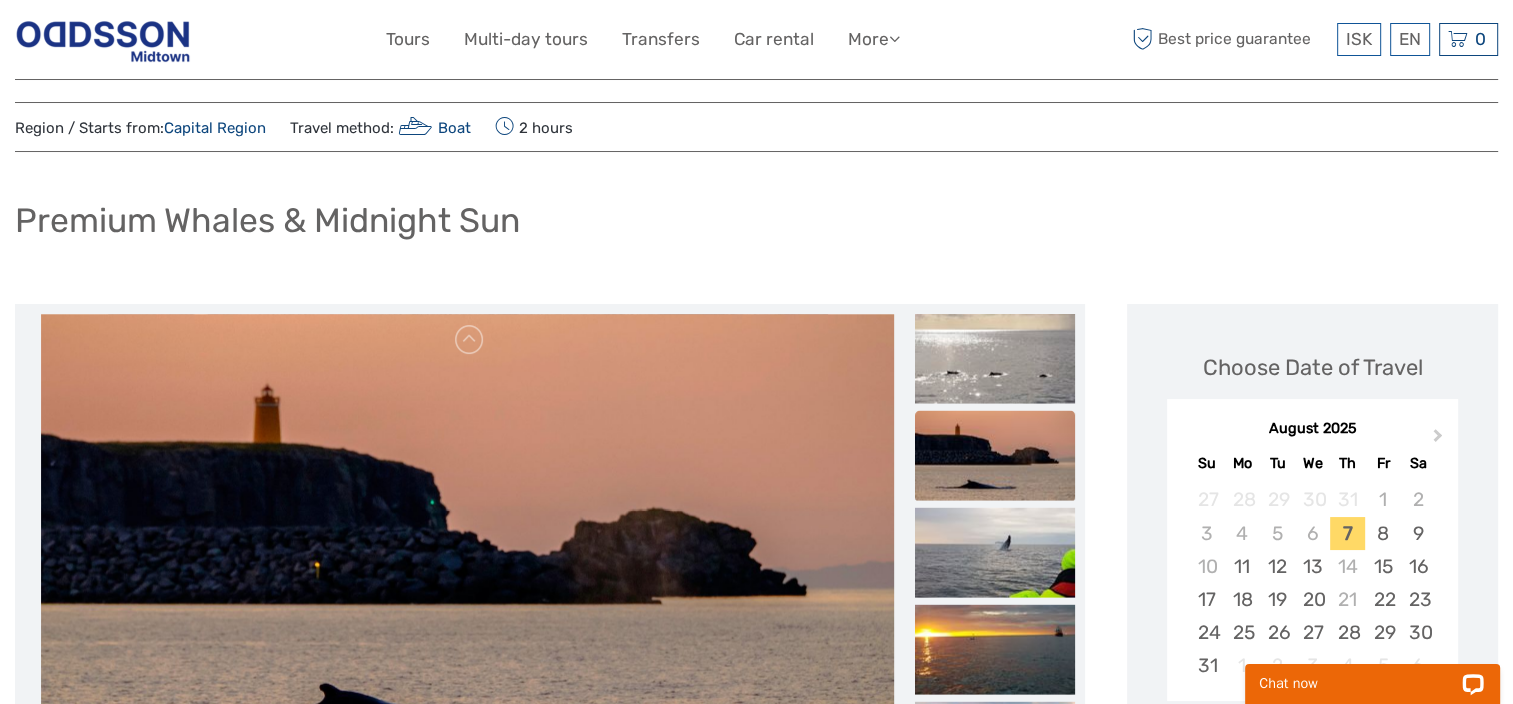 scroll, scrollTop: 0, scrollLeft: 0, axis: both 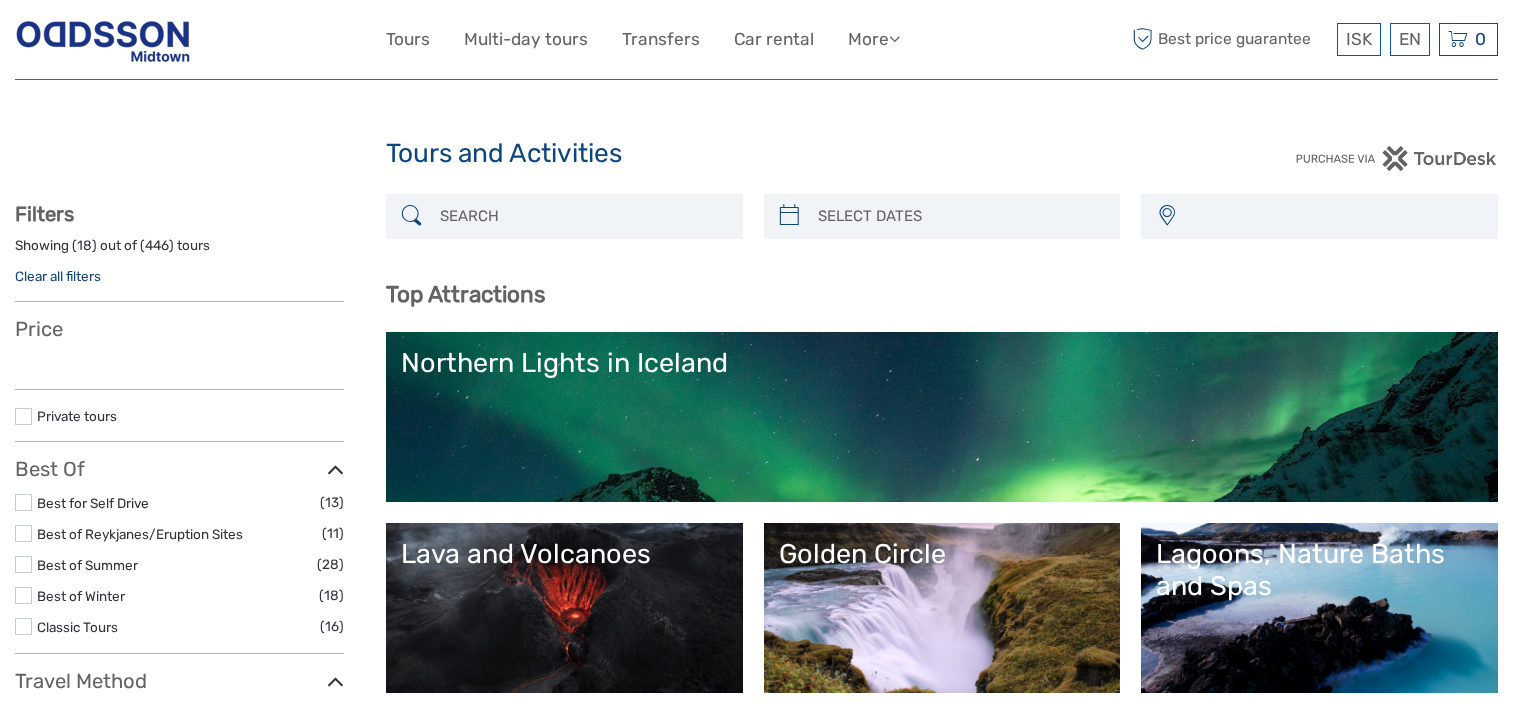 select 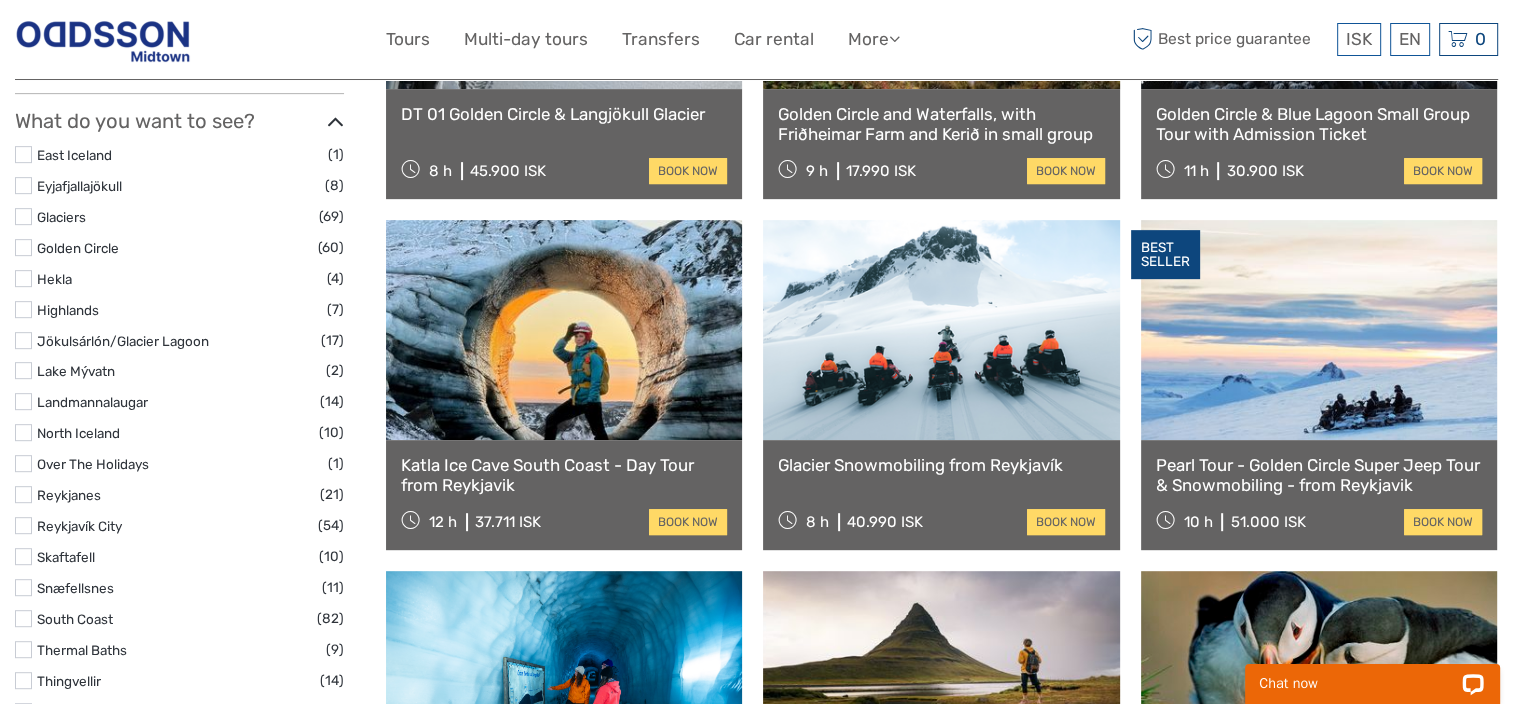 scroll, scrollTop: 0, scrollLeft: 0, axis: both 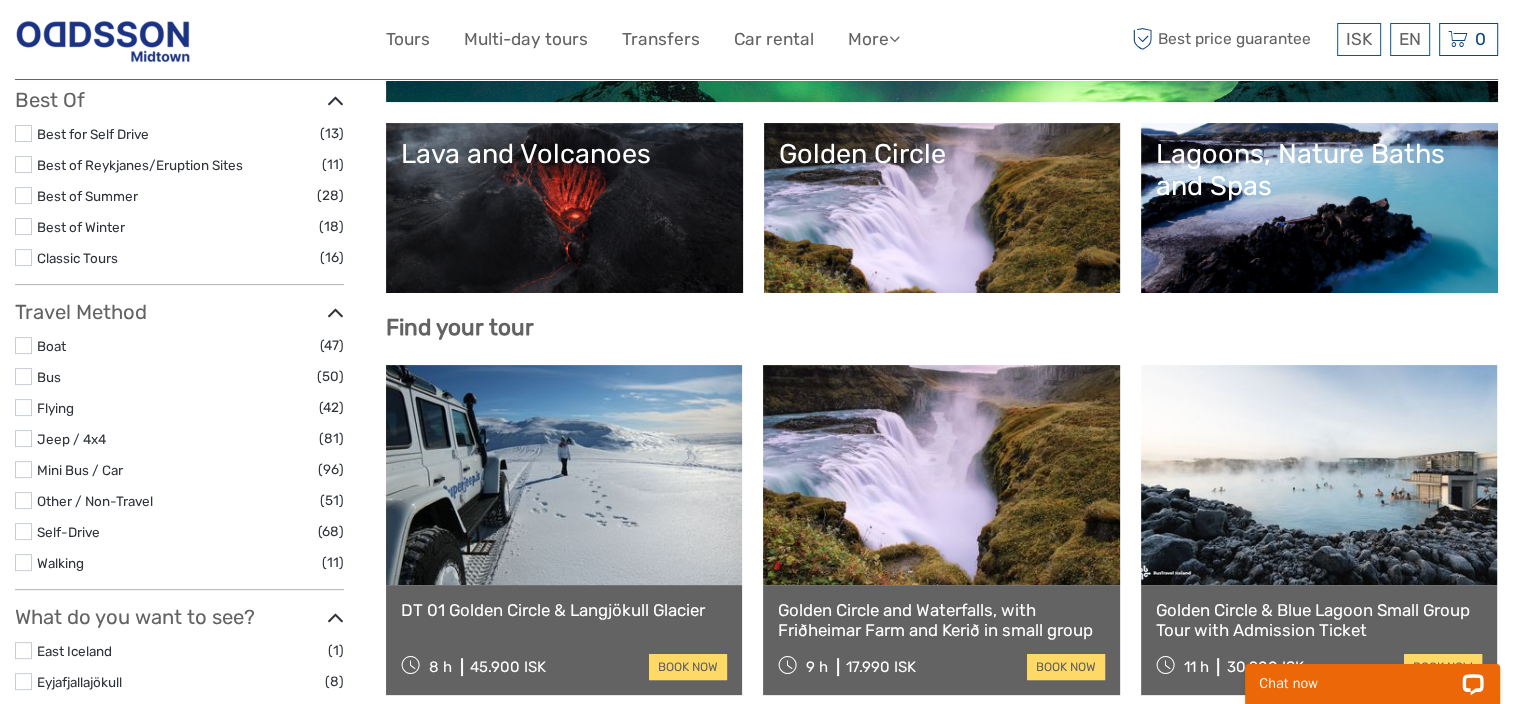 click on "Lava and Volcanoes" at bounding box center (564, 208) 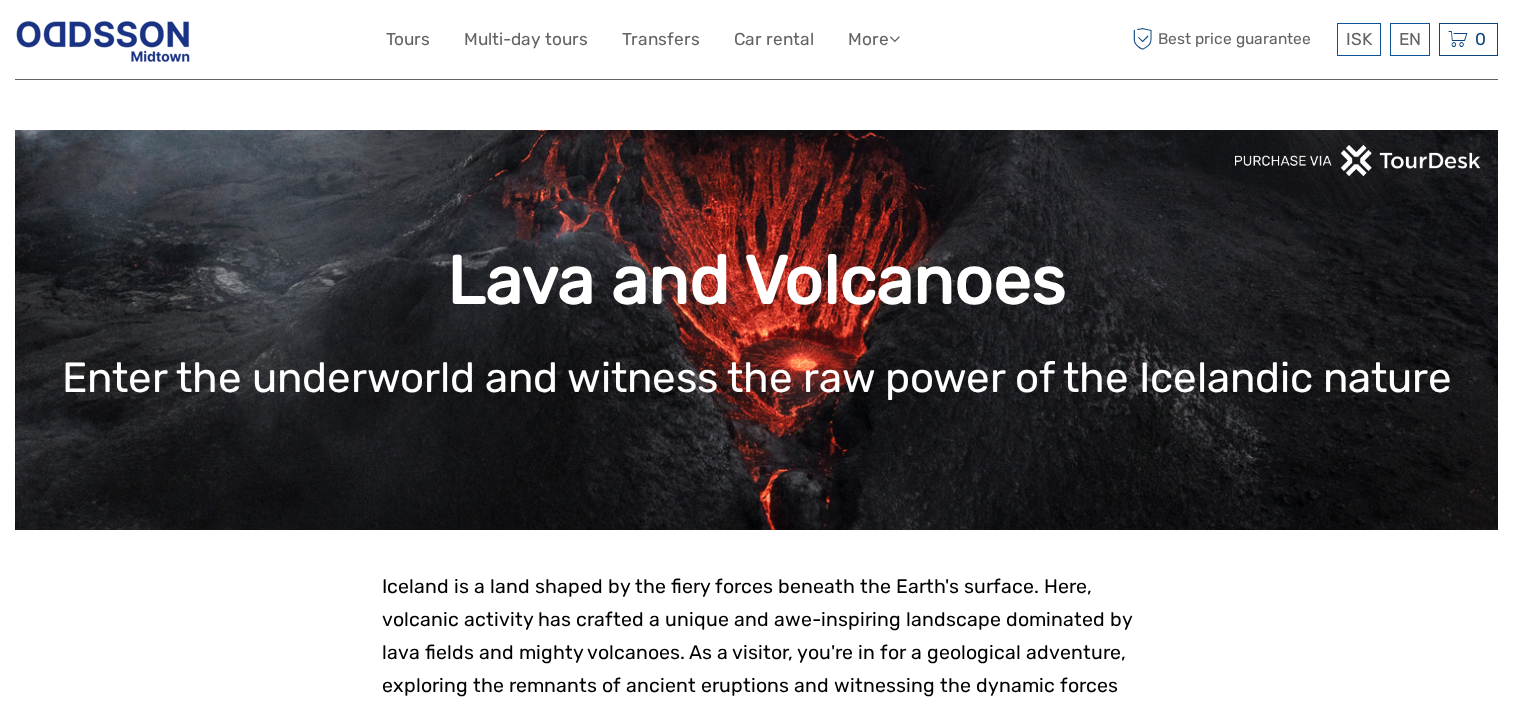 scroll, scrollTop: 0, scrollLeft: 0, axis: both 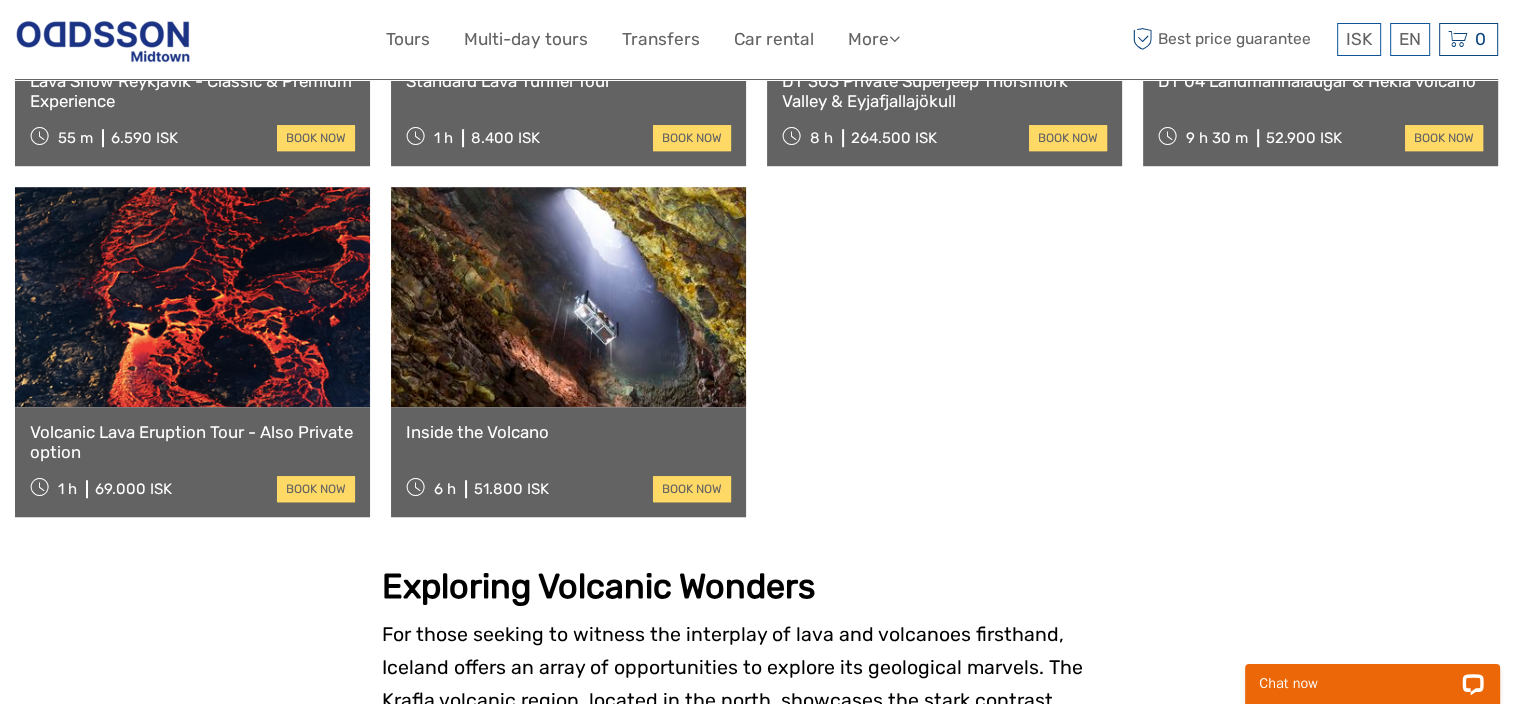 click on "Volcanic Lava Eruption Tour - Also Private option" at bounding box center (192, 442) 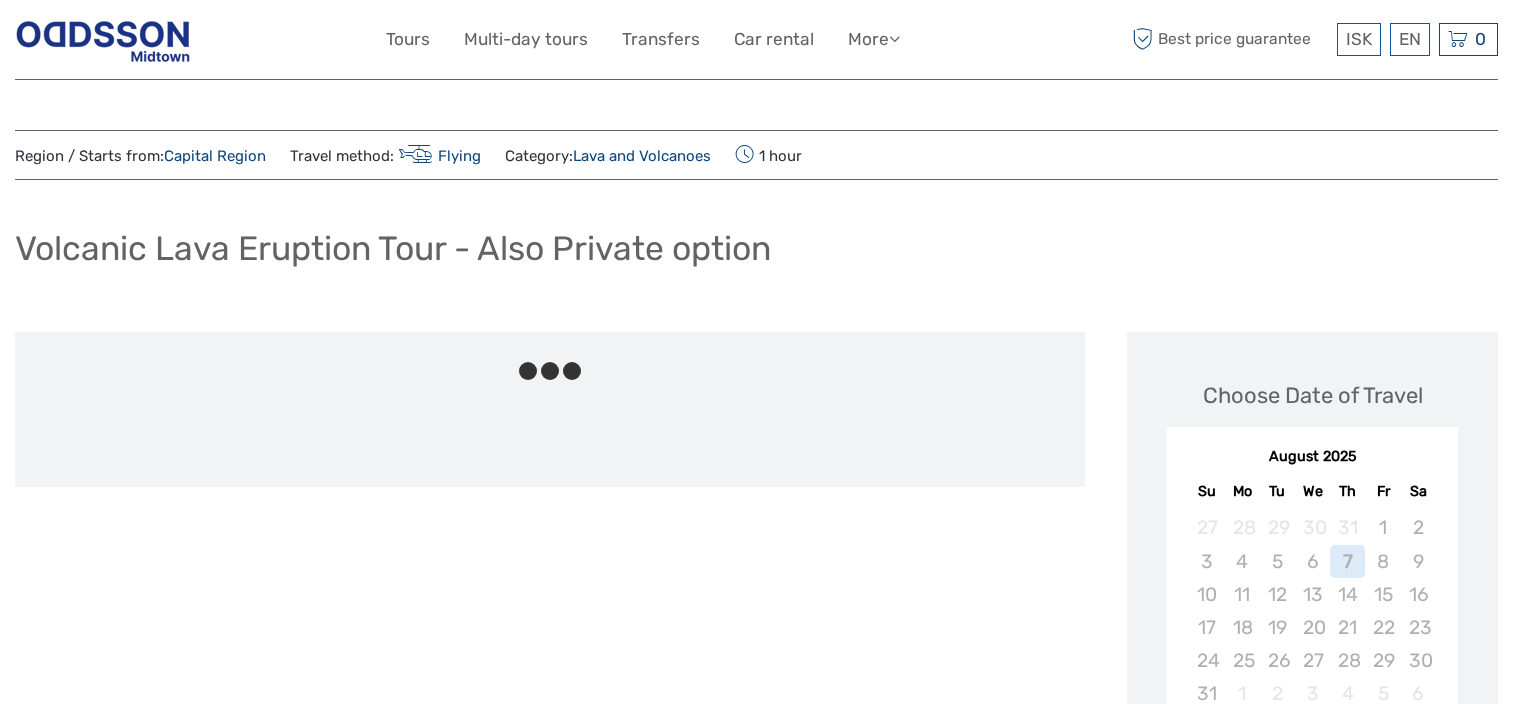 scroll, scrollTop: 0, scrollLeft: 0, axis: both 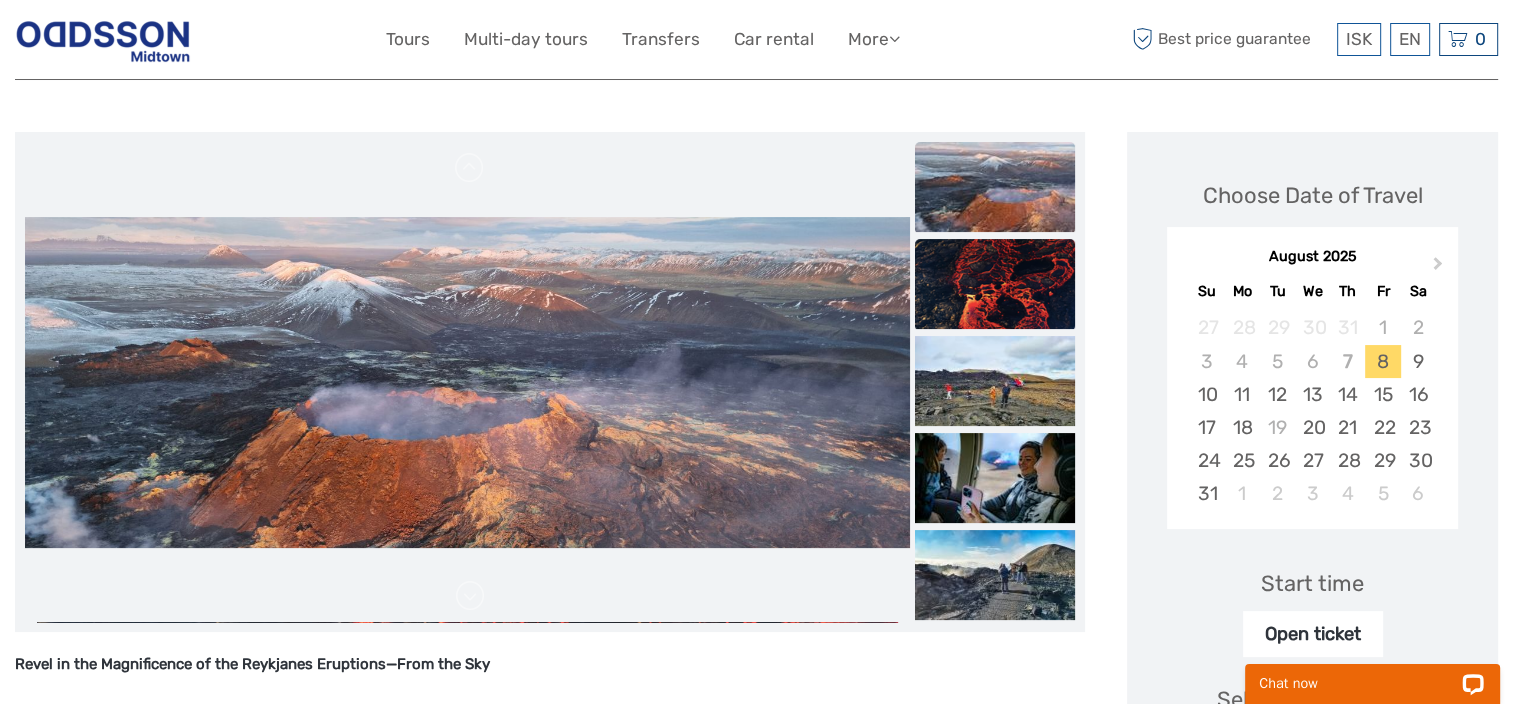click at bounding box center (995, 284) 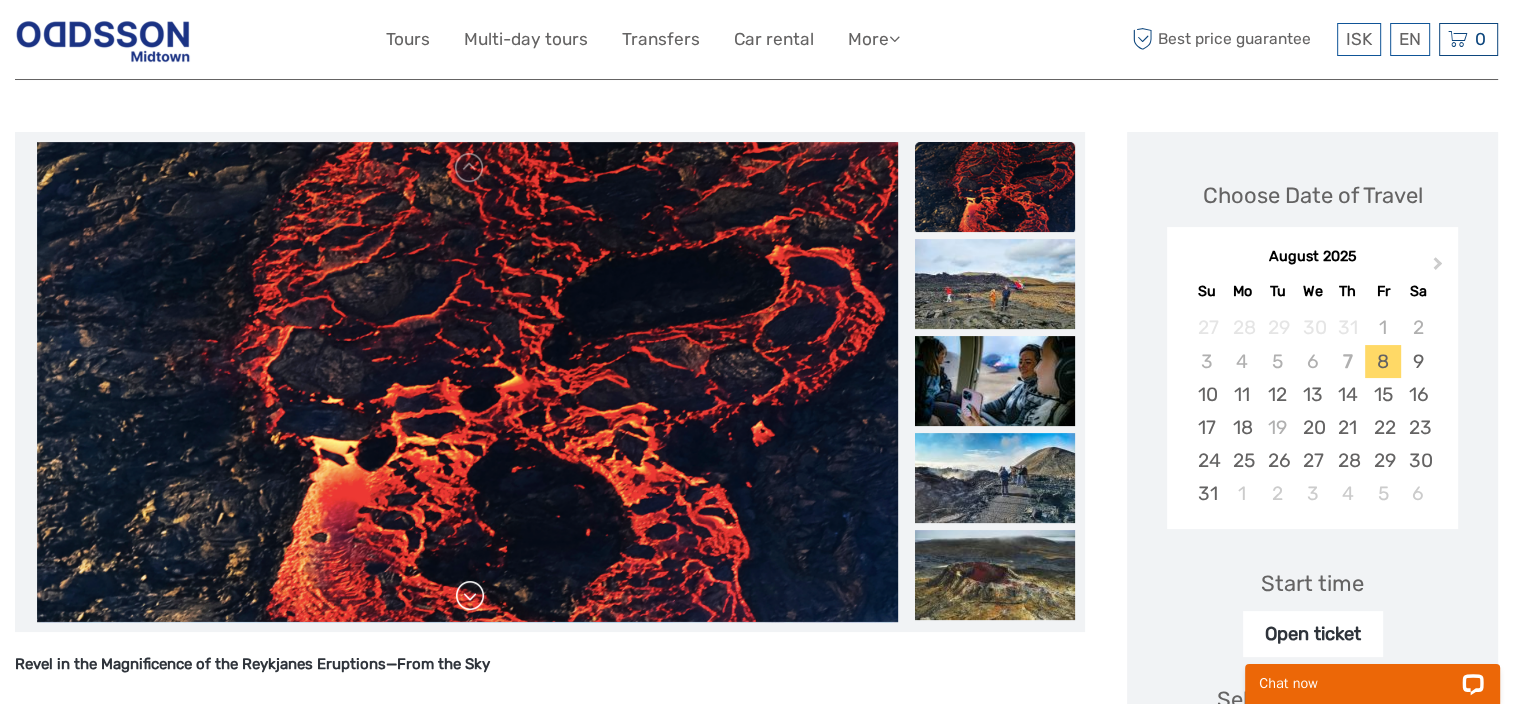 click at bounding box center [470, 596] 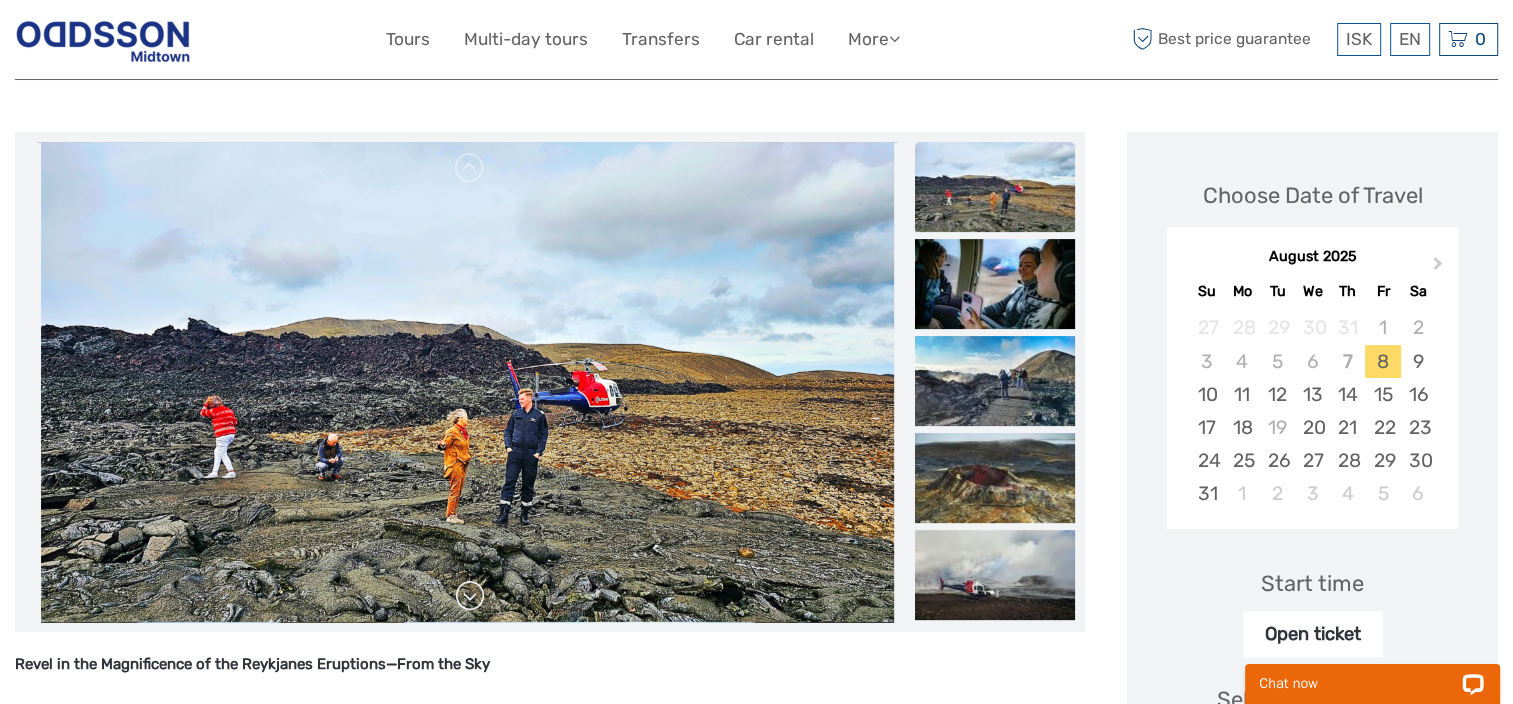 click at bounding box center [470, 596] 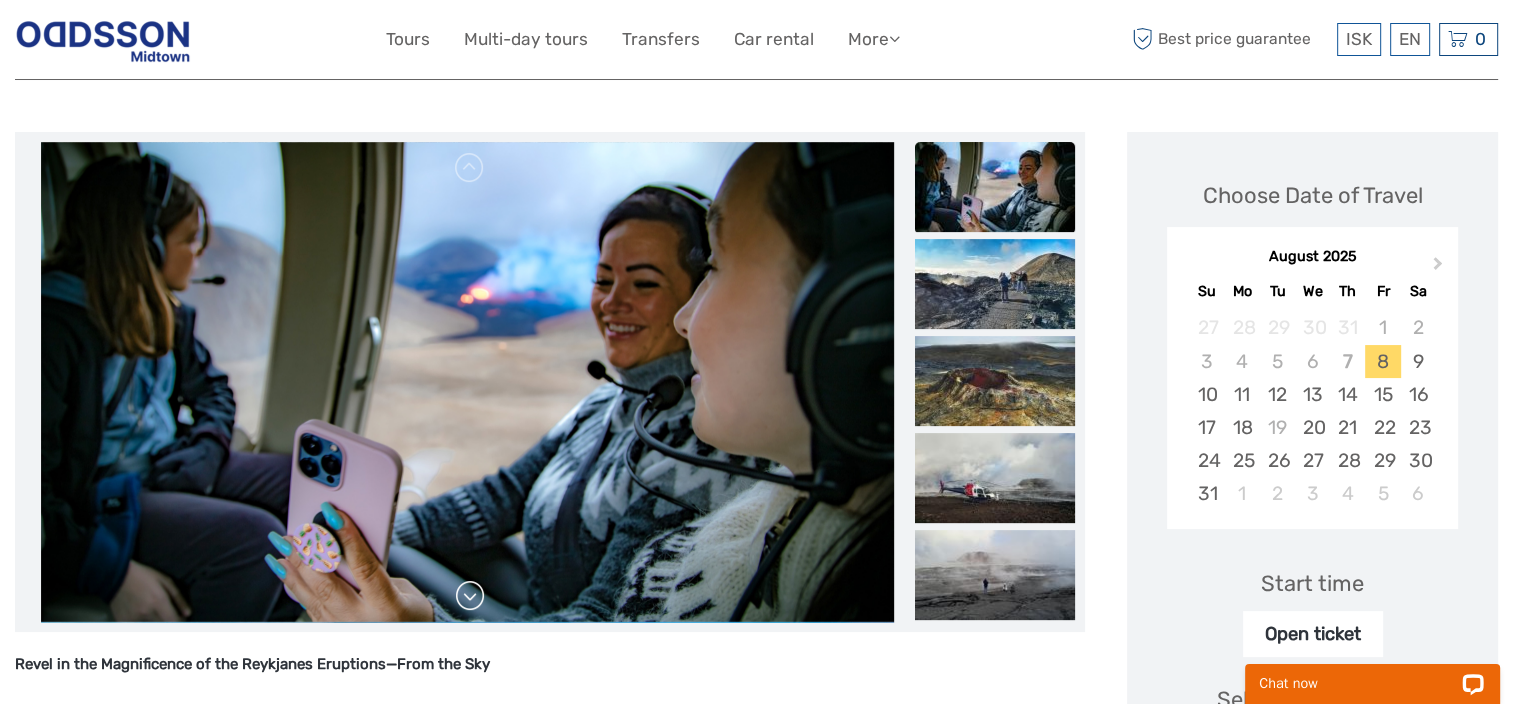 click at bounding box center (470, 596) 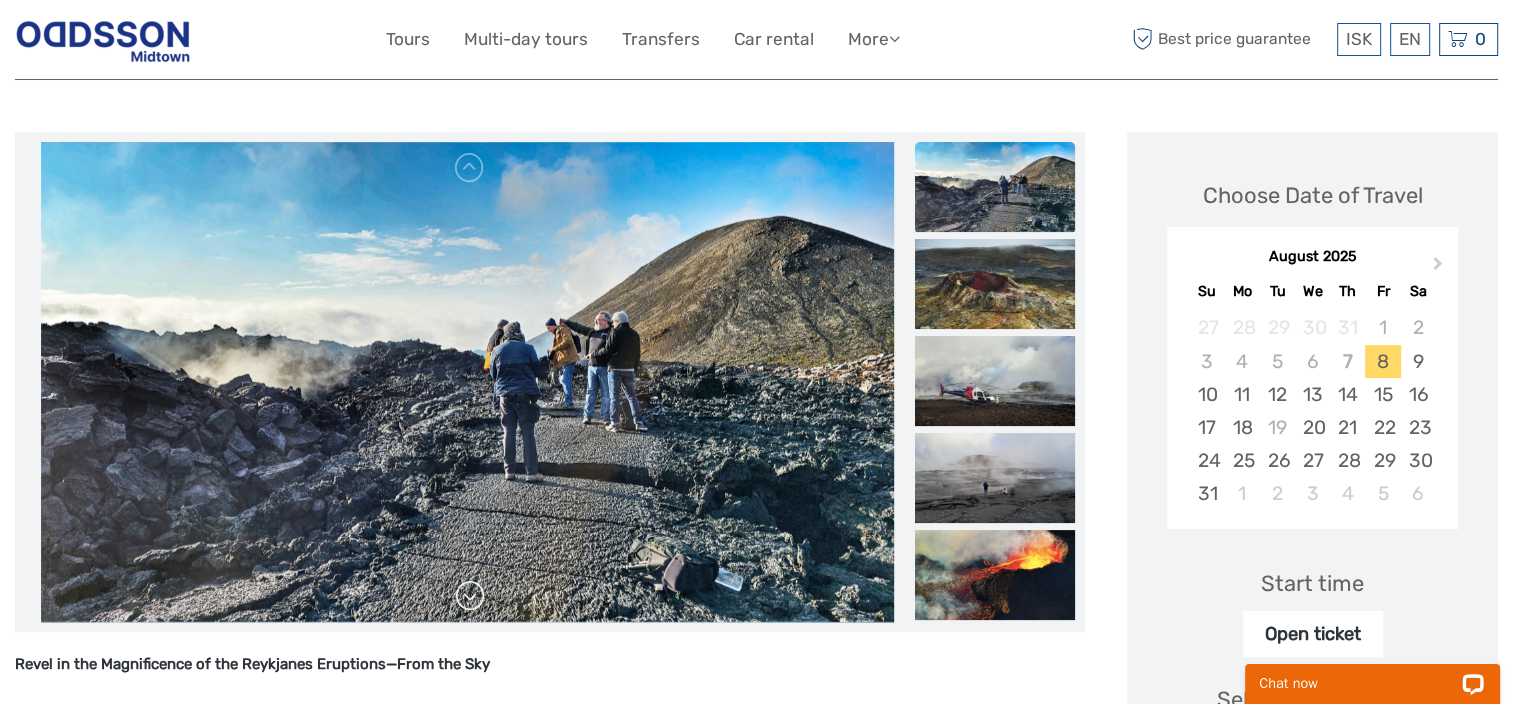 click at bounding box center [470, 596] 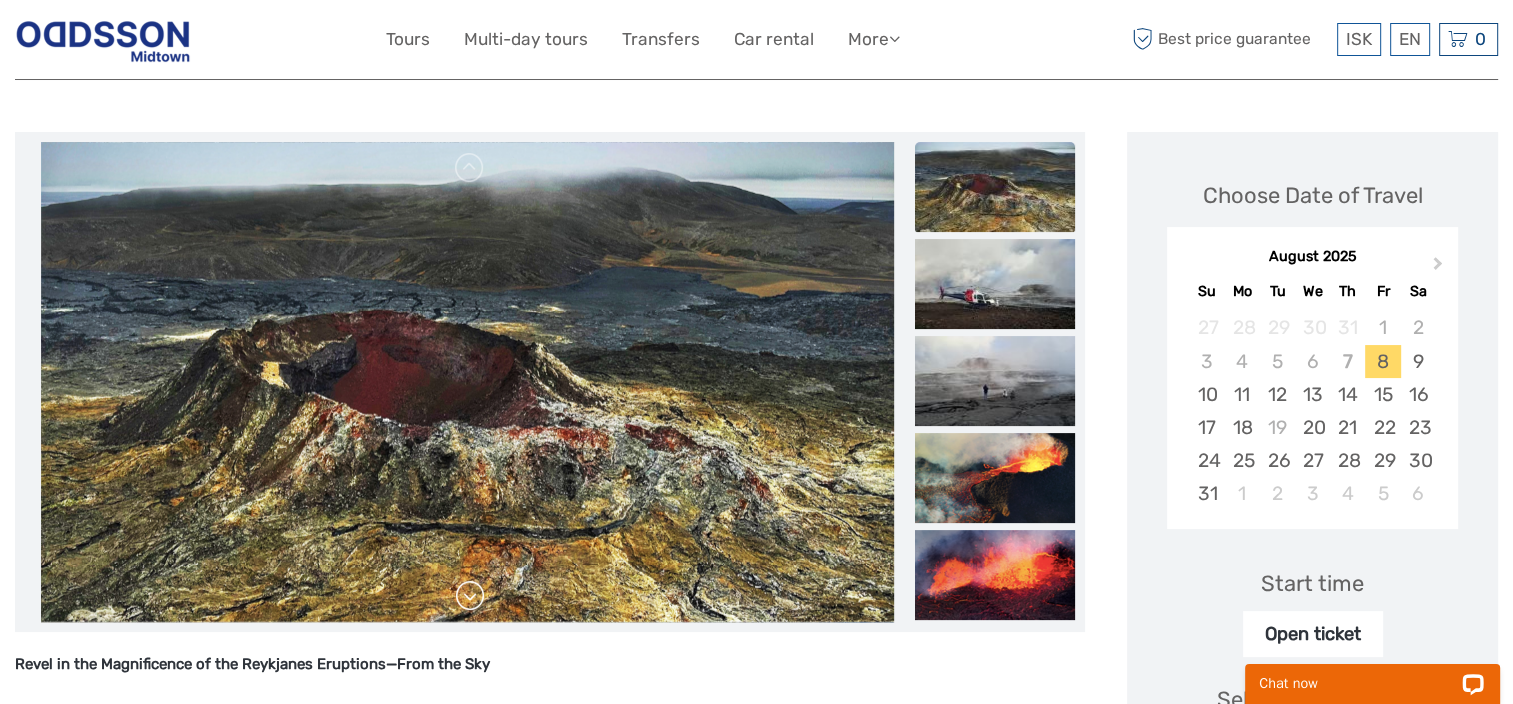 click at bounding box center (470, 596) 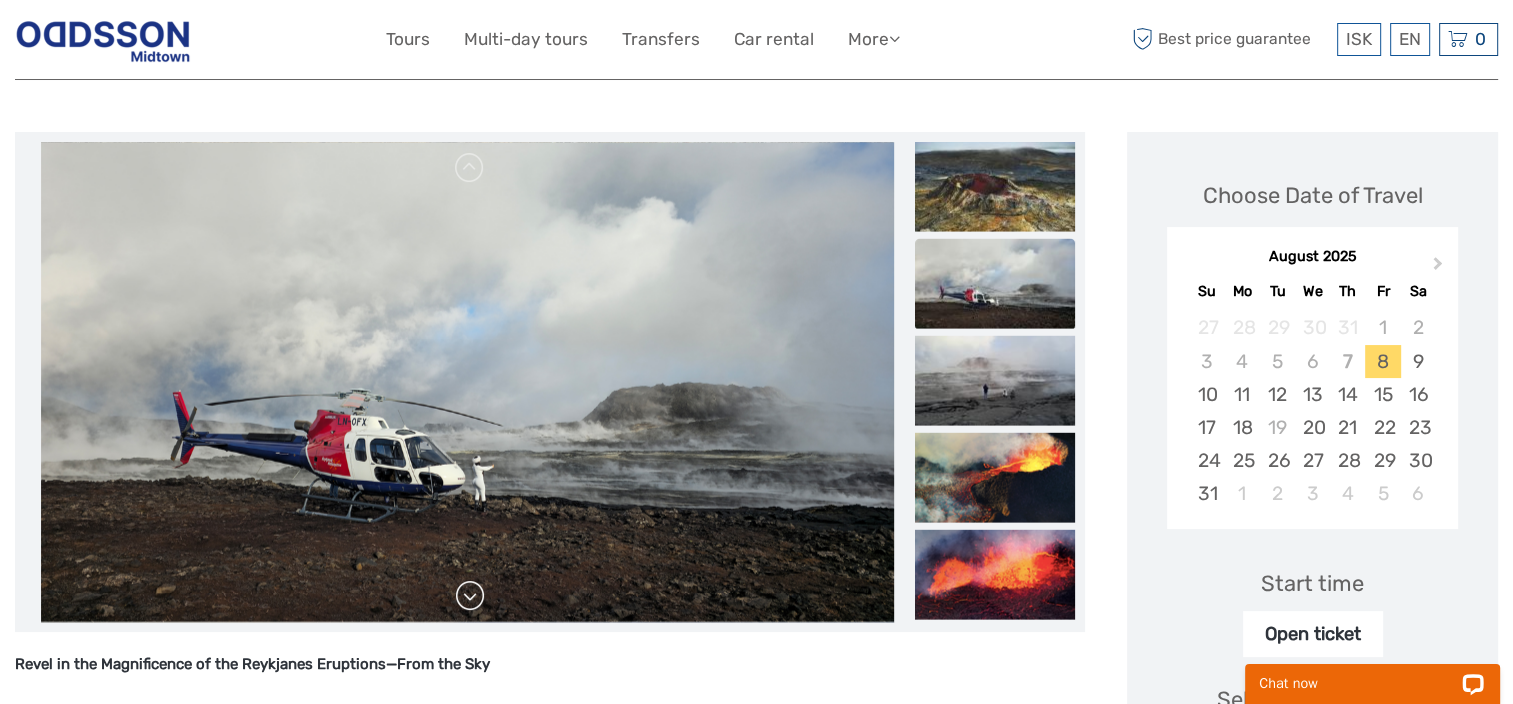 click at bounding box center (470, 596) 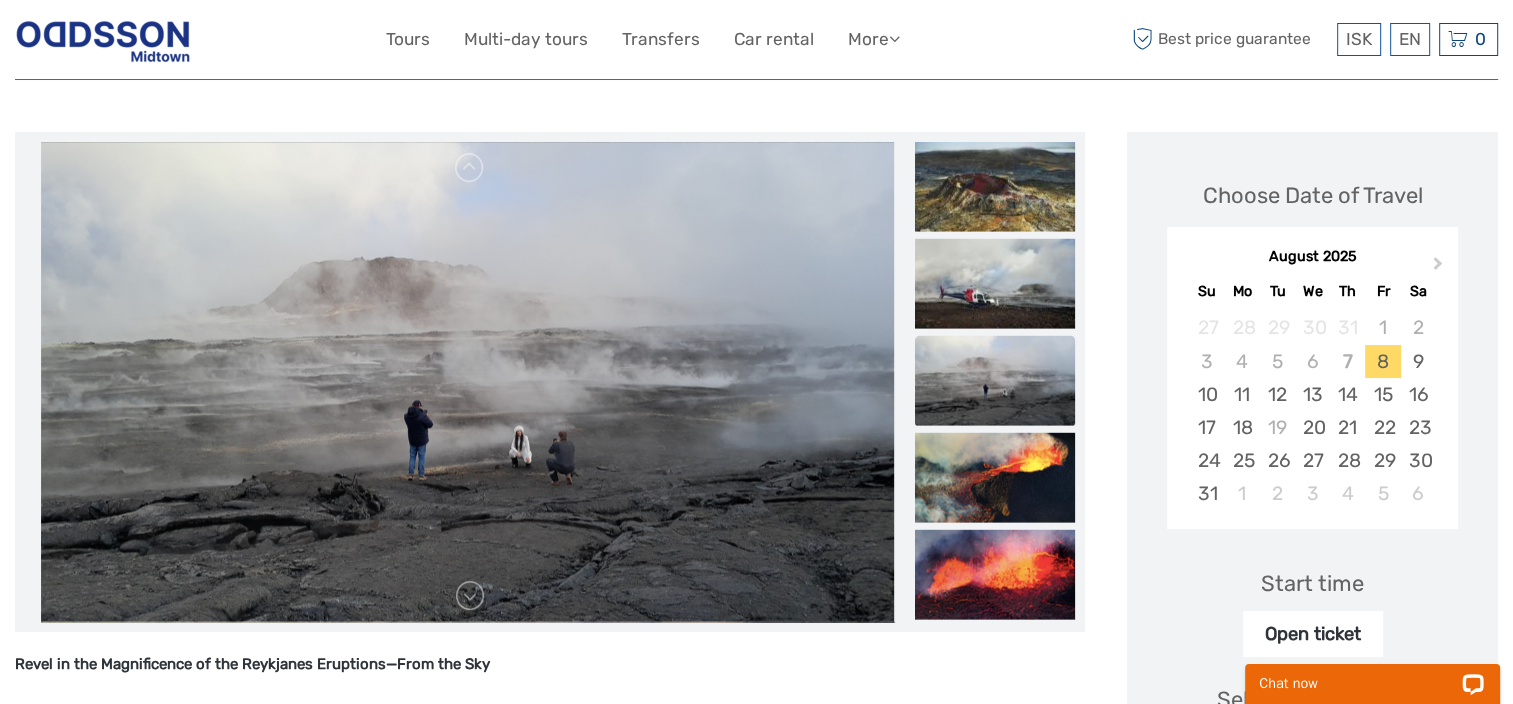 scroll, scrollTop: 700, scrollLeft: 0, axis: vertical 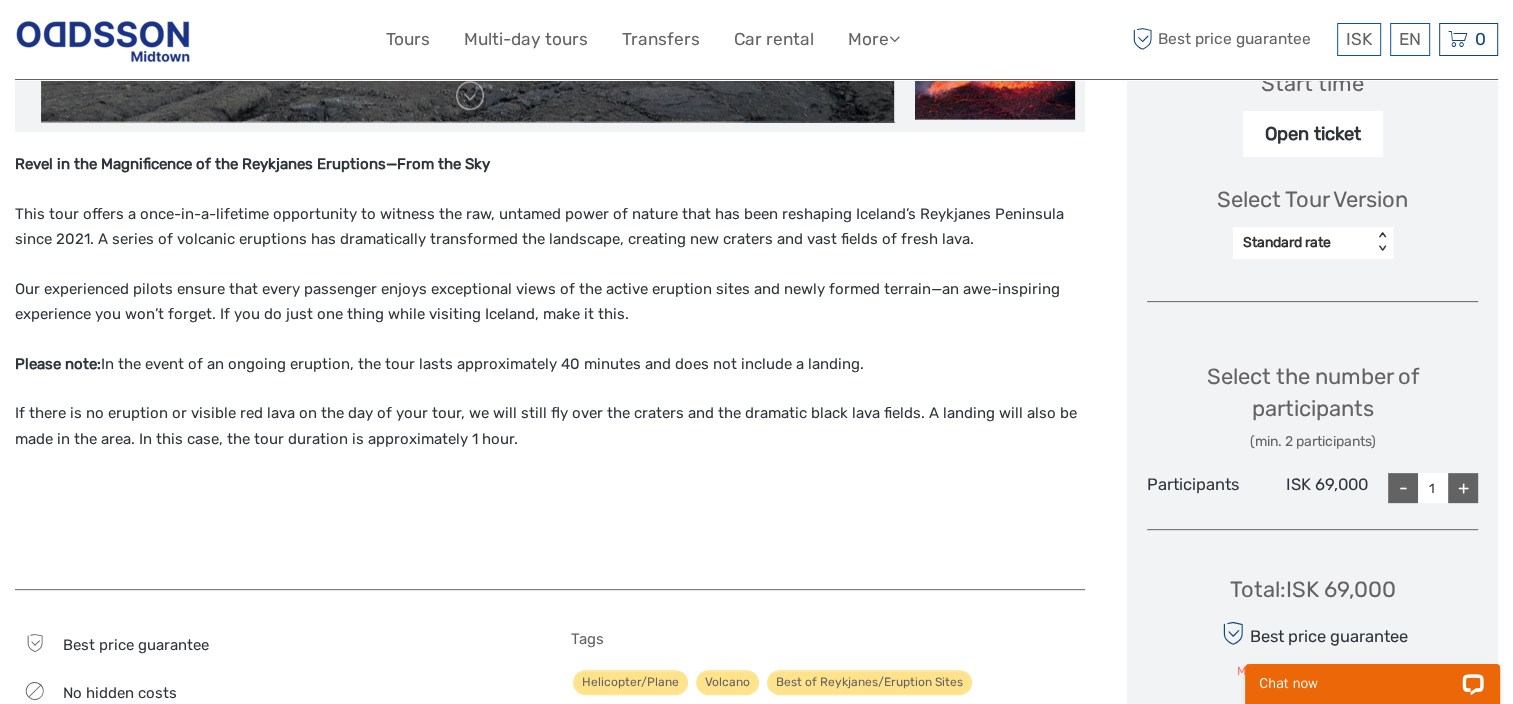 click on "+" at bounding box center (1463, 488) 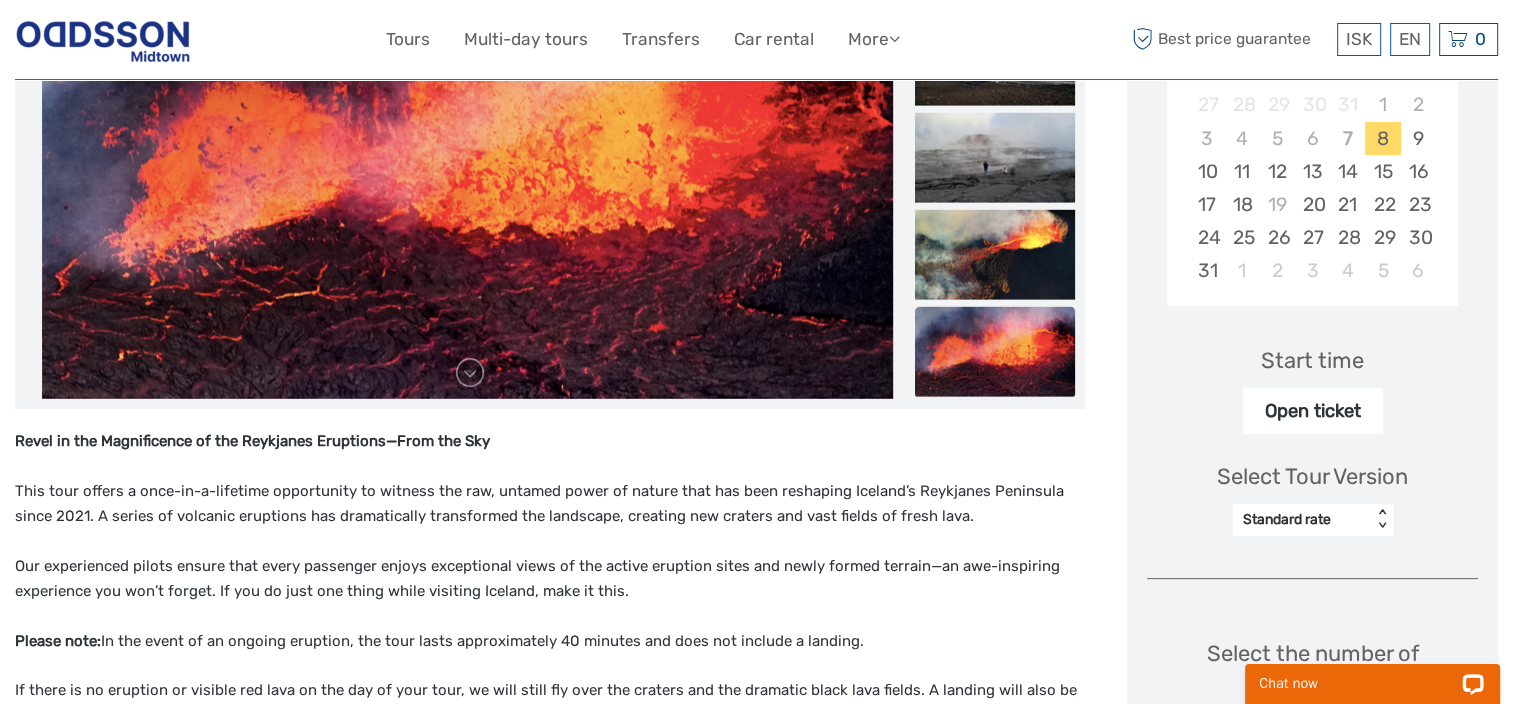 scroll, scrollTop: 300, scrollLeft: 0, axis: vertical 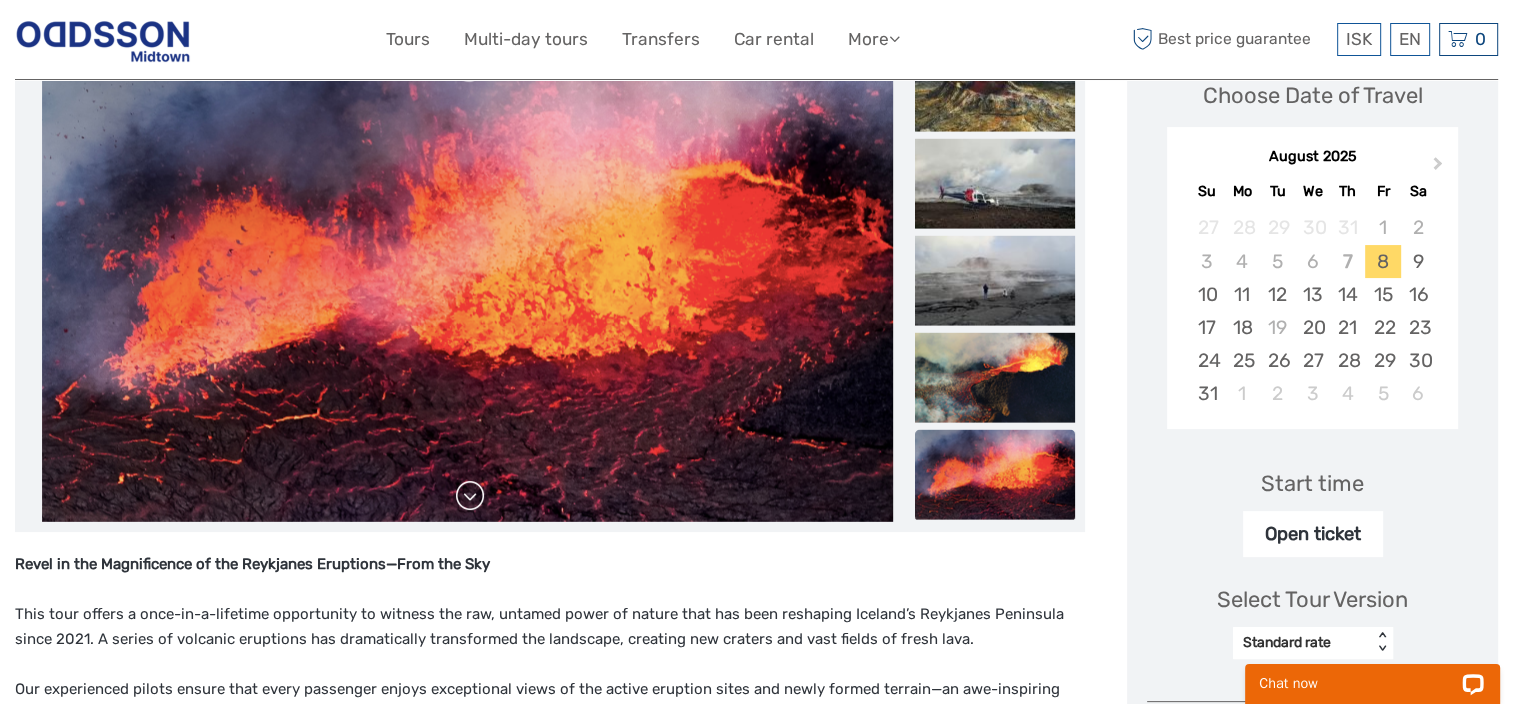 click at bounding box center [470, 496] 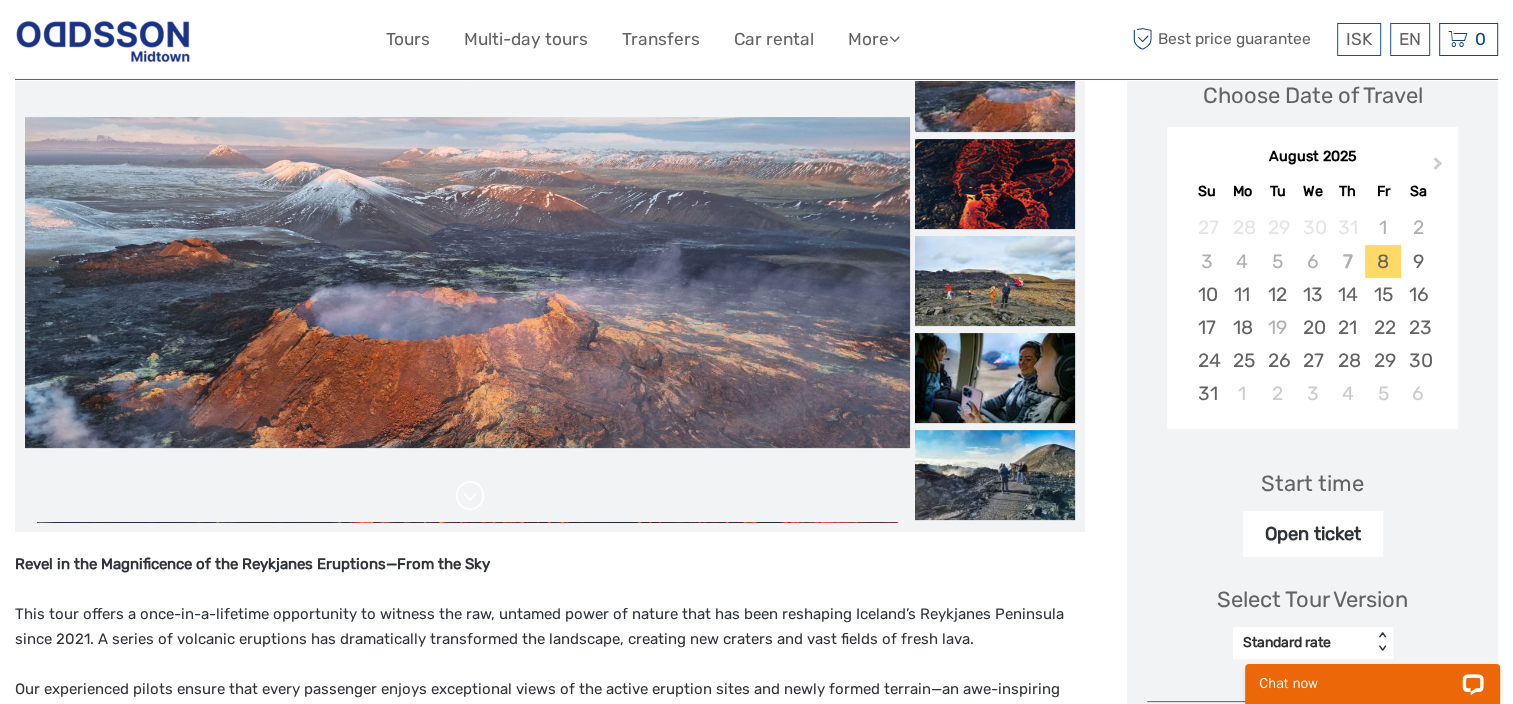 click at bounding box center (470, 496) 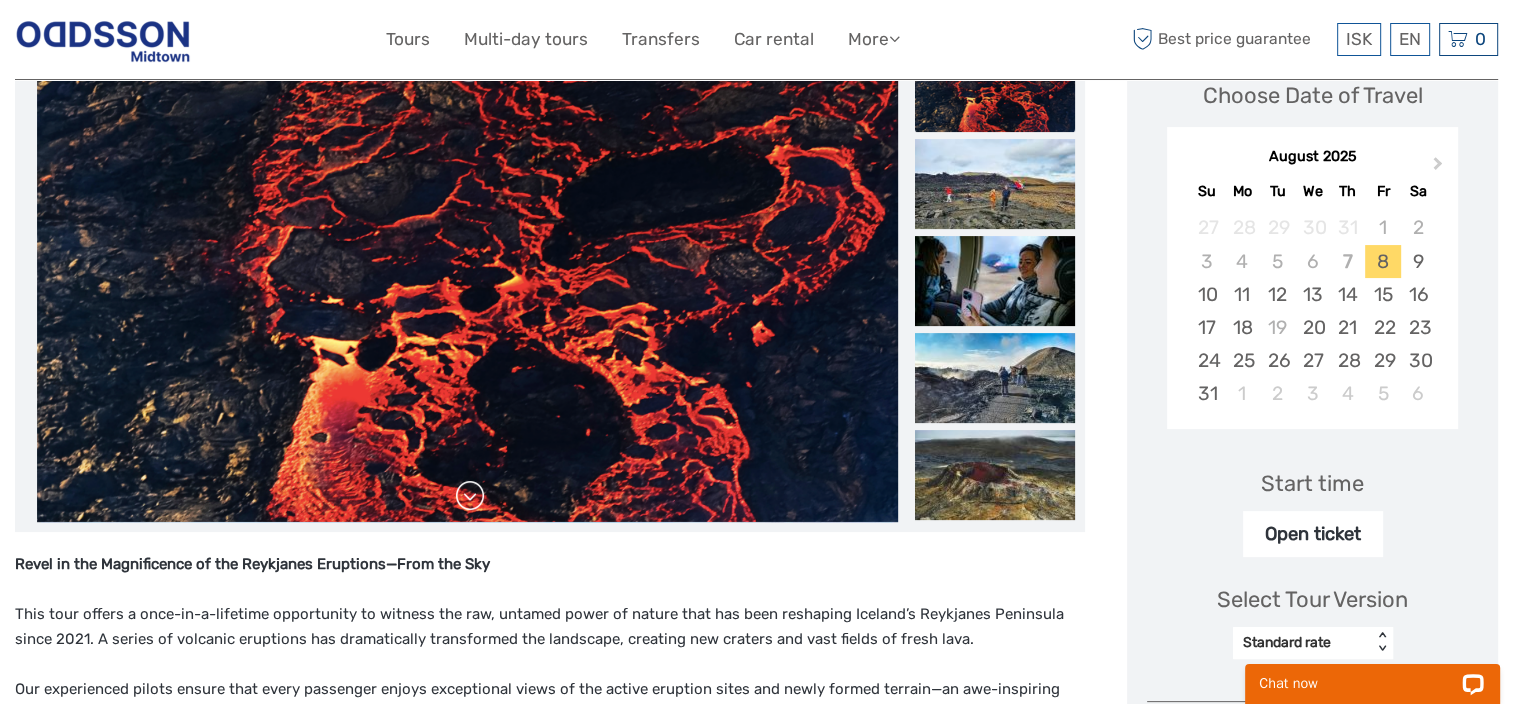 click at bounding box center [470, 496] 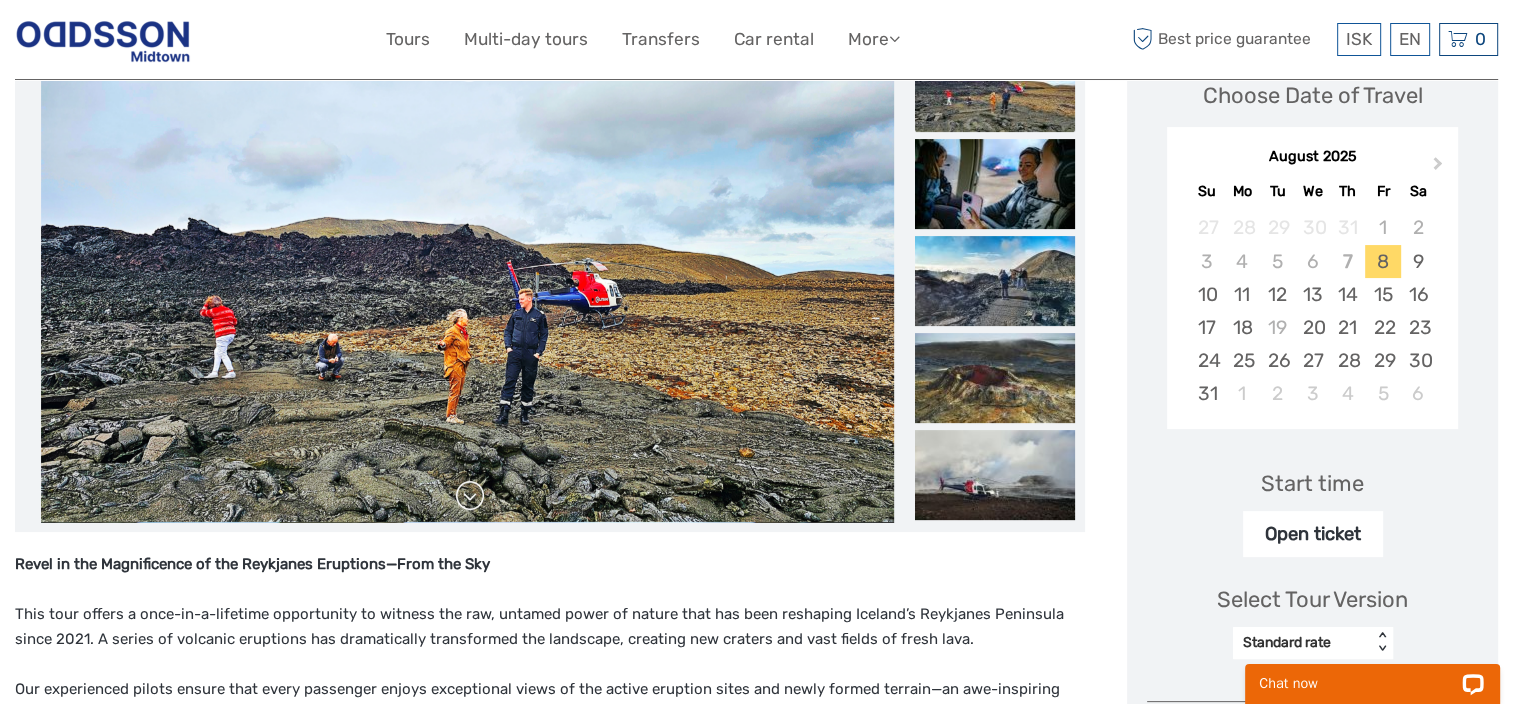 click at bounding box center (470, 496) 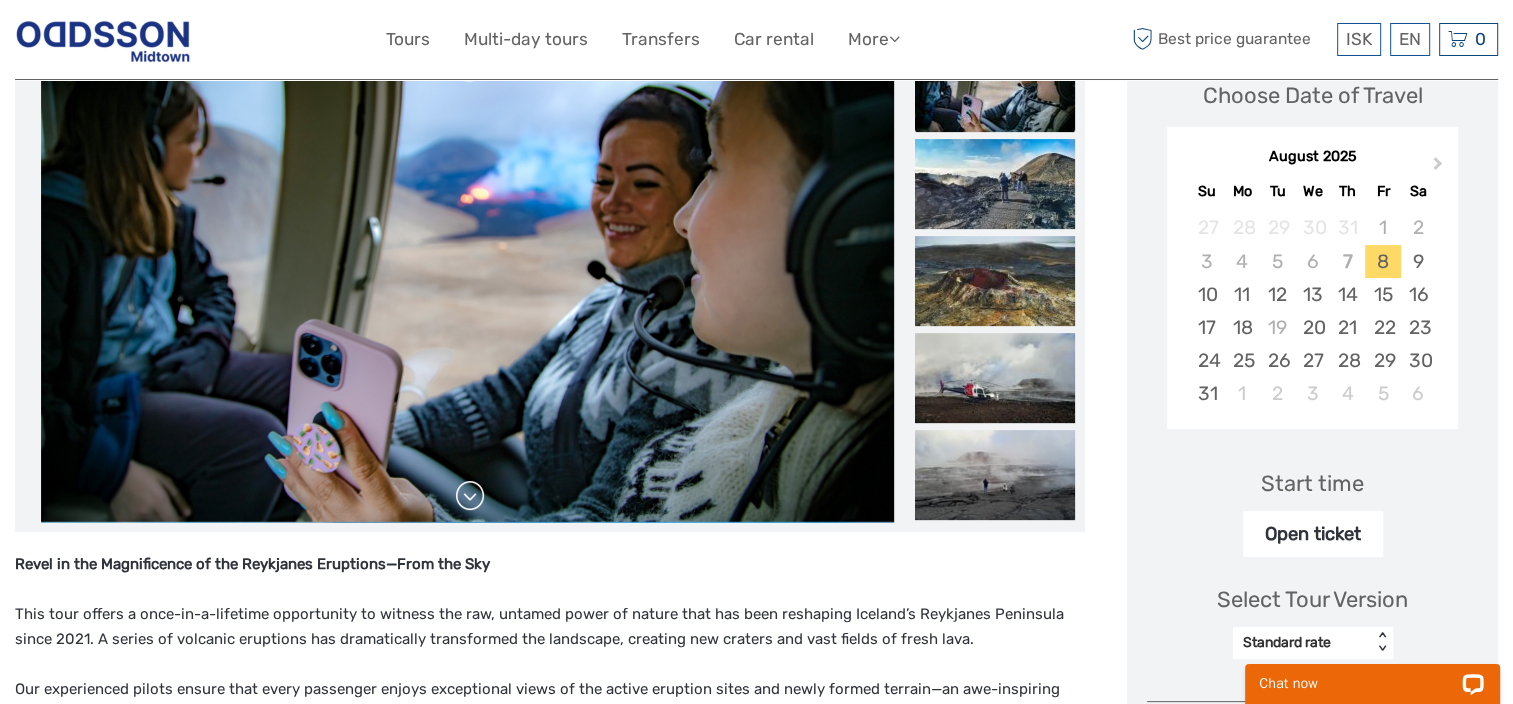 click at bounding box center (470, 496) 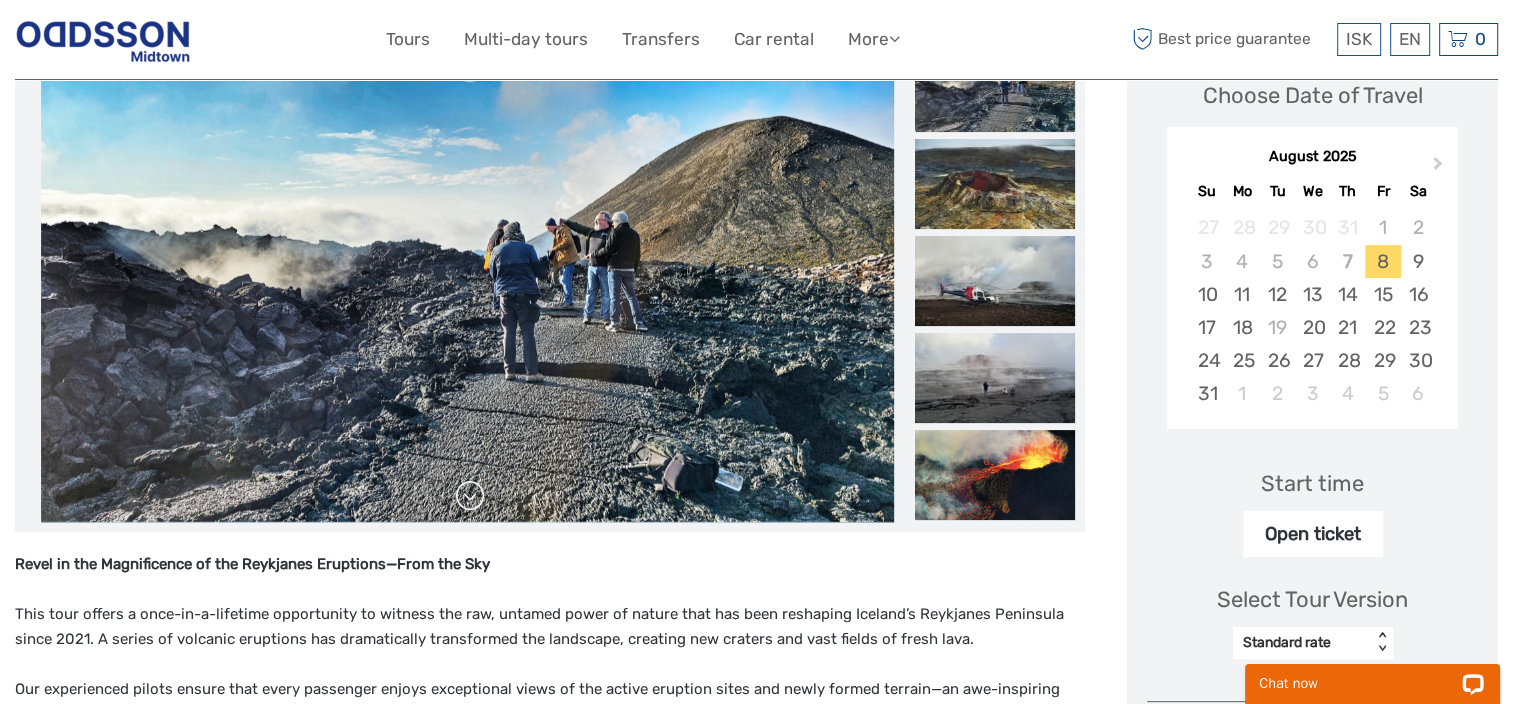 click at bounding box center [470, 496] 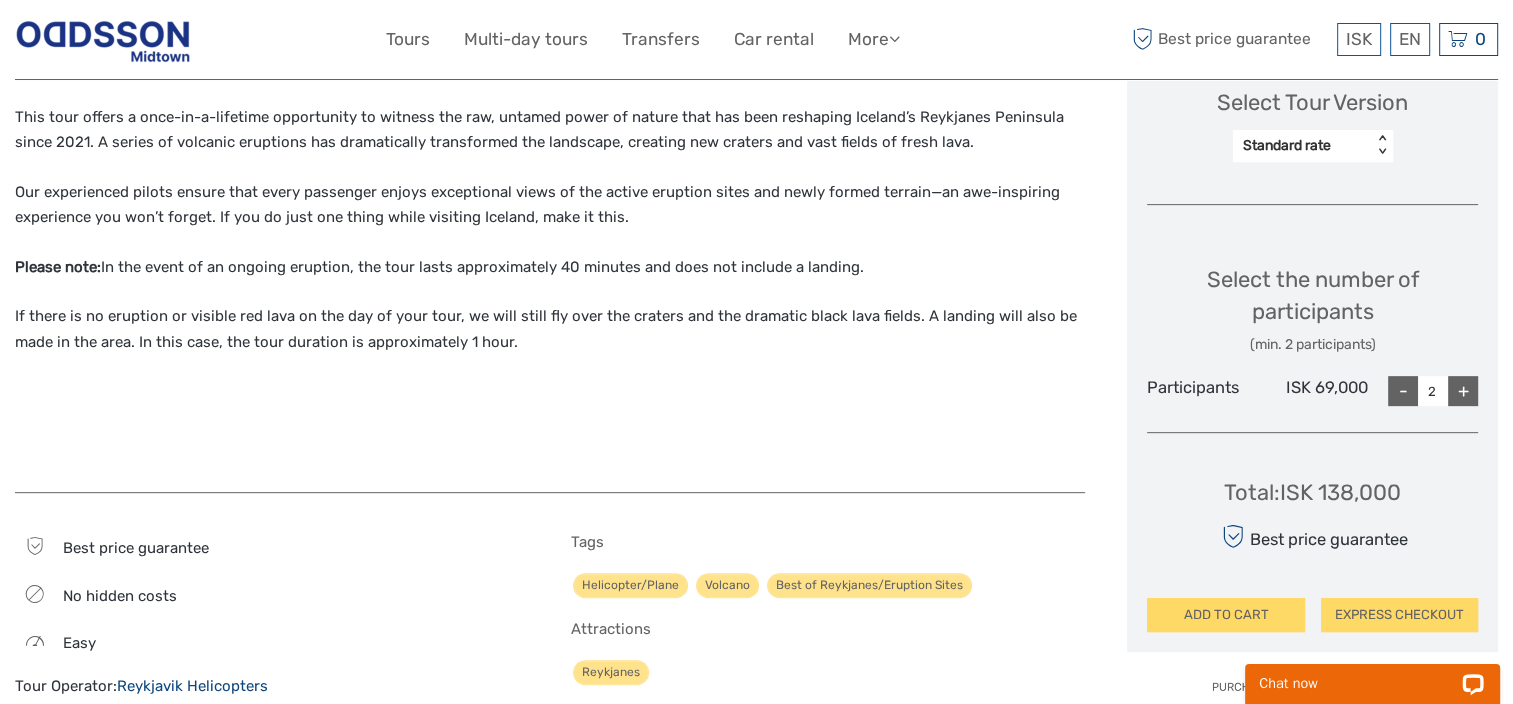 scroll, scrollTop: 800, scrollLeft: 0, axis: vertical 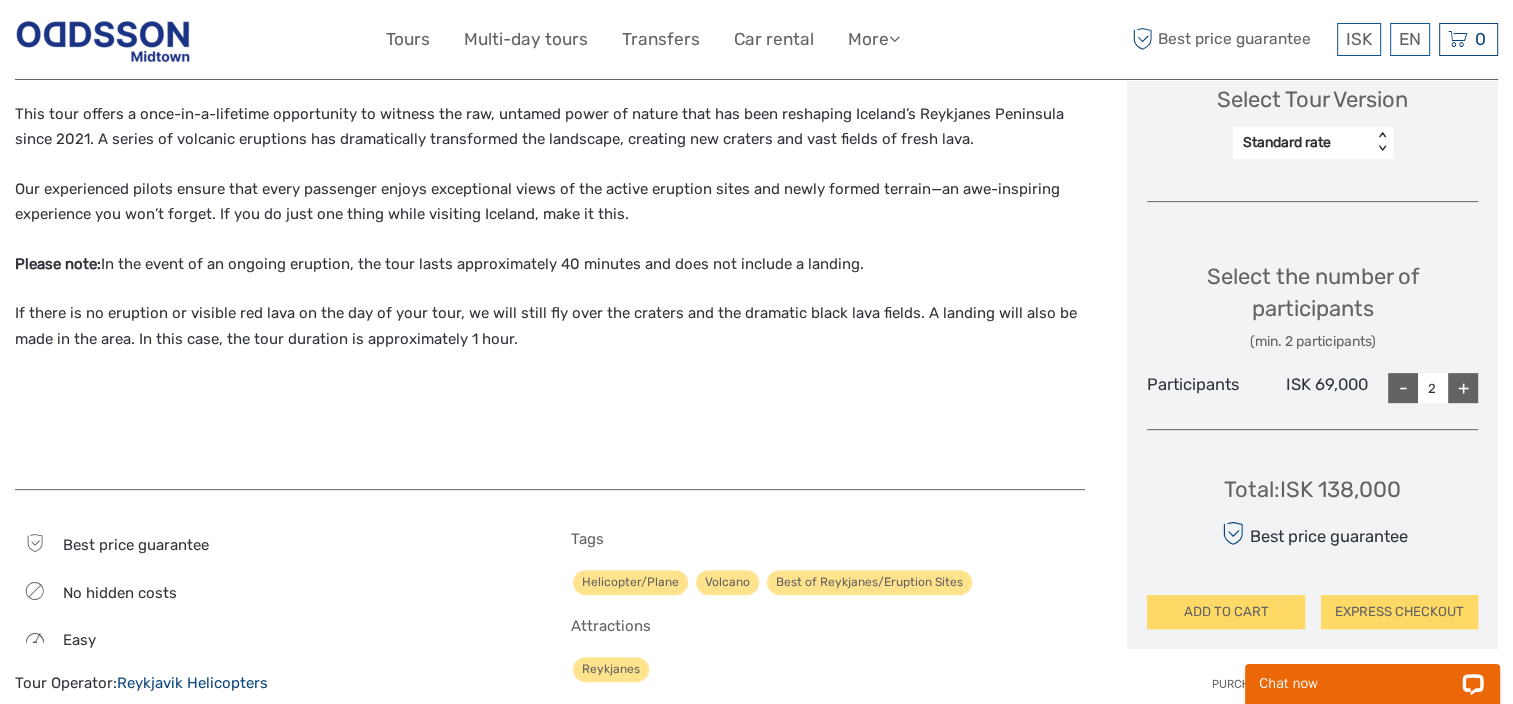 click on "< >" at bounding box center [1382, 142] 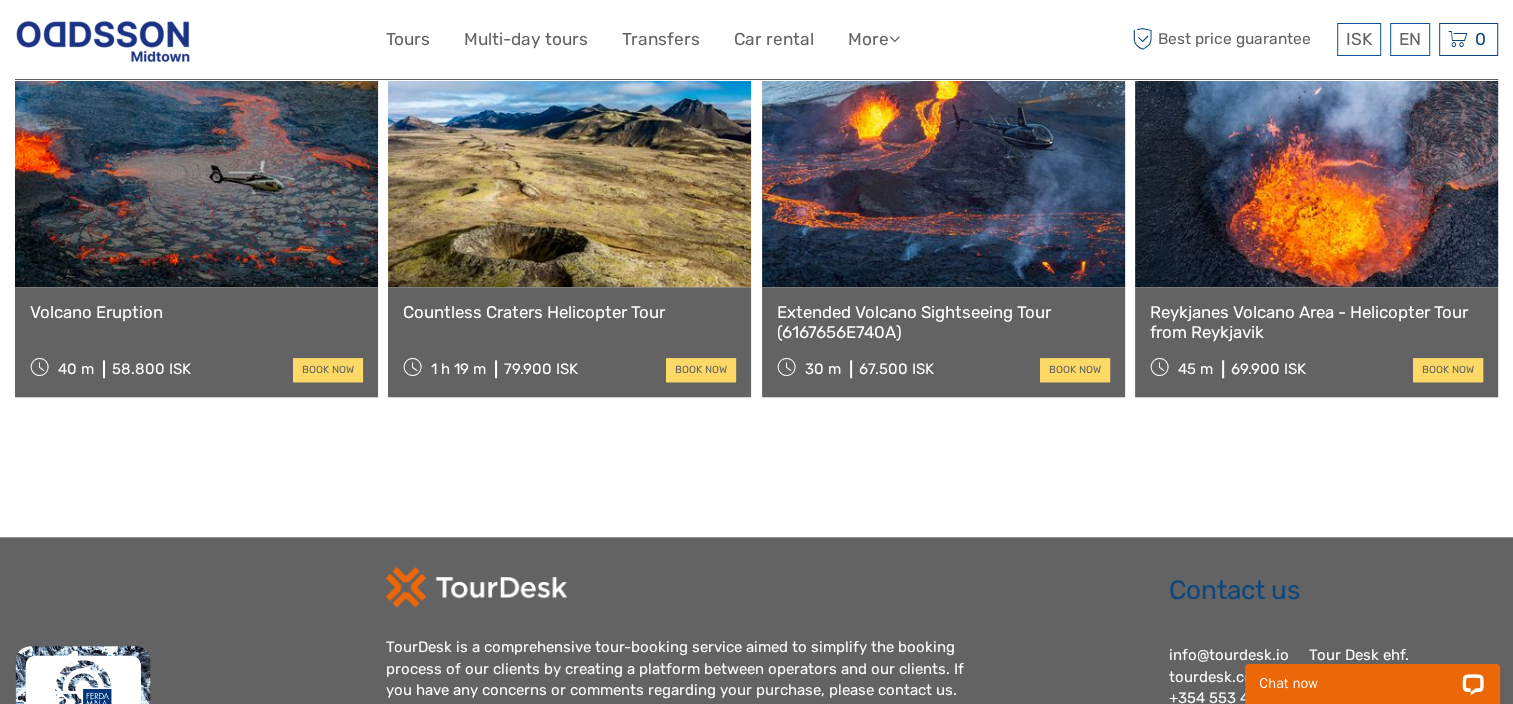 scroll, scrollTop: 1700, scrollLeft: 0, axis: vertical 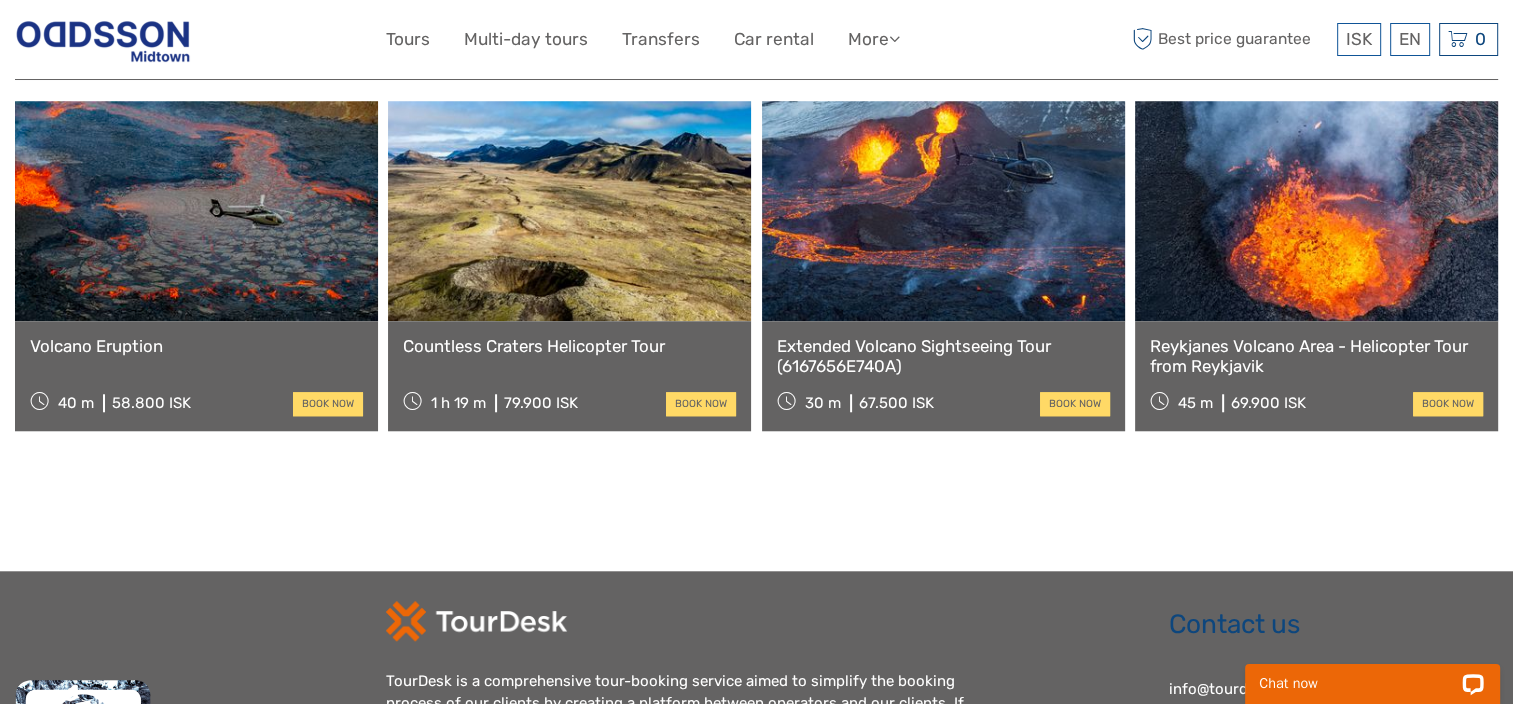 click on "Volcano Eruption" at bounding box center (196, 346) 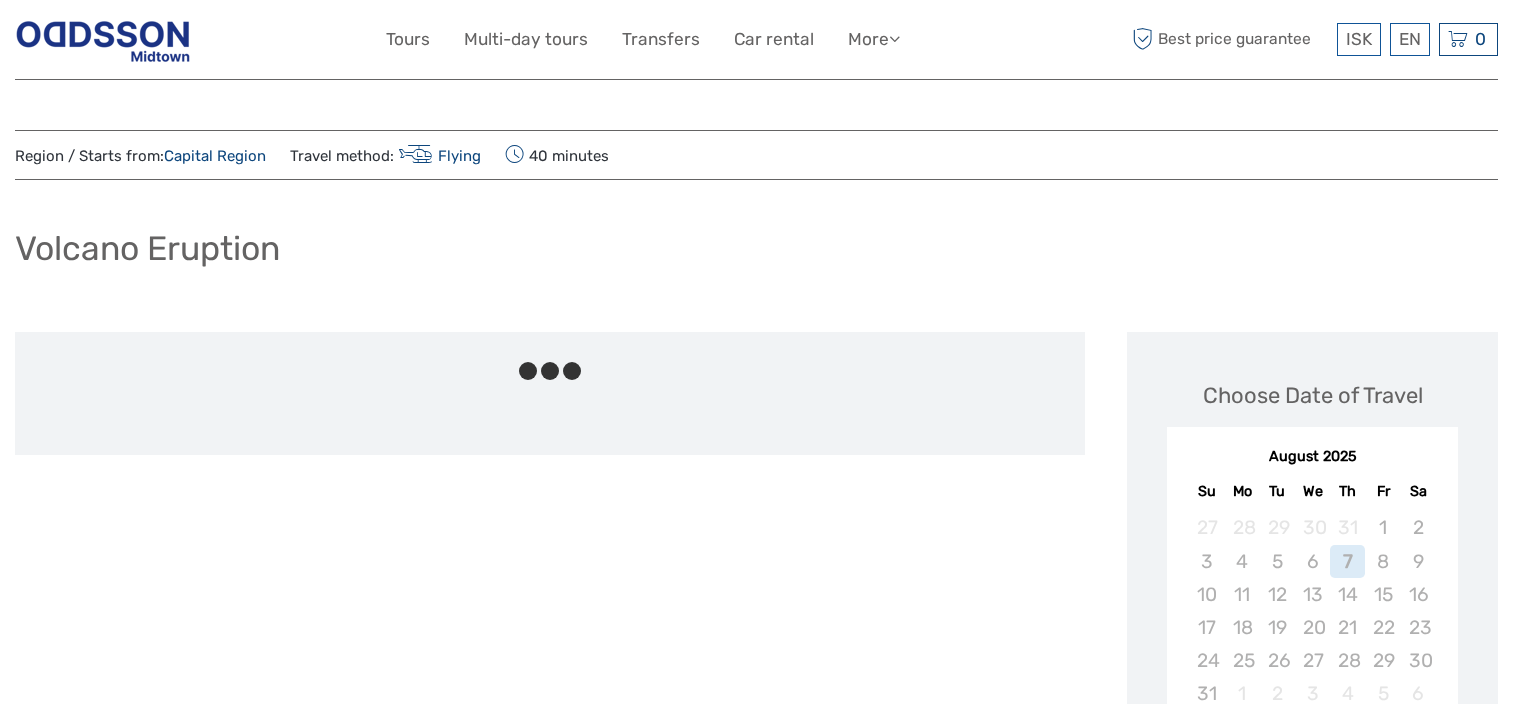 scroll, scrollTop: 0, scrollLeft: 0, axis: both 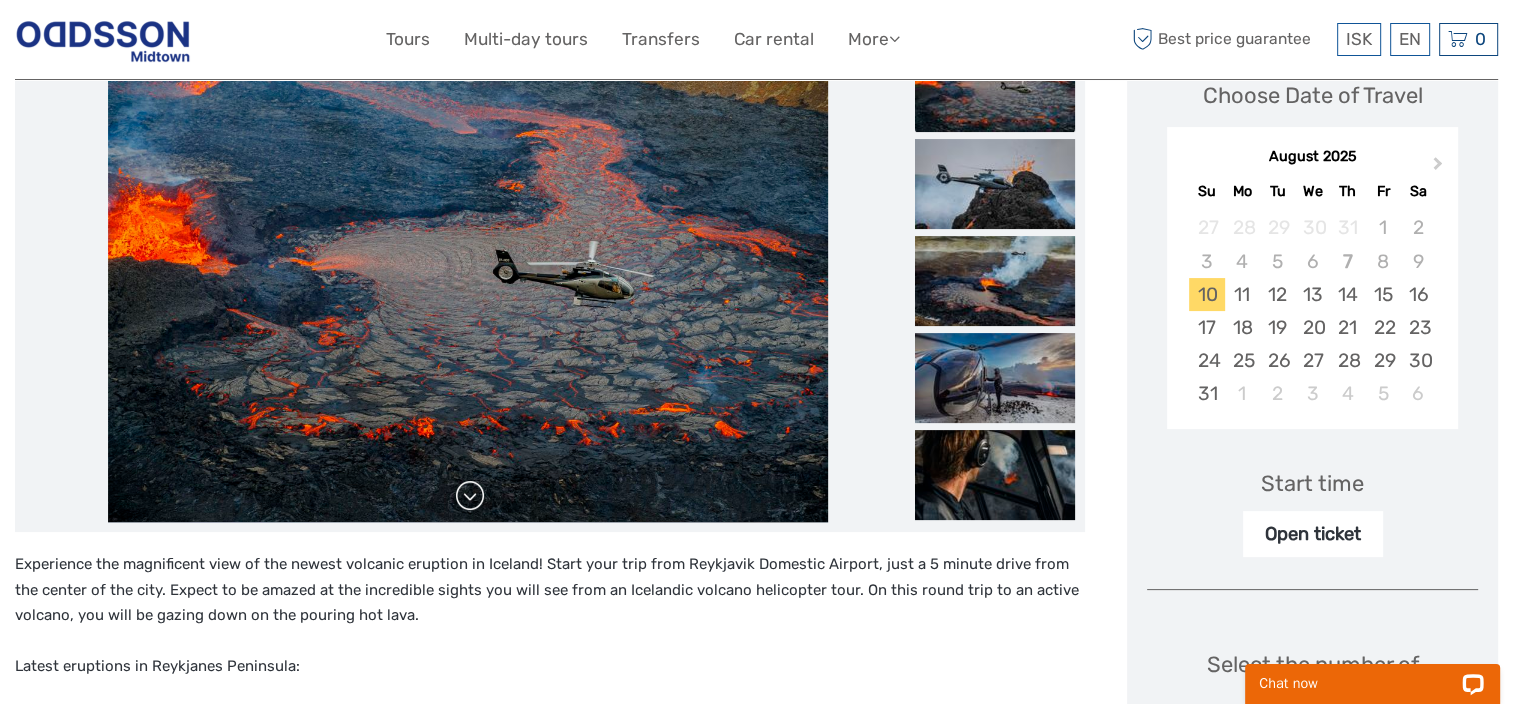 click at bounding box center [470, 496] 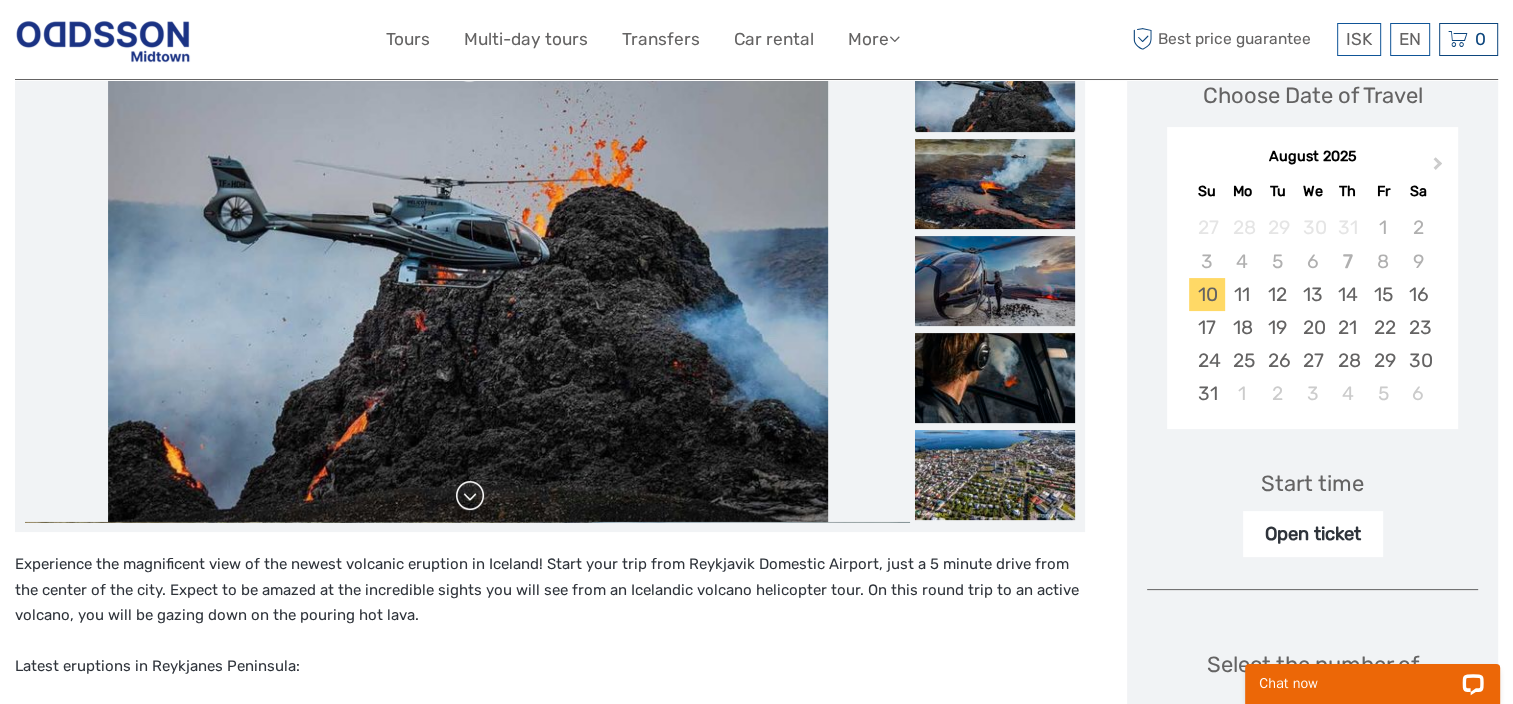 click at bounding box center (470, 496) 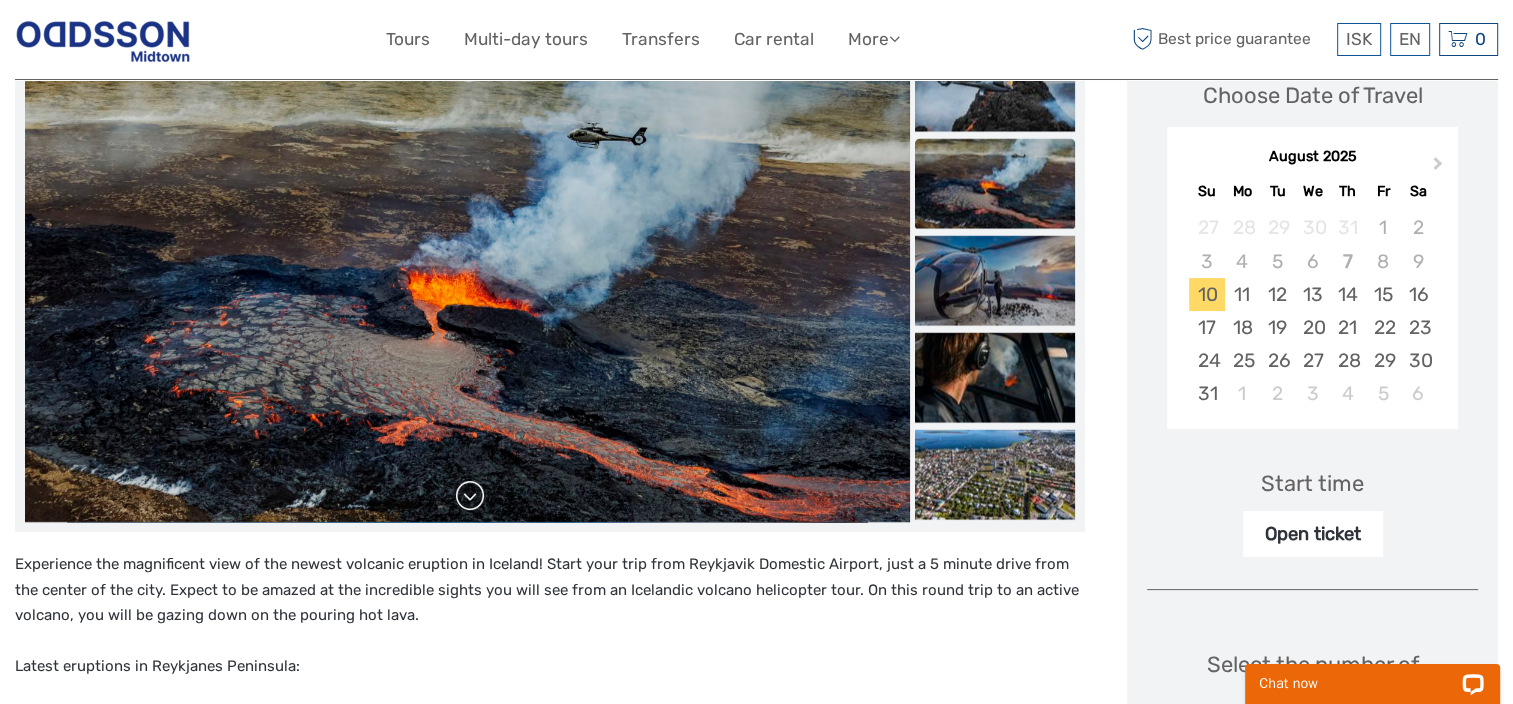click at bounding box center (470, 496) 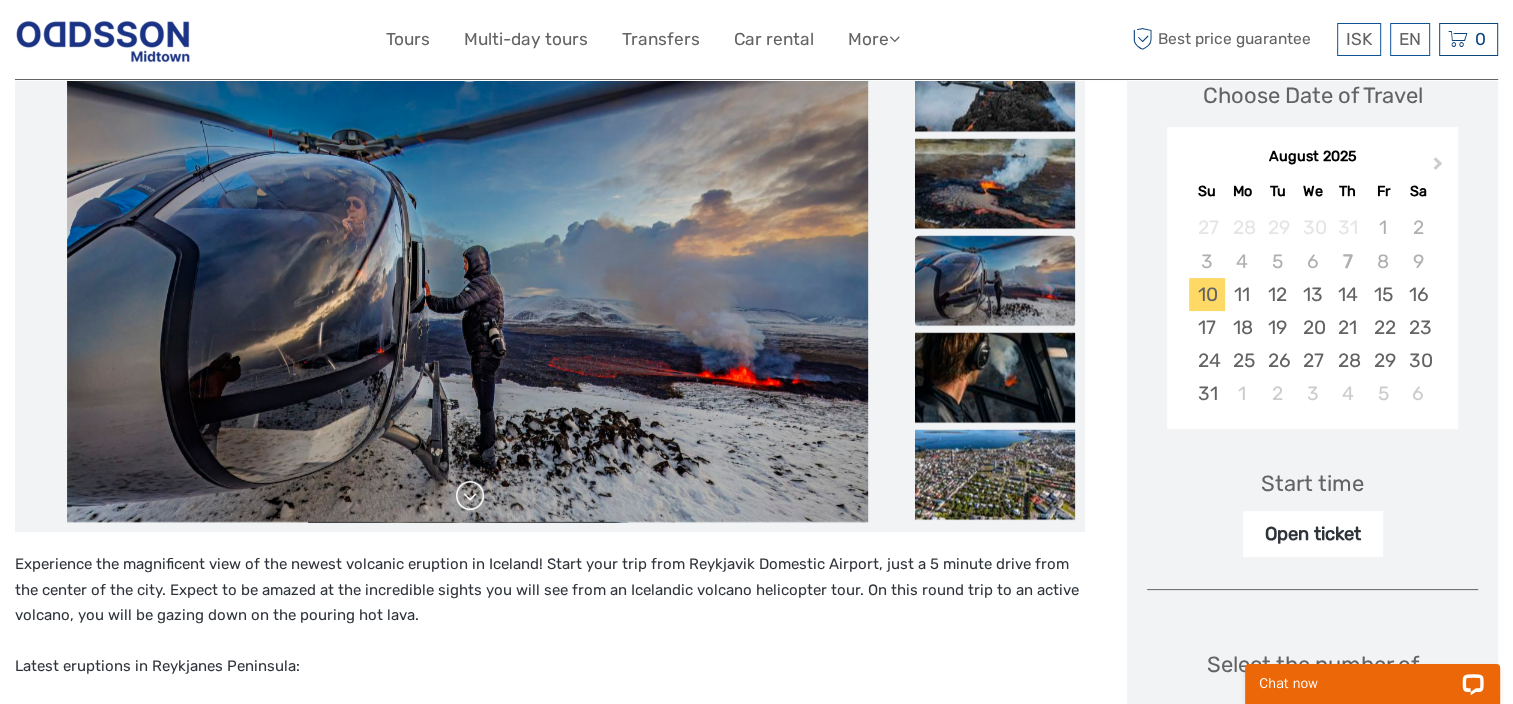 click at bounding box center (470, 496) 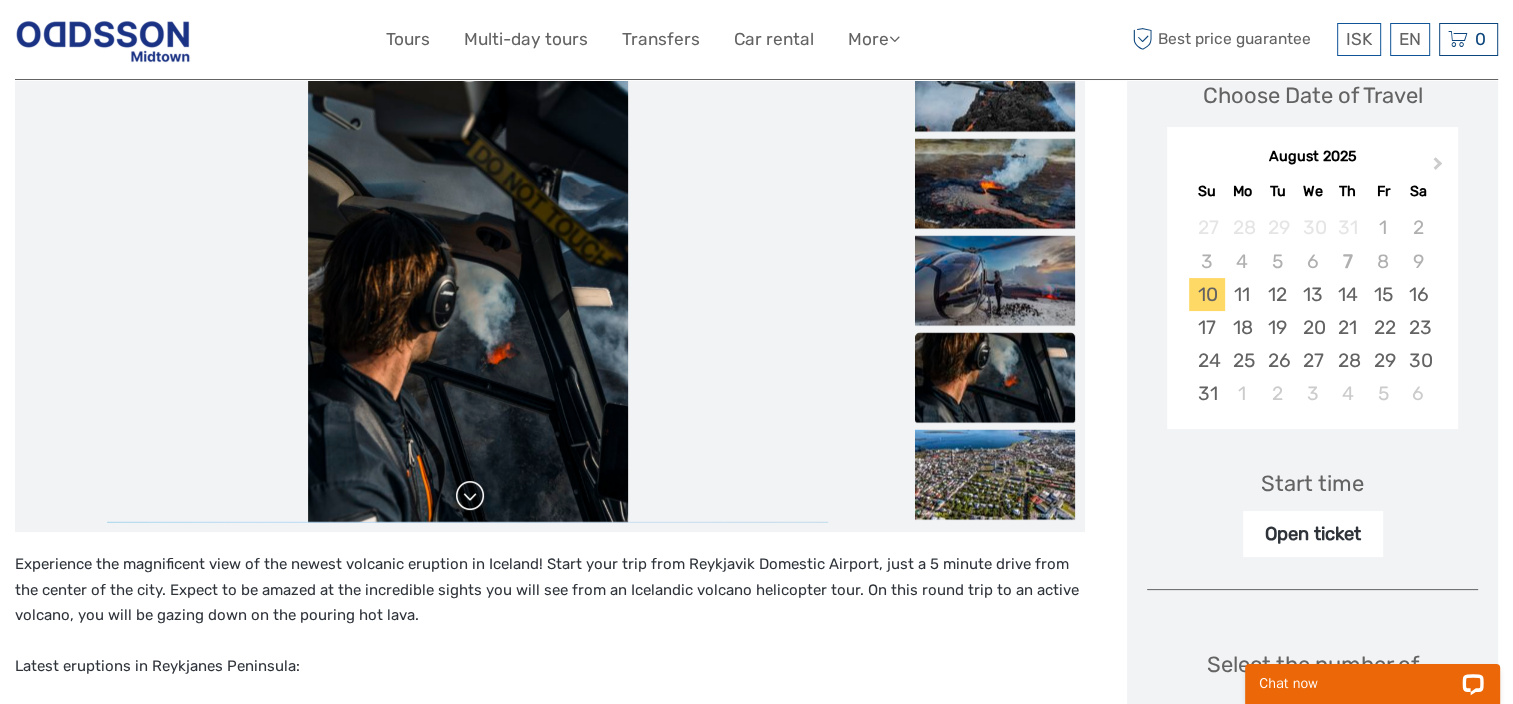 click at bounding box center (470, 496) 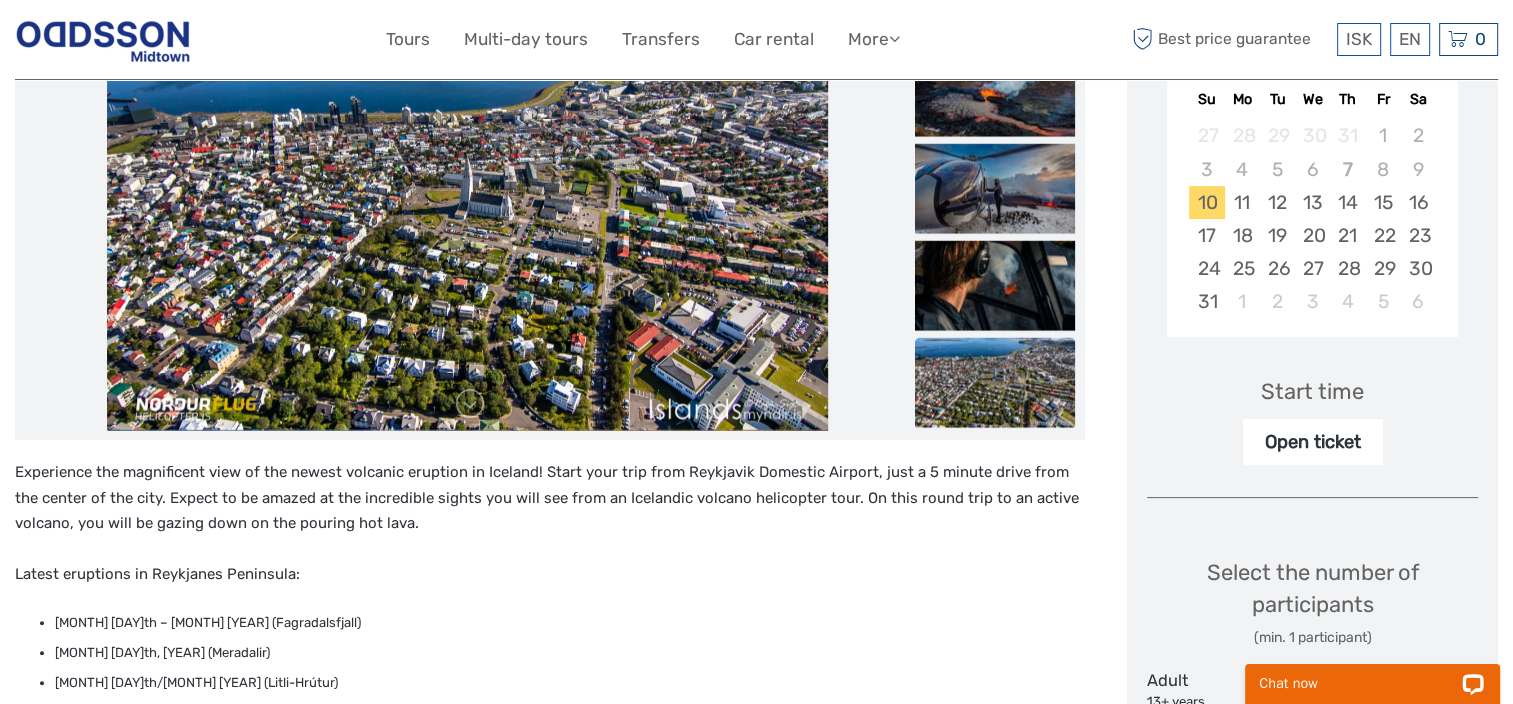 scroll, scrollTop: 500, scrollLeft: 0, axis: vertical 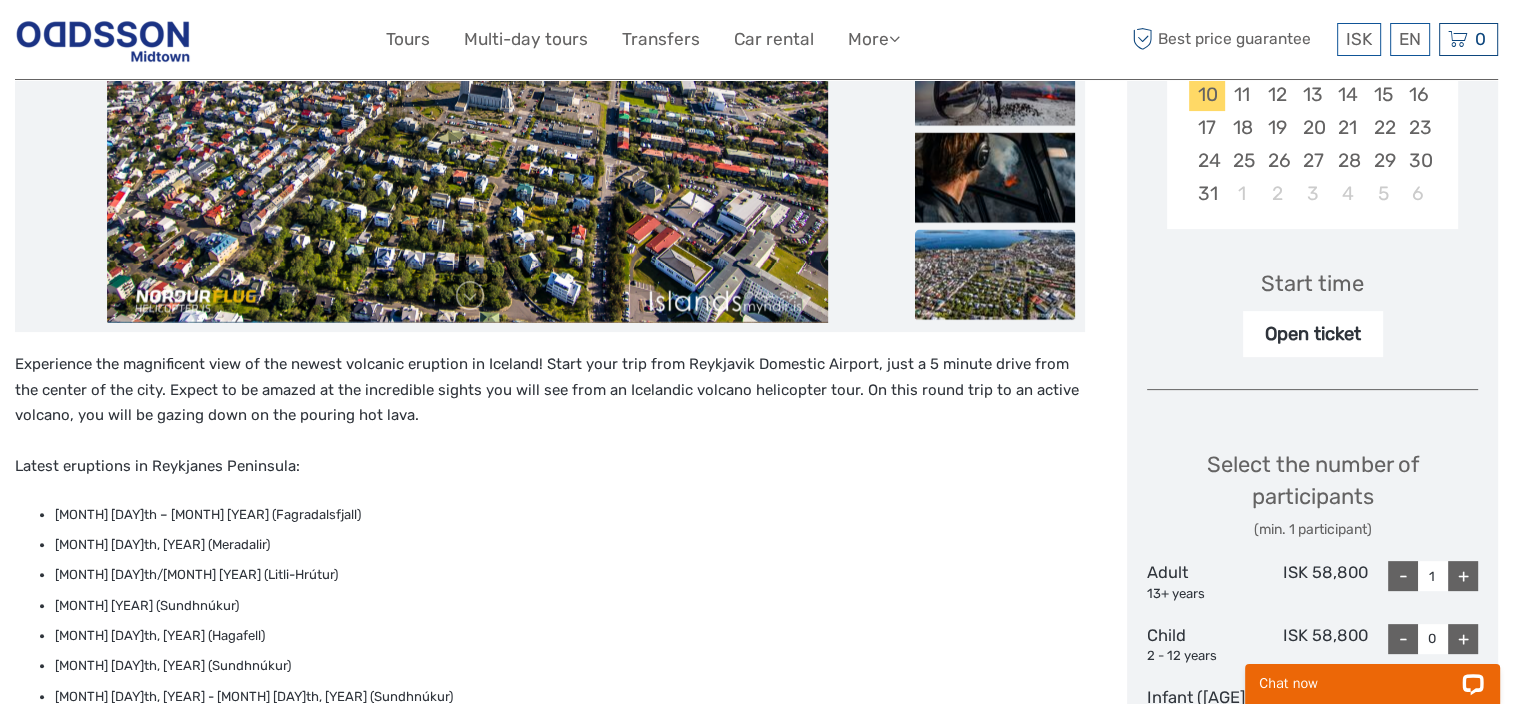 click on "Open ticket" at bounding box center [1313, 334] 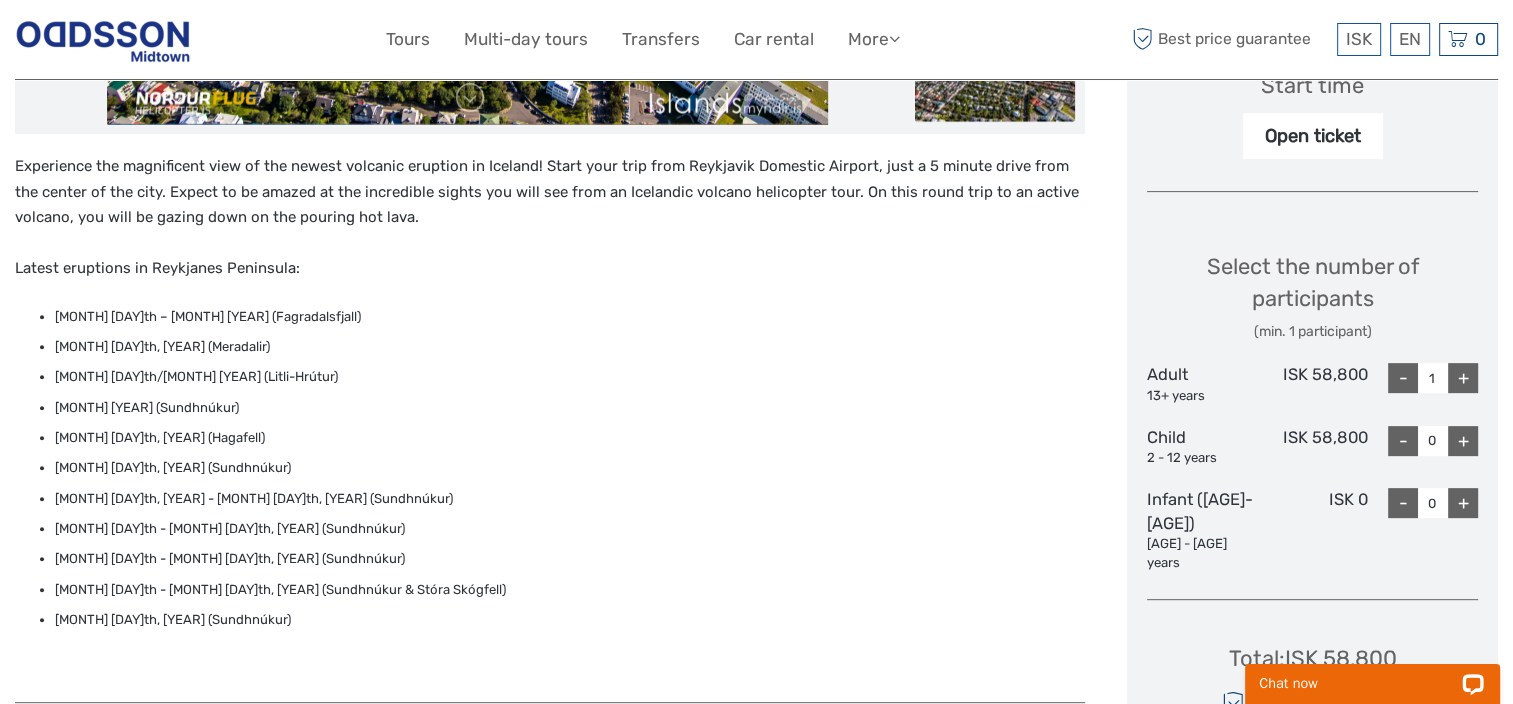 scroll, scrollTop: 700, scrollLeft: 0, axis: vertical 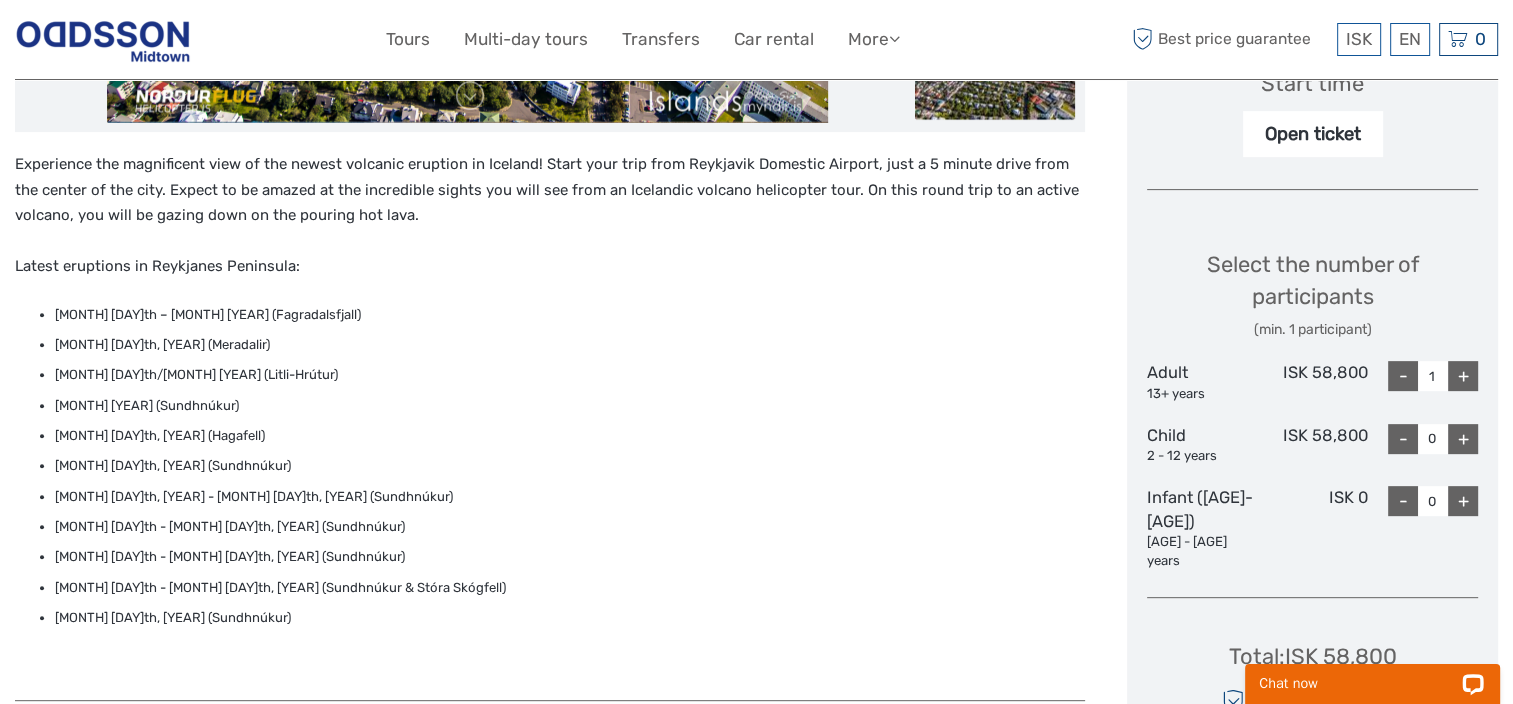 click on "+" at bounding box center [1463, 376] 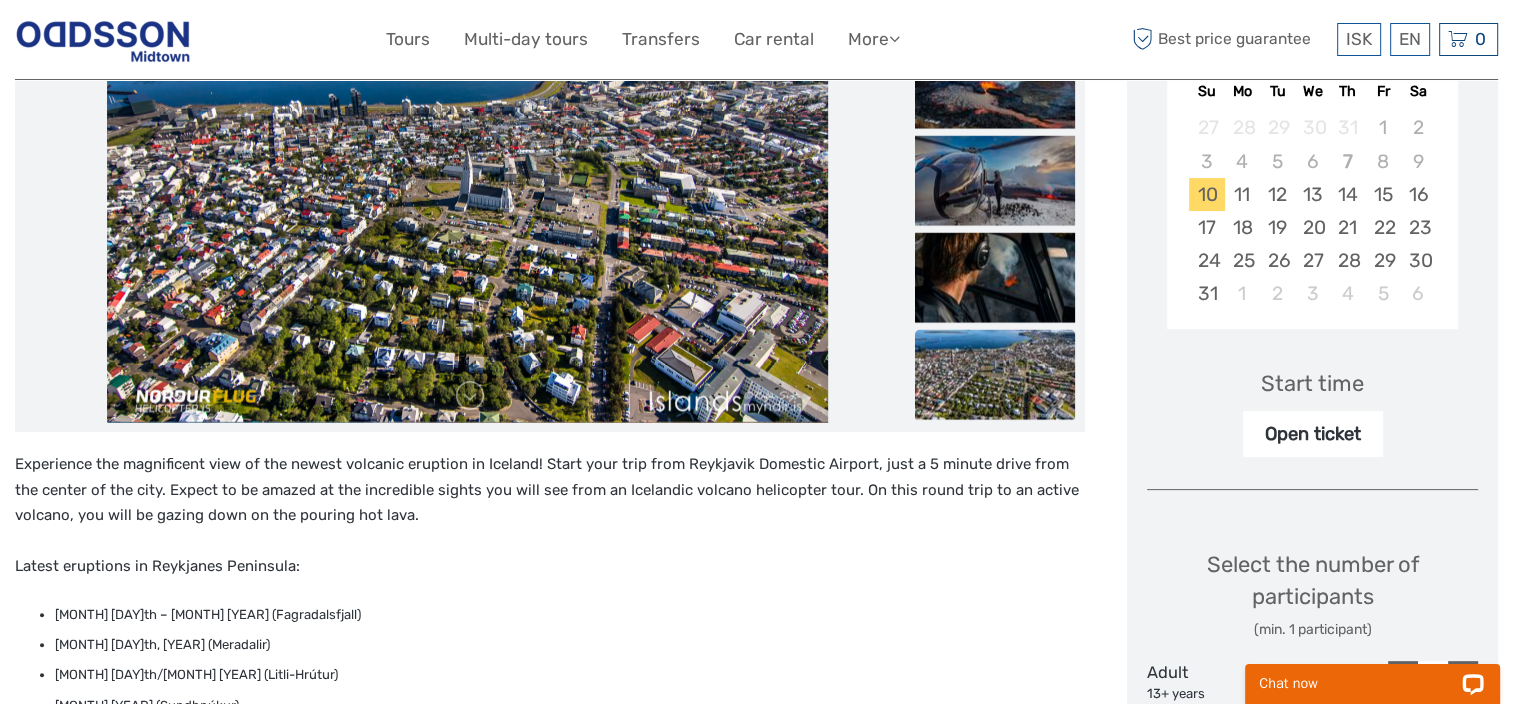 click on "Open ticket" at bounding box center (1313, 434) 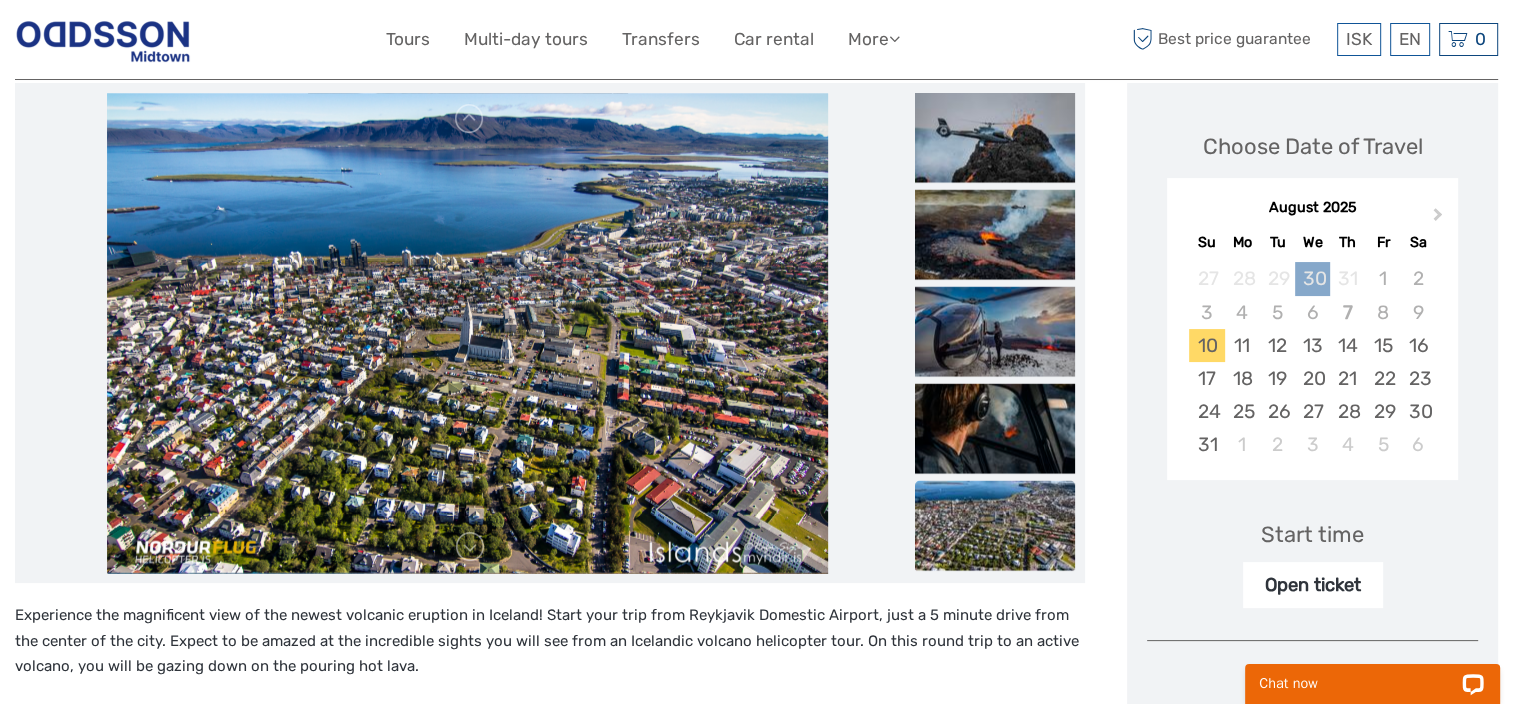 scroll, scrollTop: 200, scrollLeft: 0, axis: vertical 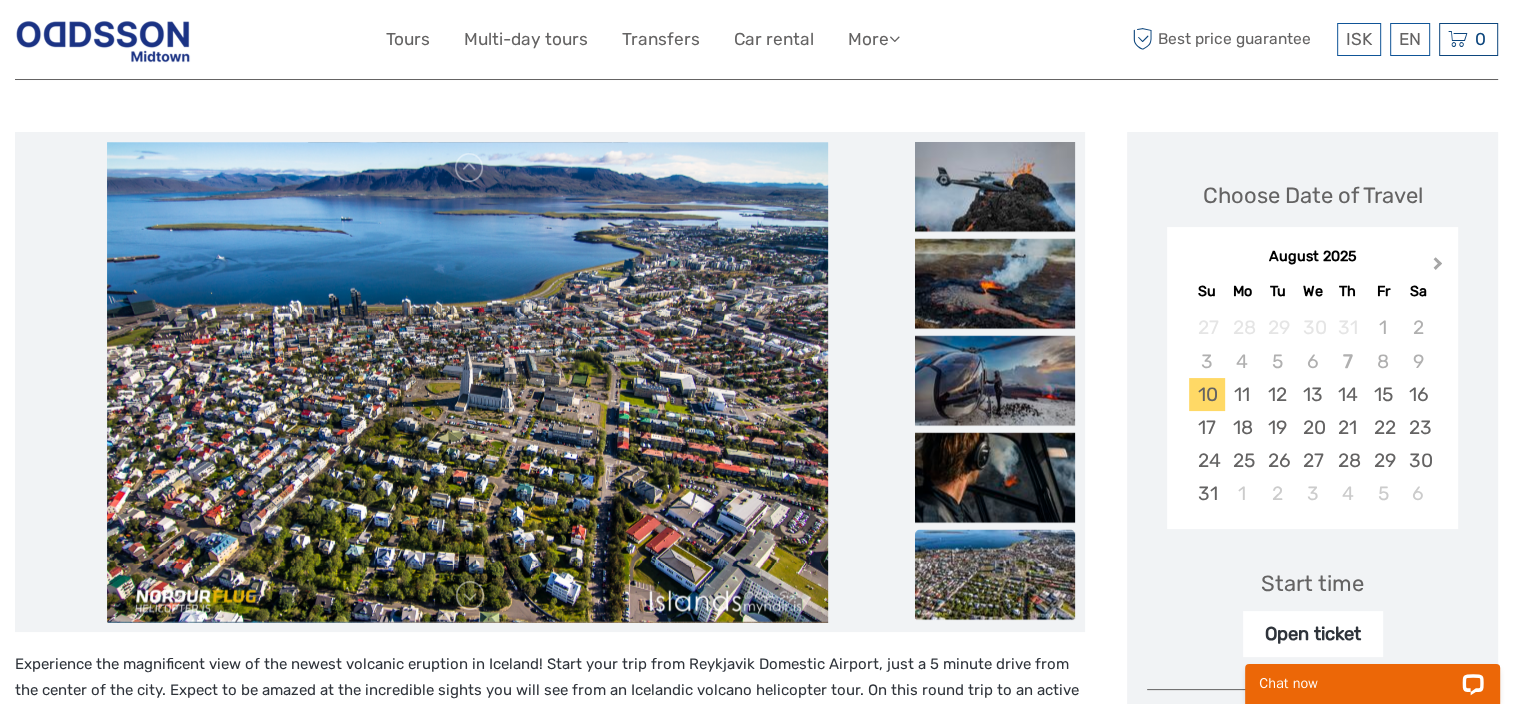 click on "Next Month" at bounding box center (1438, 267) 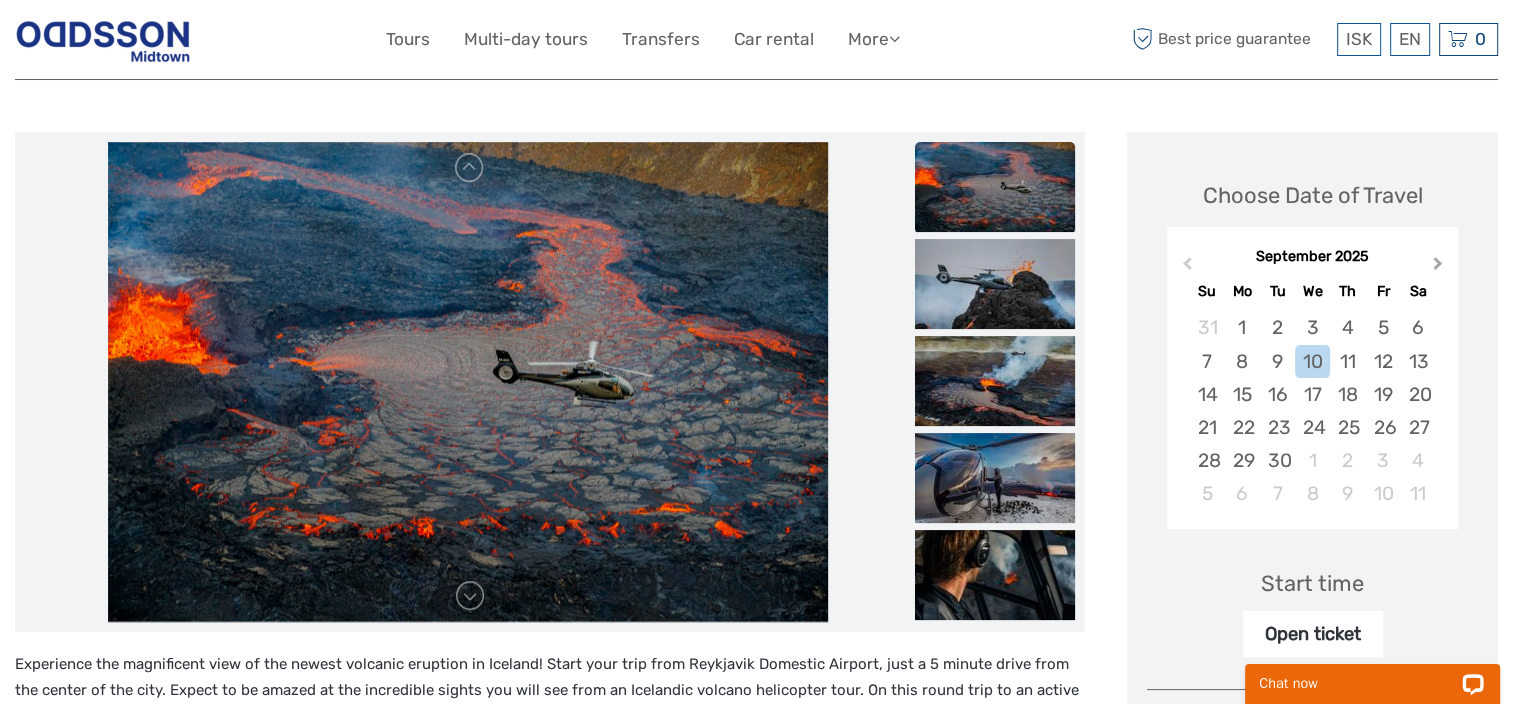click on "Next Month" at bounding box center (1438, 267) 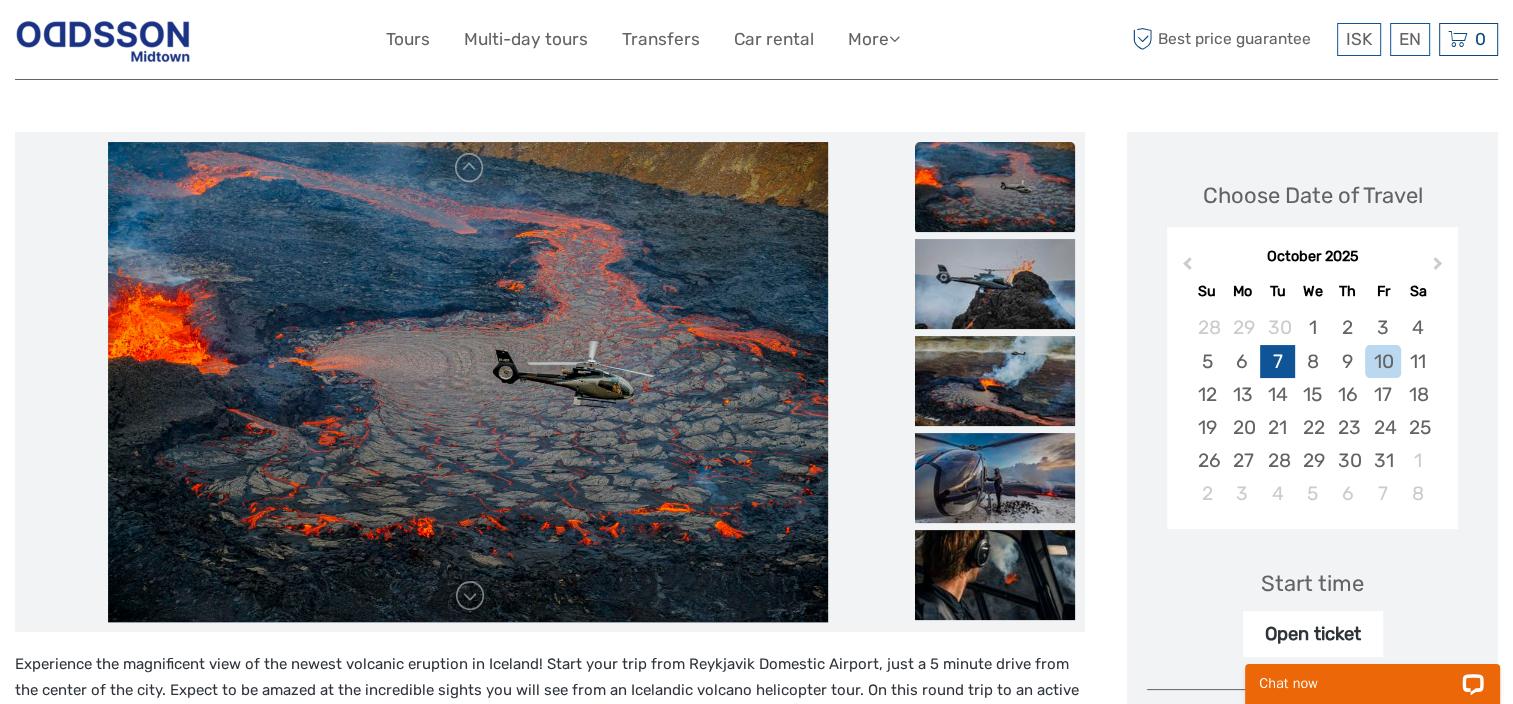 click on "7" at bounding box center [1277, 361] 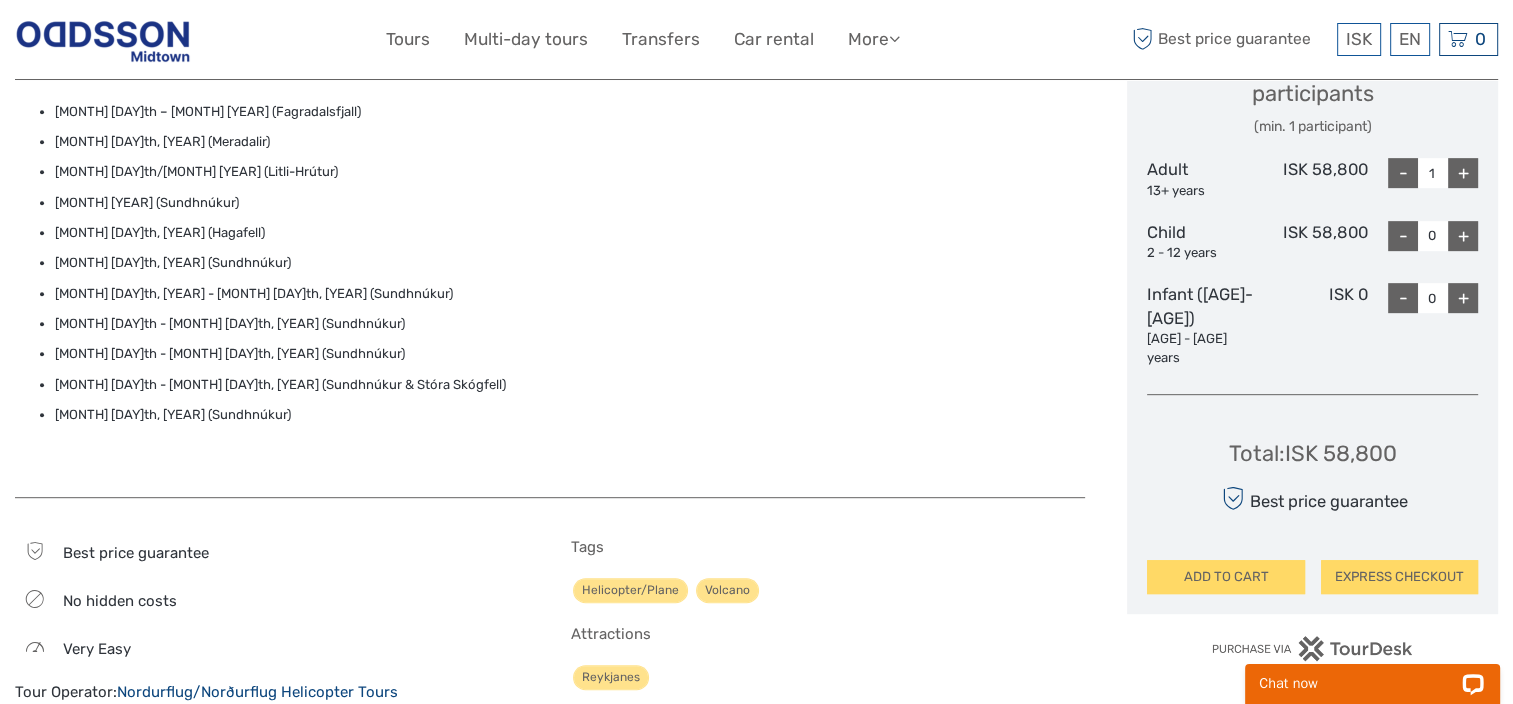 scroll, scrollTop: 900, scrollLeft: 0, axis: vertical 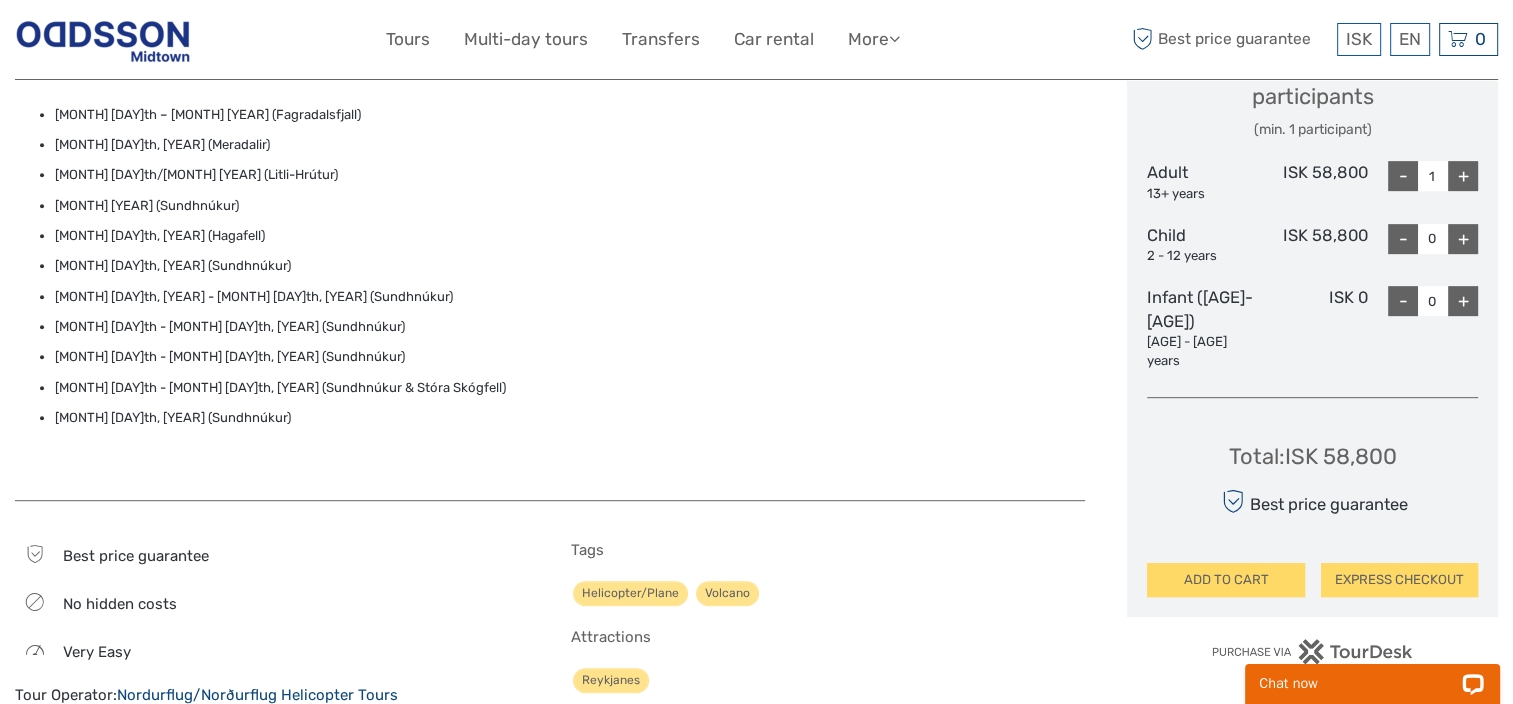 click on "+" at bounding box center [1463, 176] 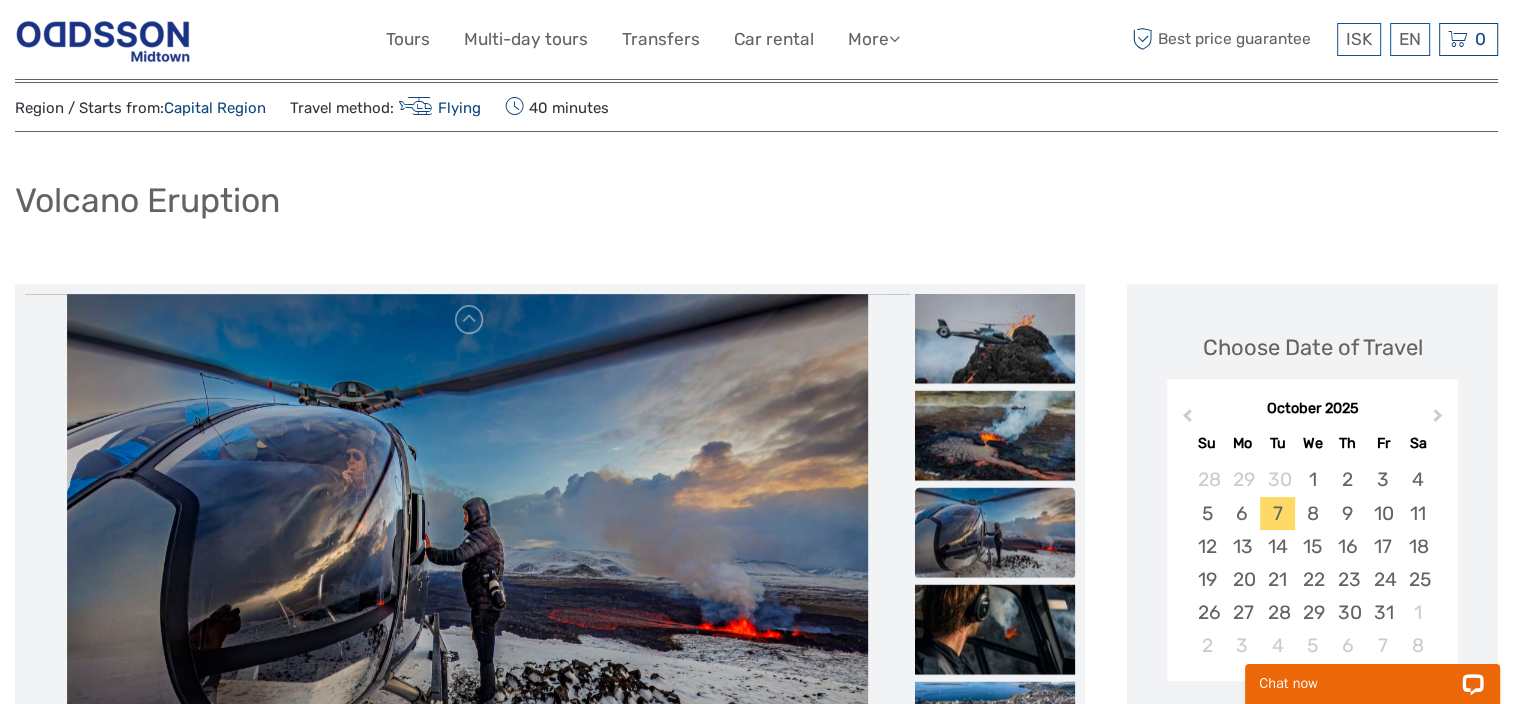scroll, scrollTop: 0, scrollLeft: 0, axis: both 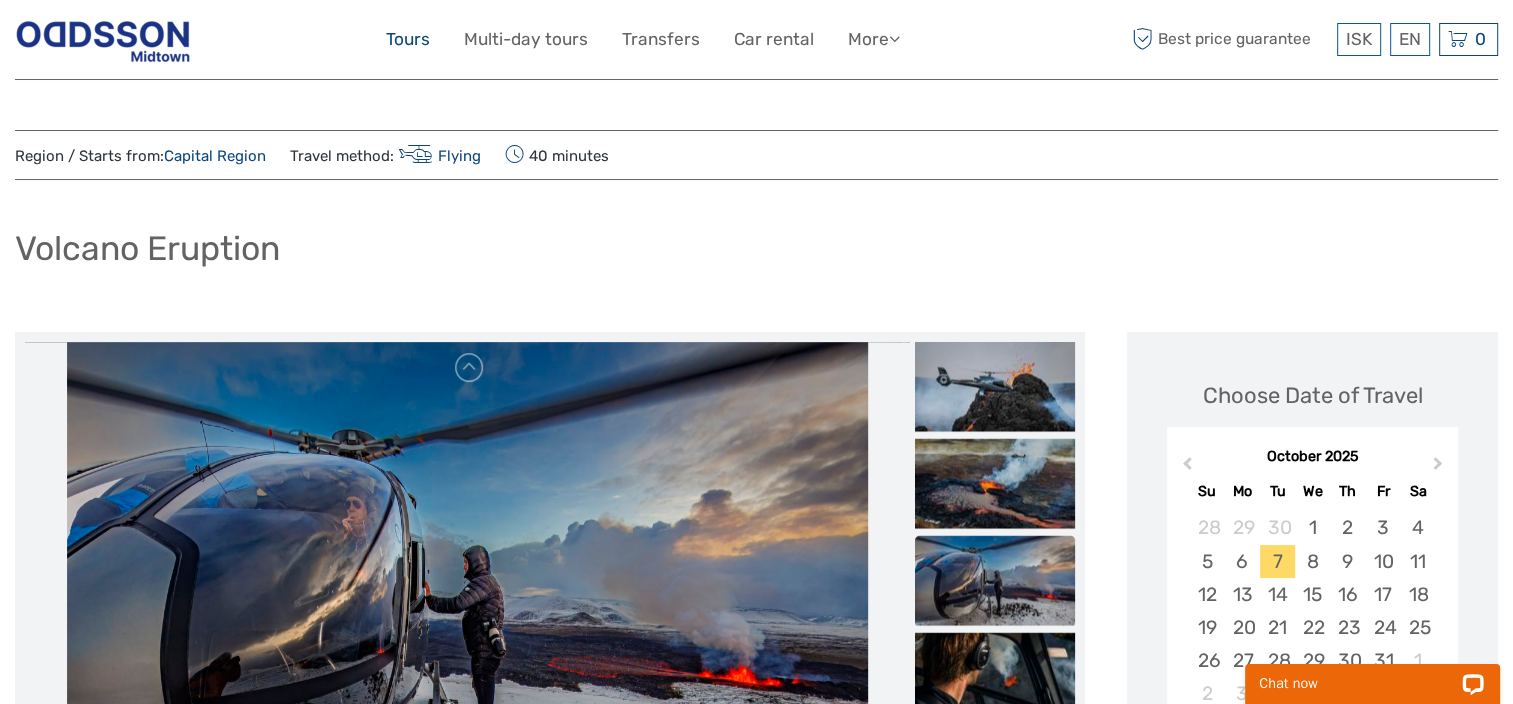 click on "Tours" at bounding box center (408, 39) 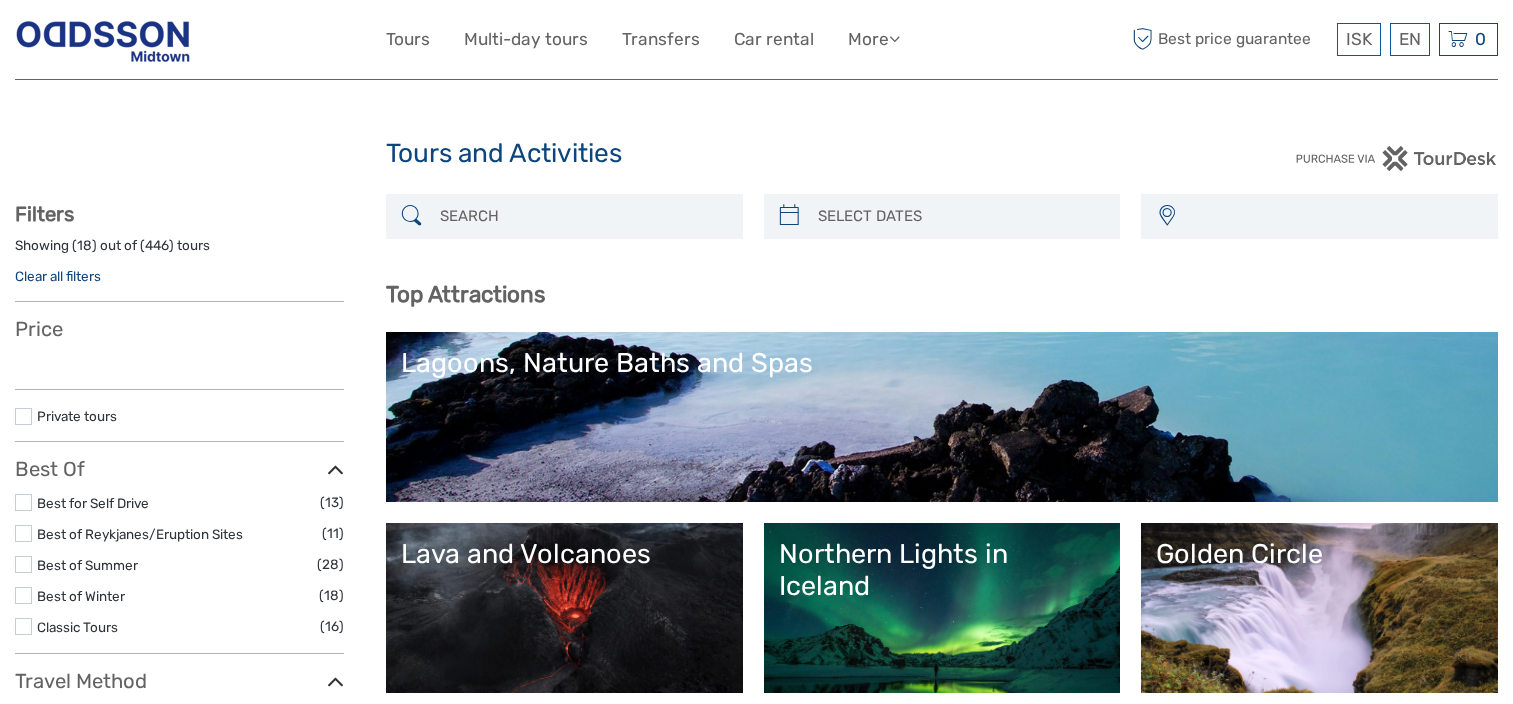 select 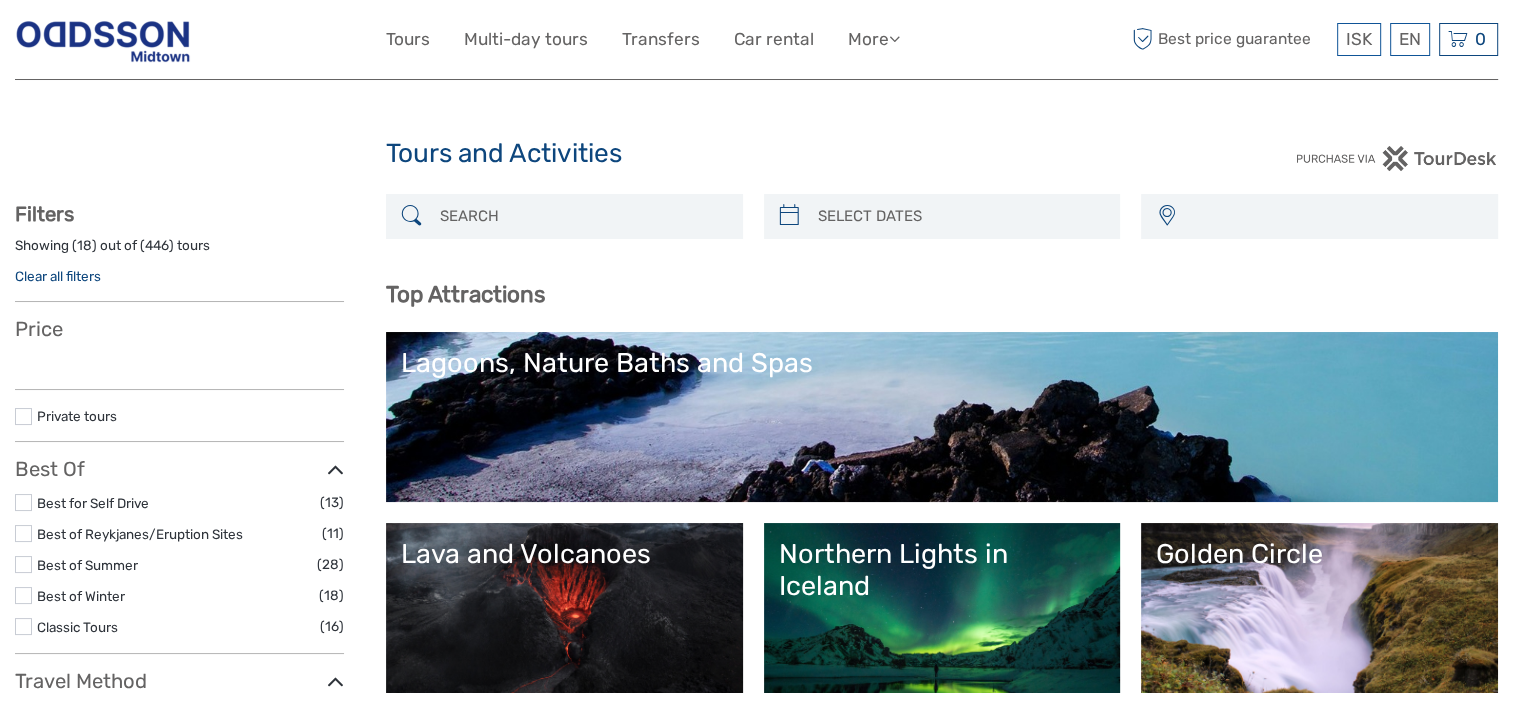select 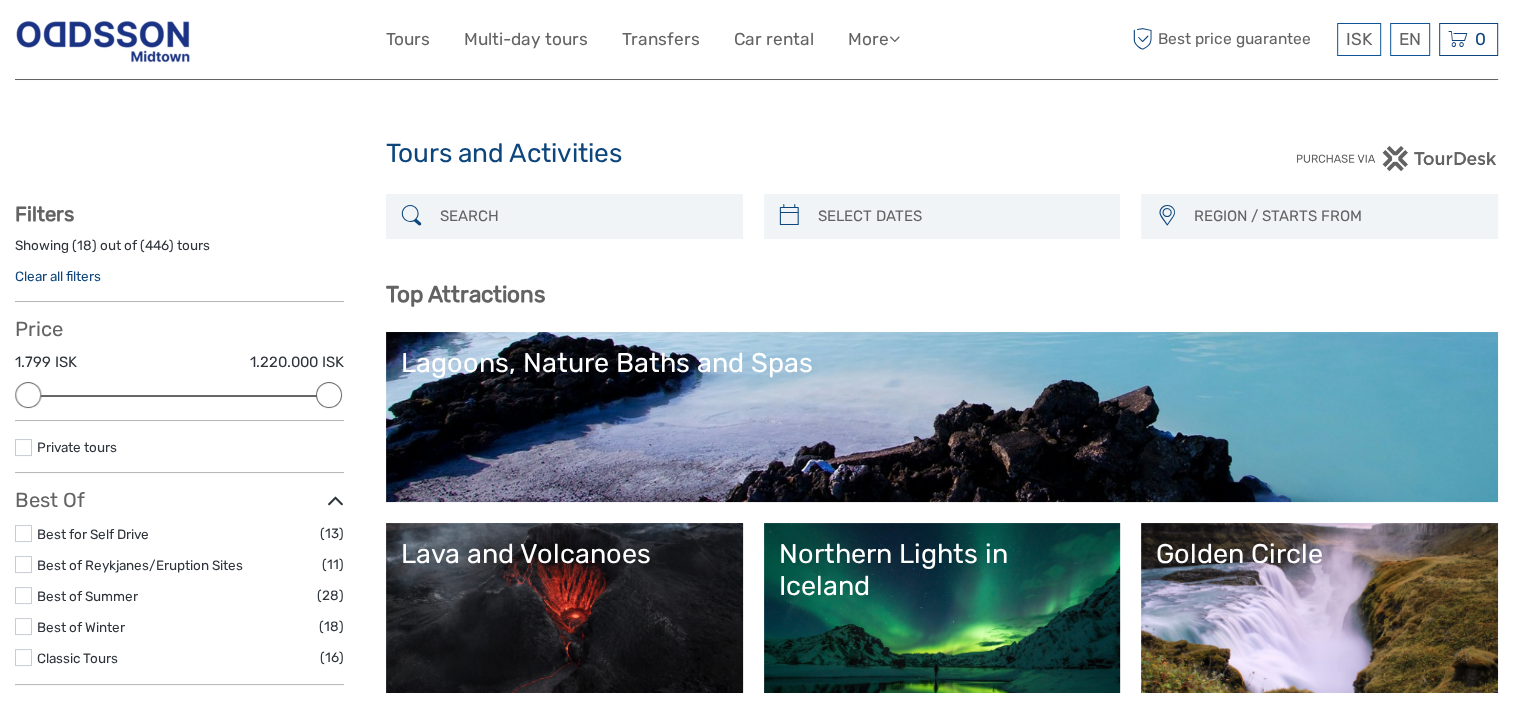 scroll, scrollTop: 200, scrollLeft: 0, axis: vertical 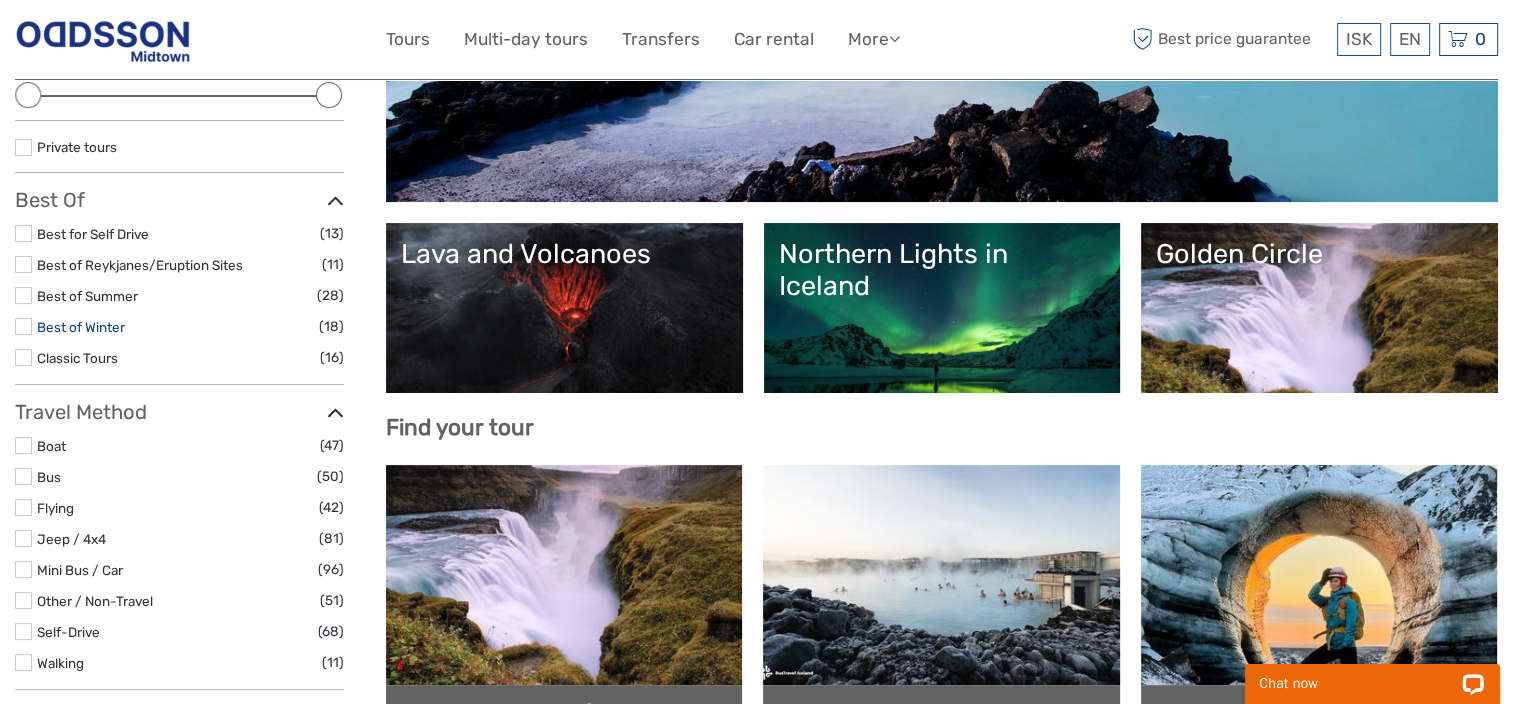 click on "Best of Winter" at bounding box center (81, 327) 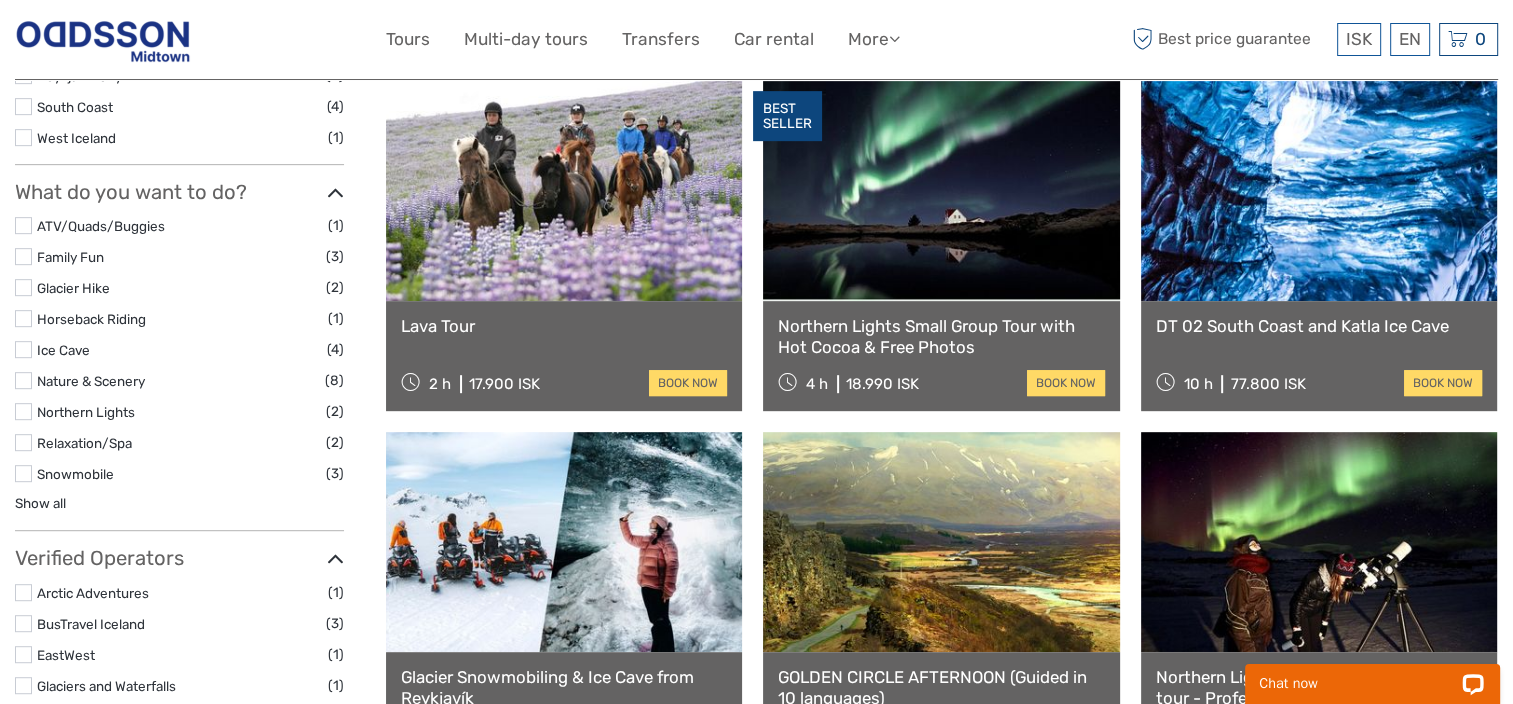 scroll, scrollTop: 1013, scrollLeft: 0, axis: vertical 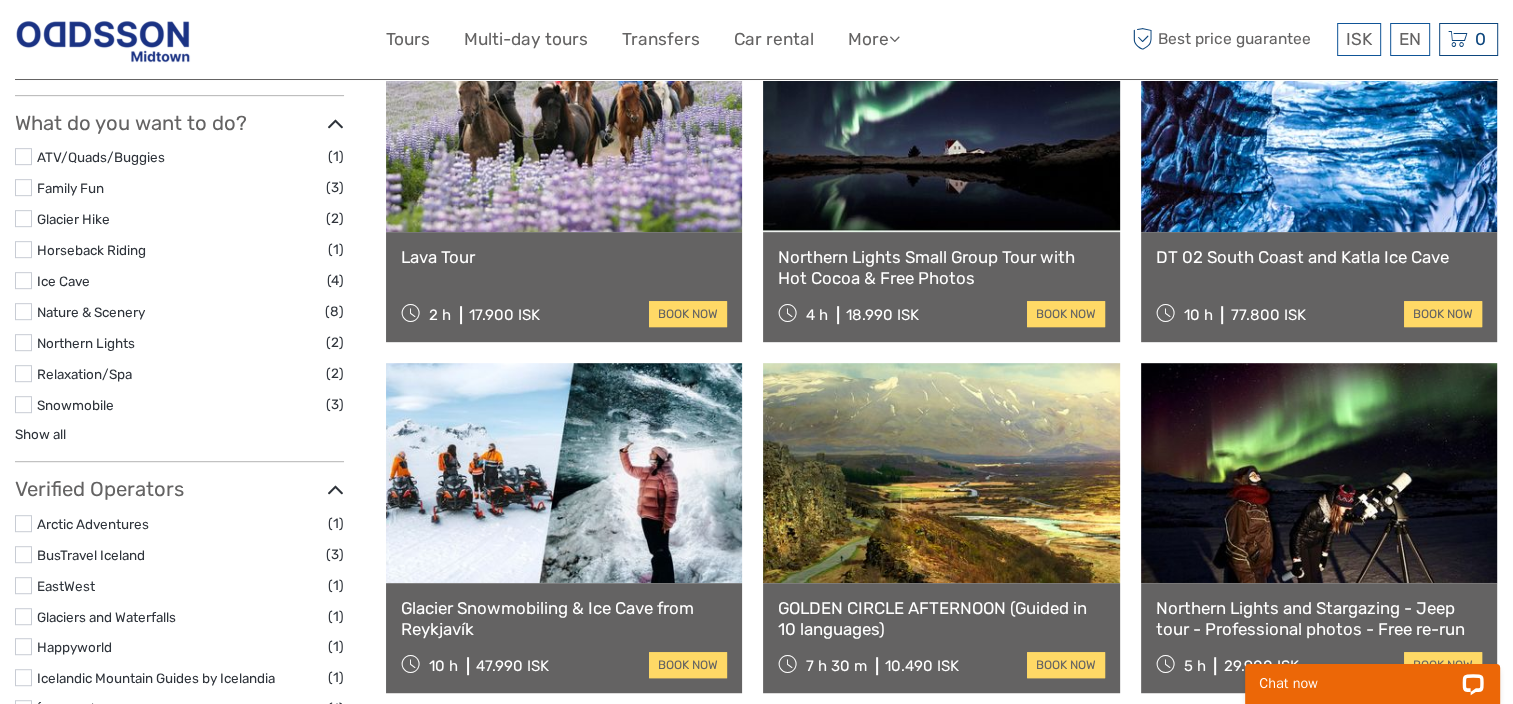 click on "Lava Tour
2 h
17.900 ISK
book now" at bounding box center (564, 287) 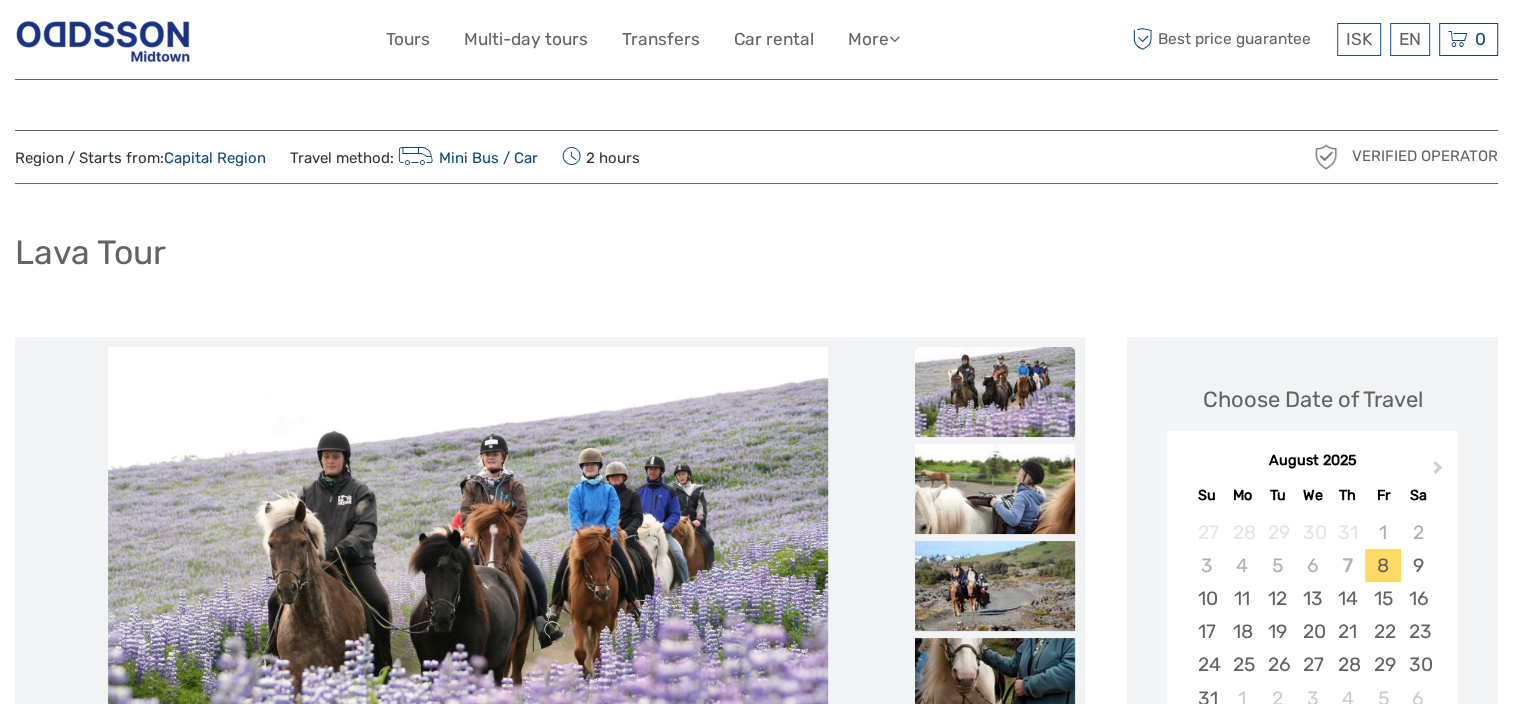 scroll, scrollTop: 203, scrollLeft: 0, axis: vertical 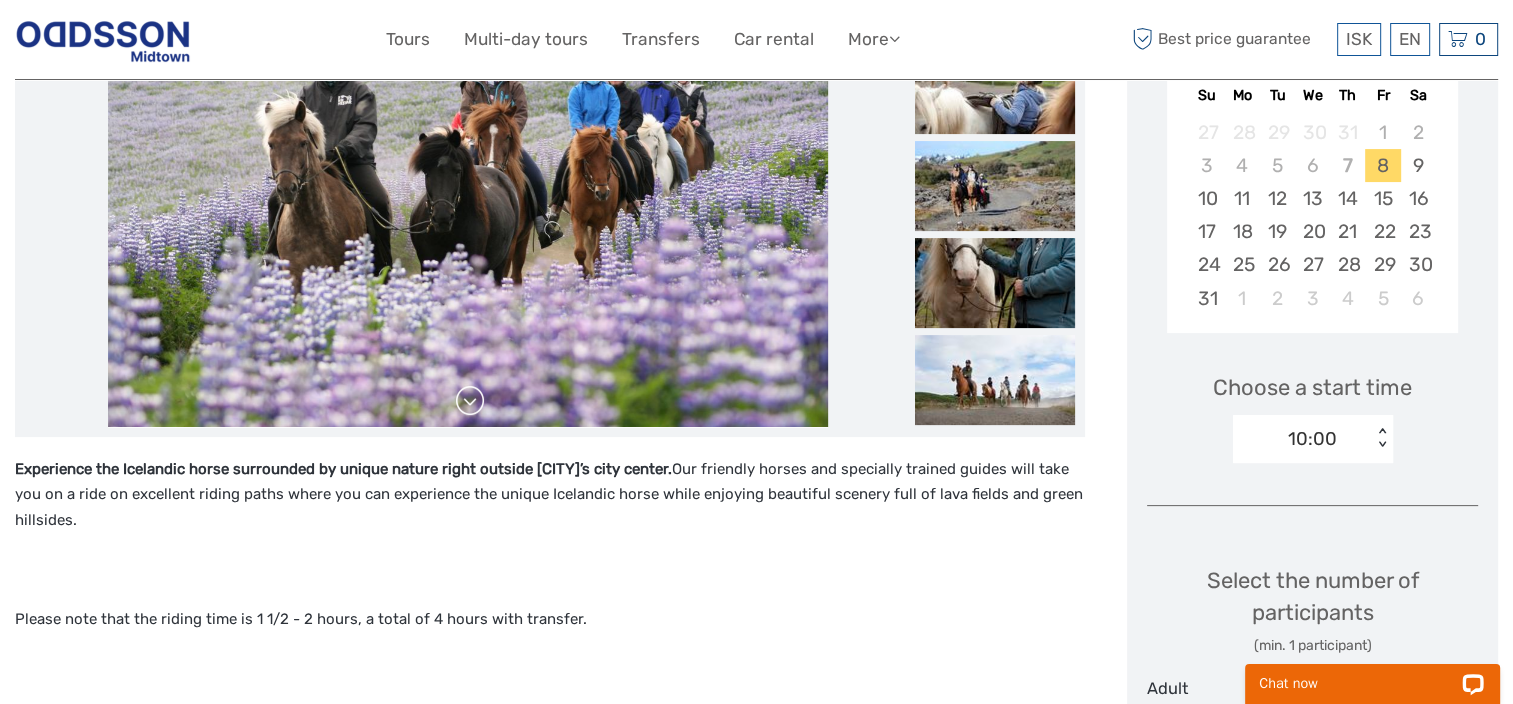 click at bounding box center [470, 401] 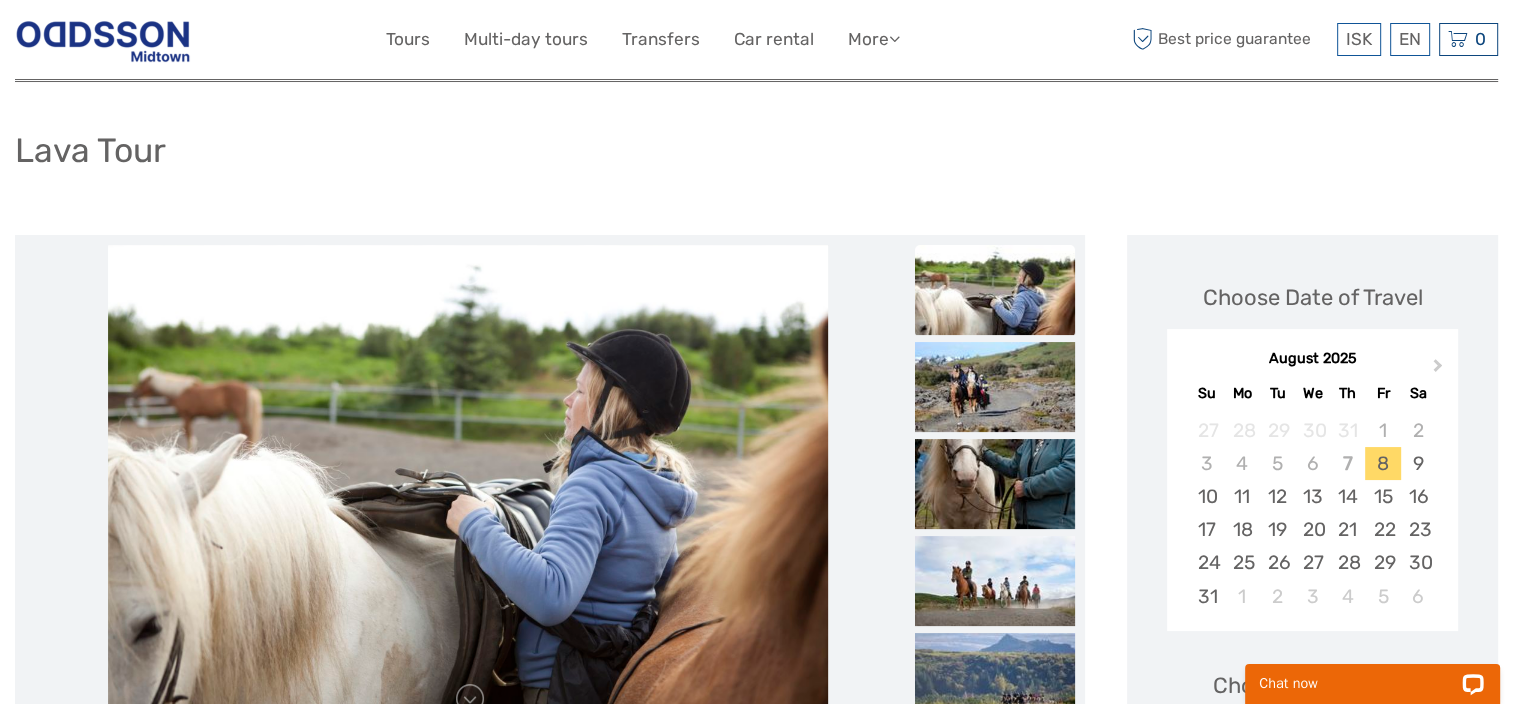 scroll, scrollTop: 100, scrollLeft: 0, axis: vertical 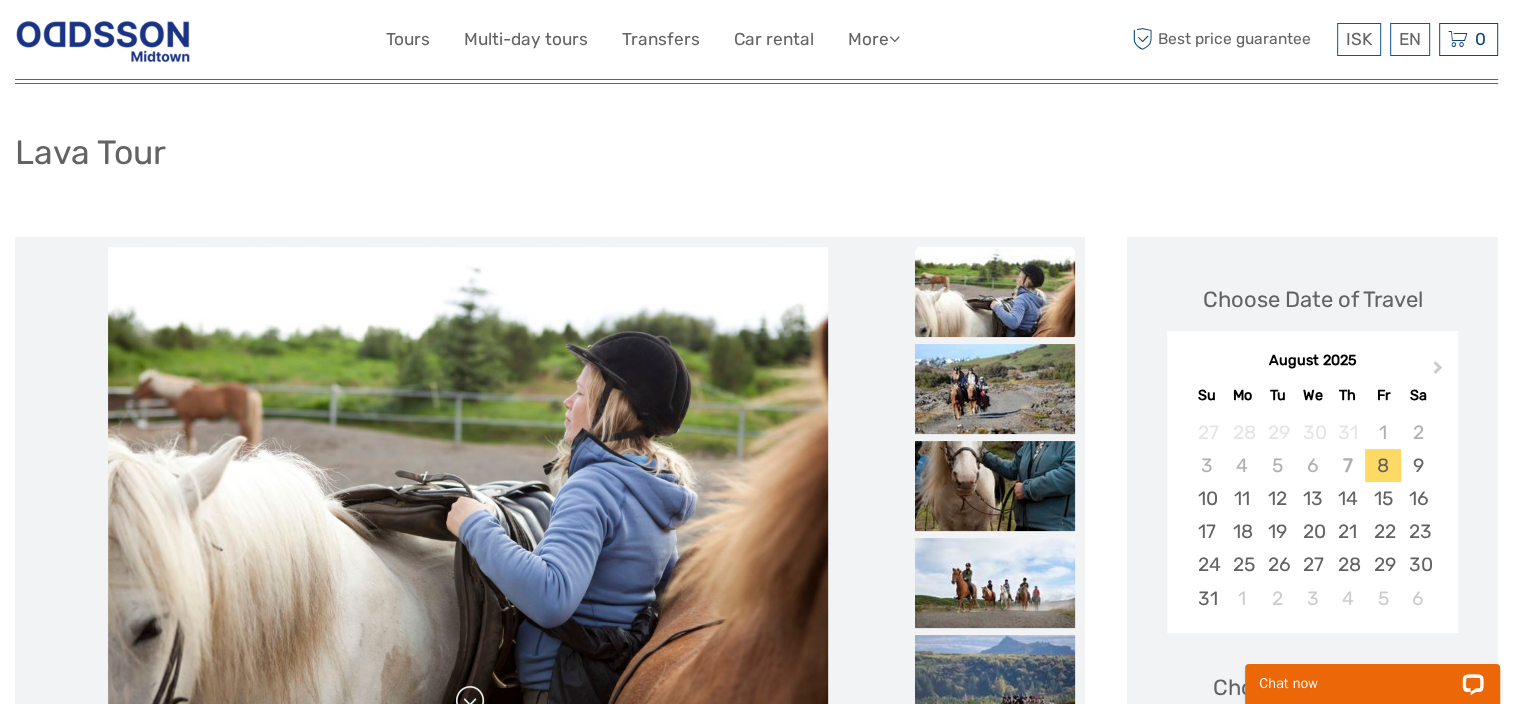 click at bounding box center [470, 701] 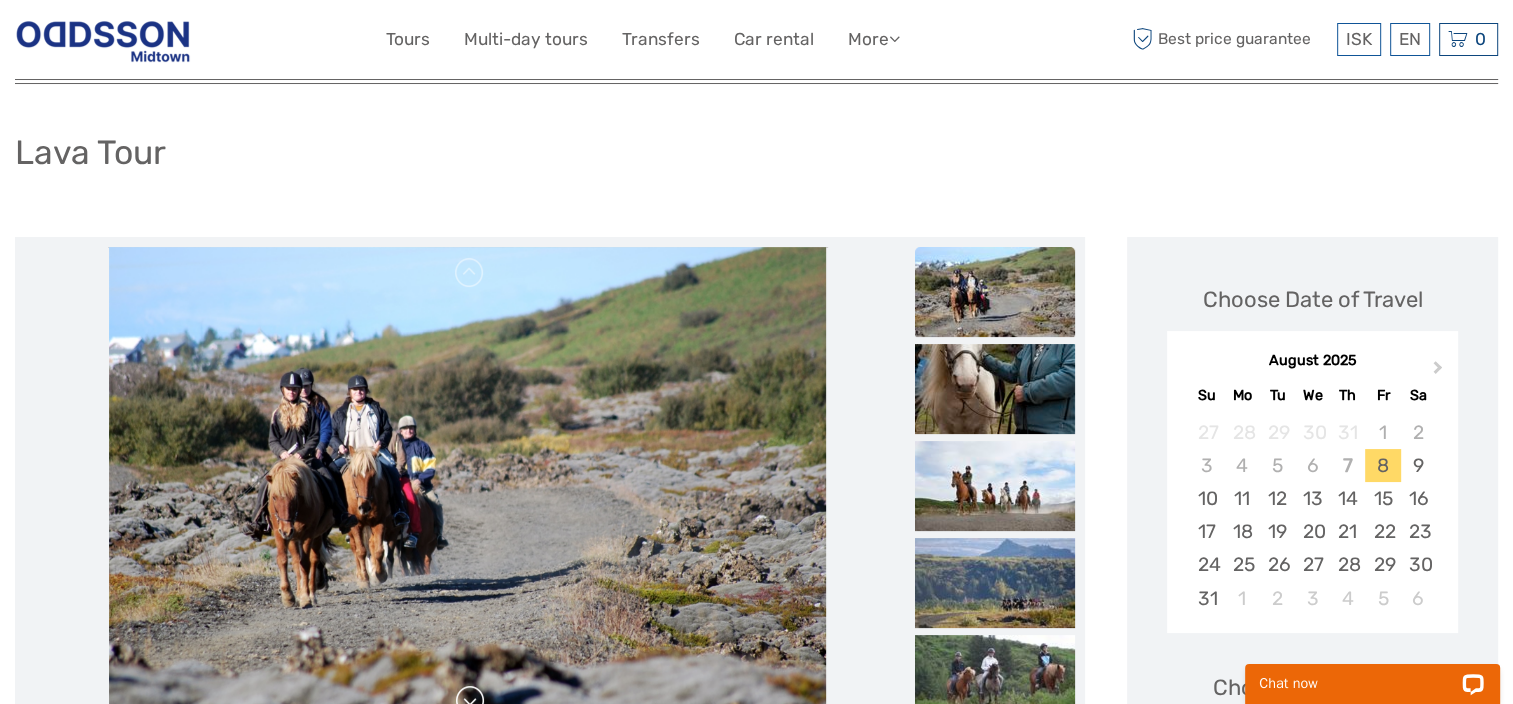 click at bounding box center [470, 701] 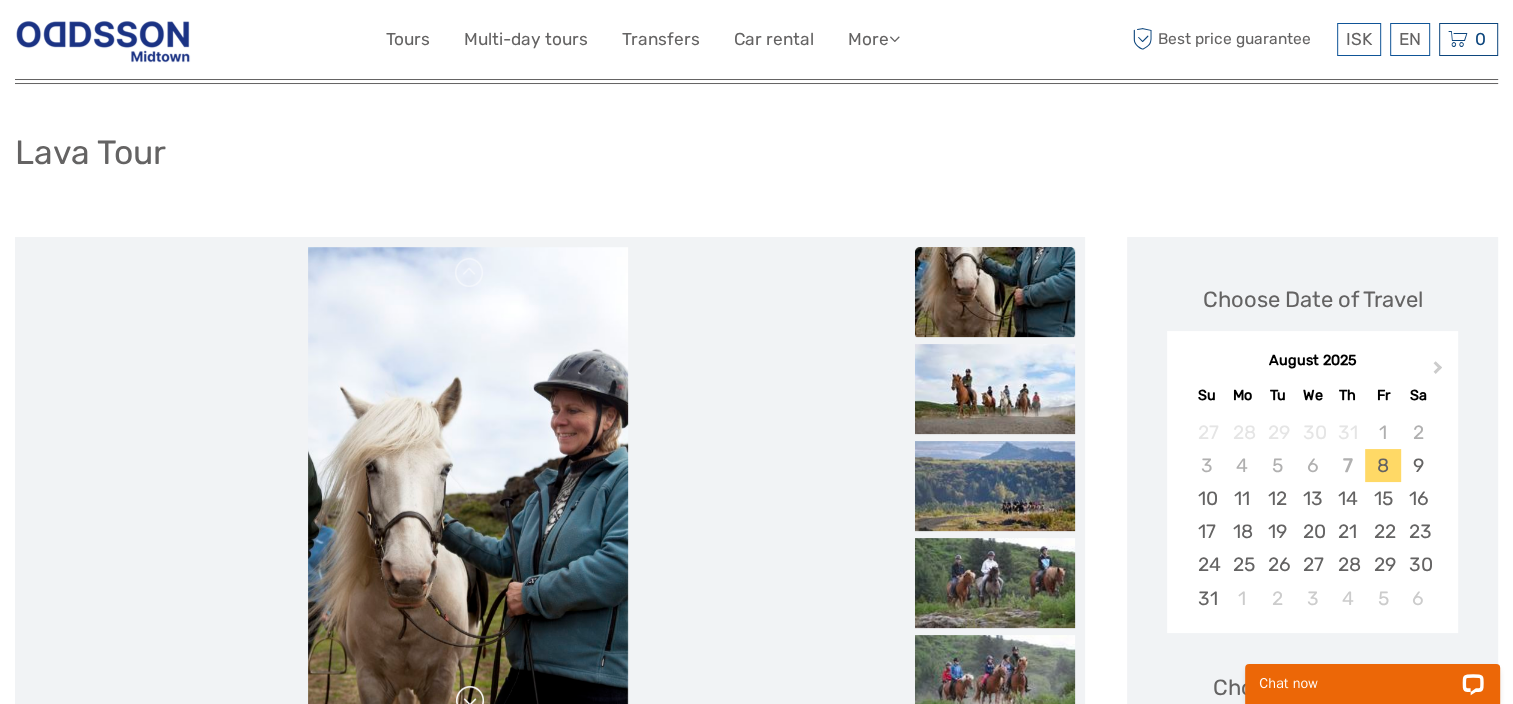 click at bounding box center (470, 701) 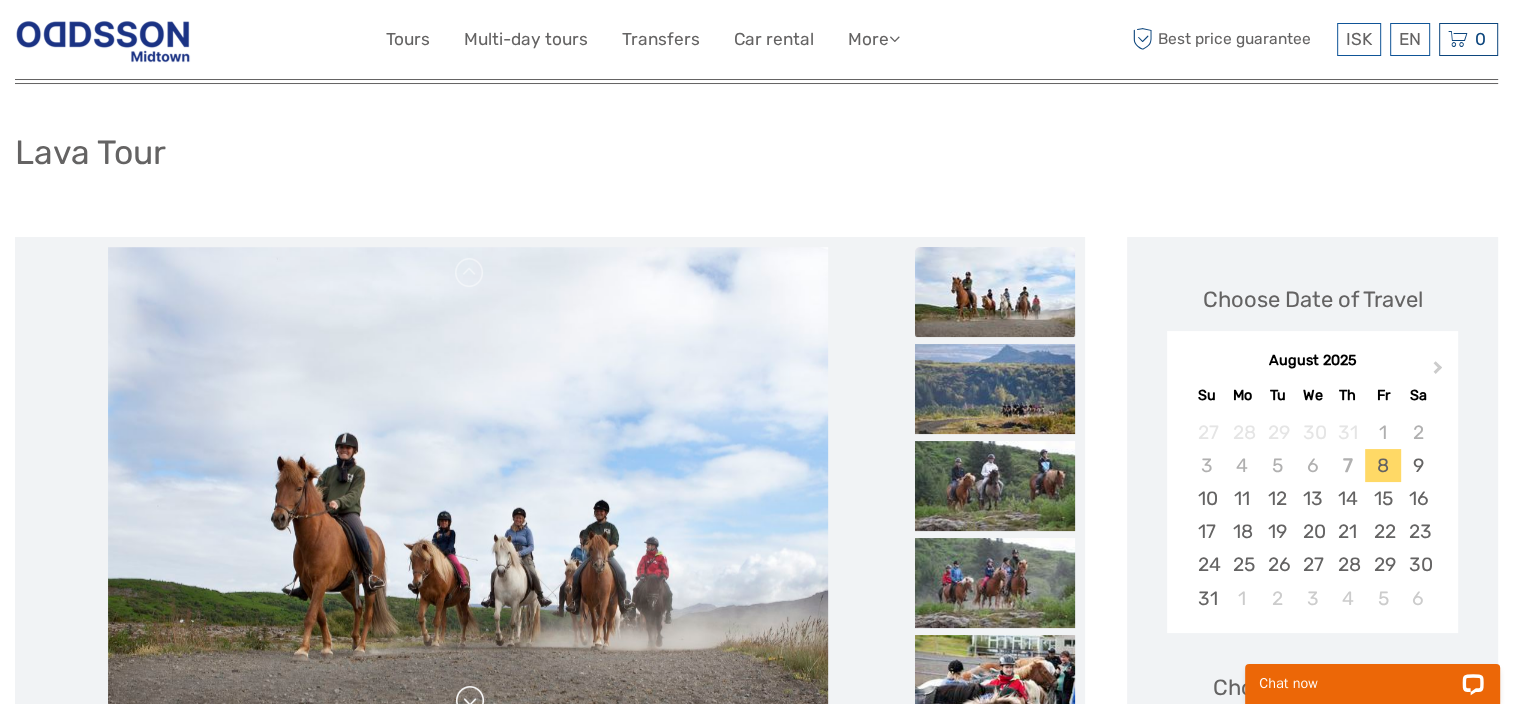 click at bounding box center [470, 701] 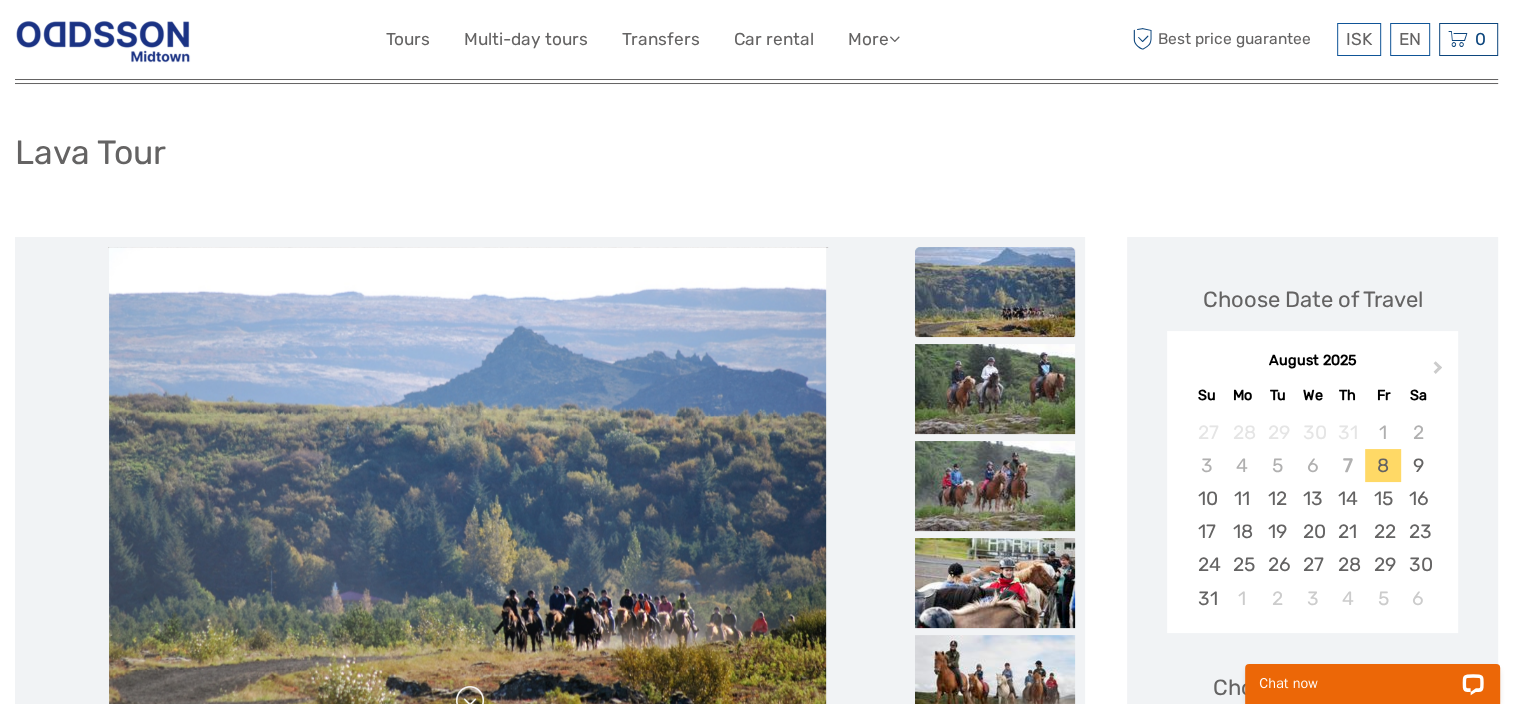 click at bounding box center [470, 701] 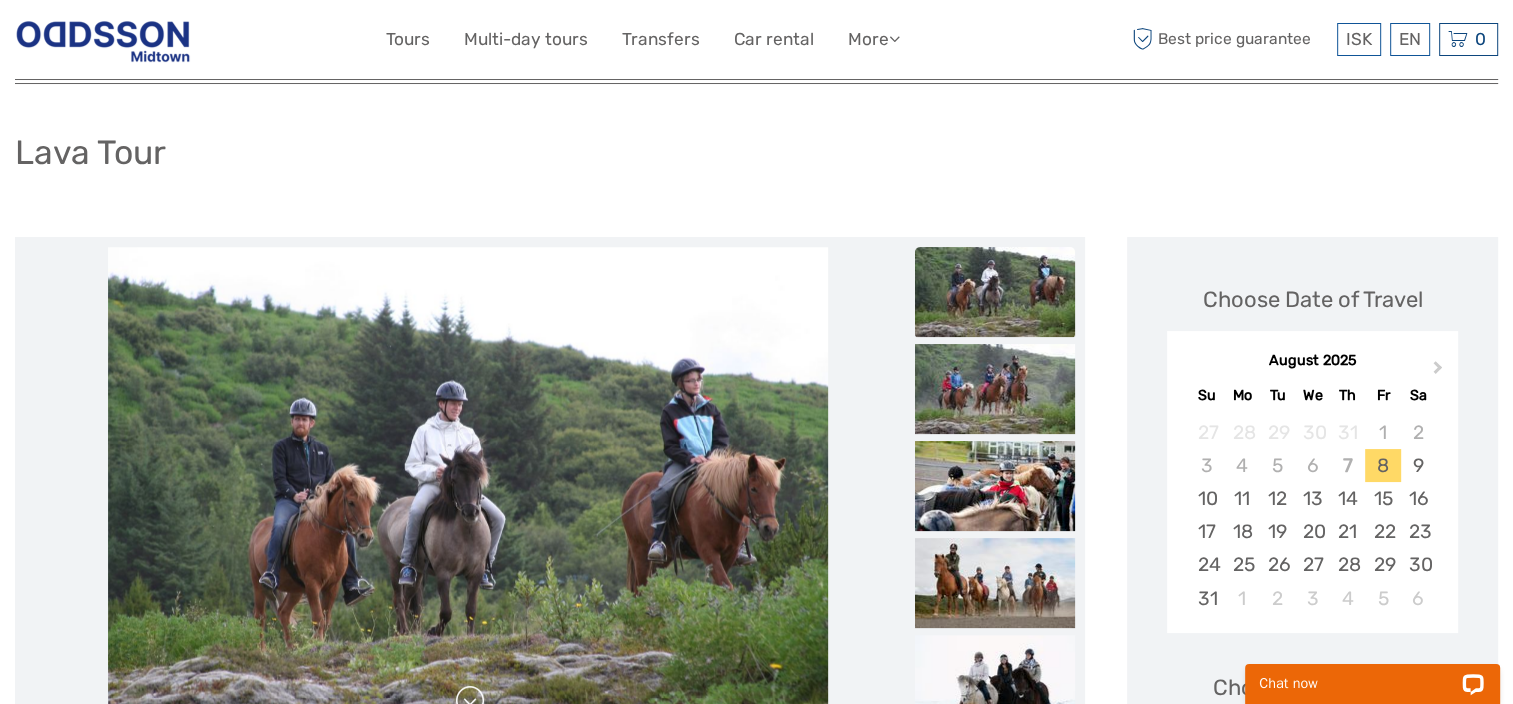 click at bounding box center [470, 701] 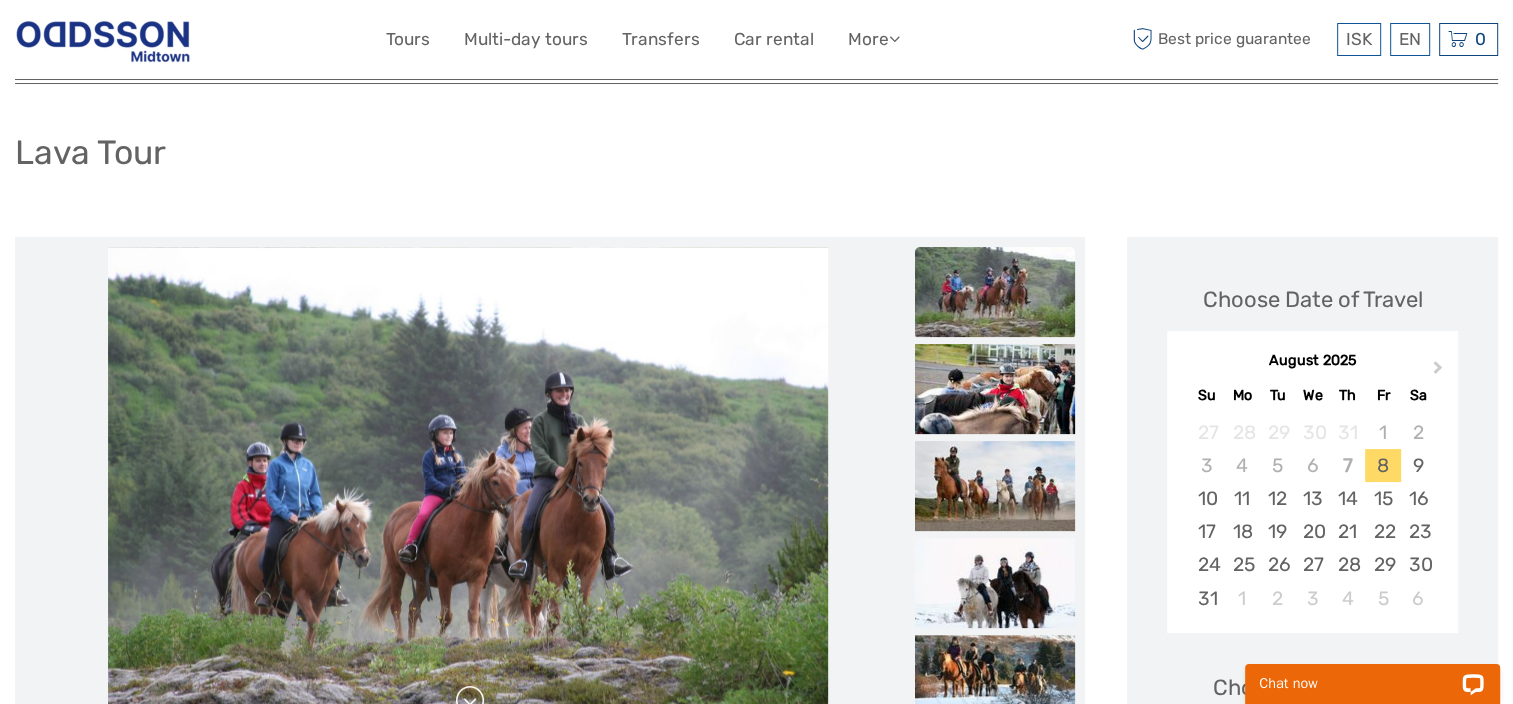 click at bounding box center (470, 701) 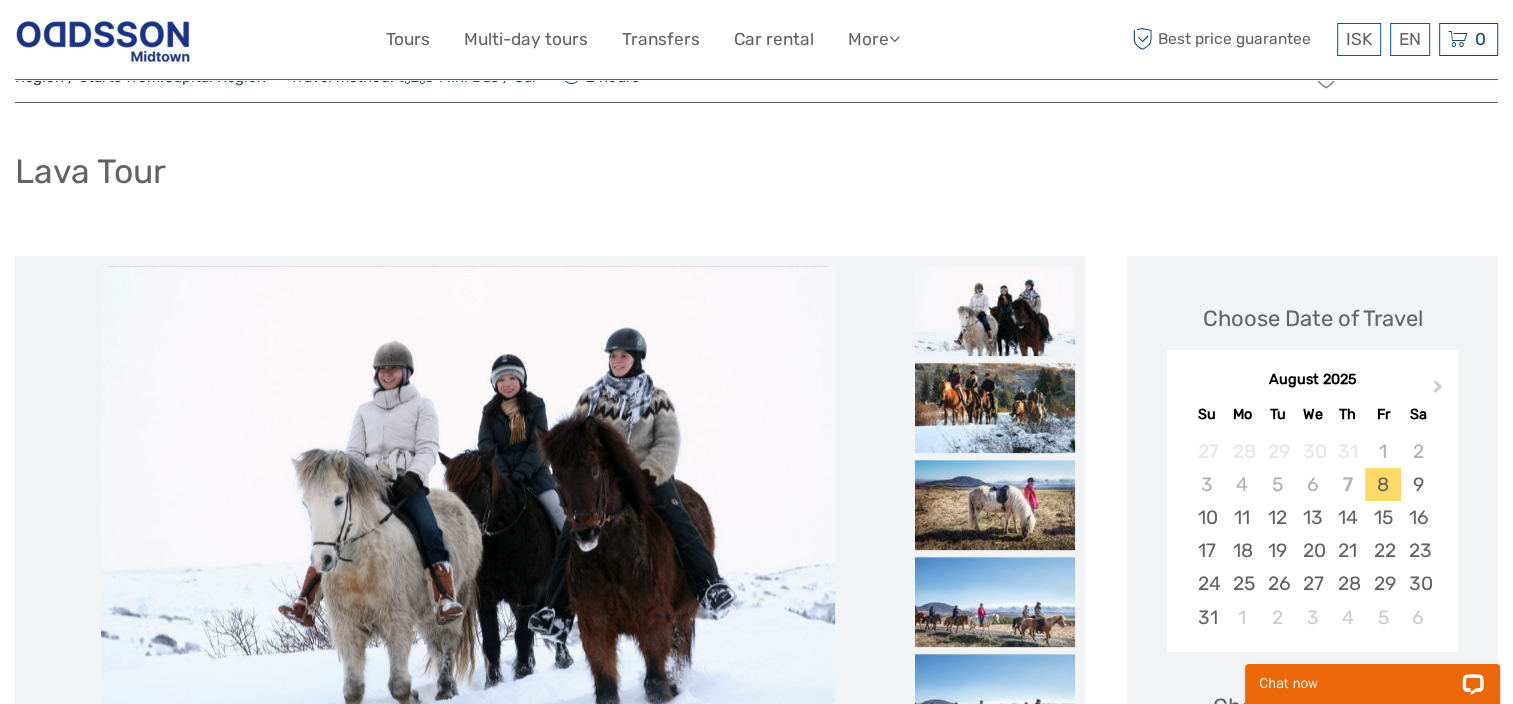 scroll, scrollTop: 0, scrollLeft: 0, axis: both 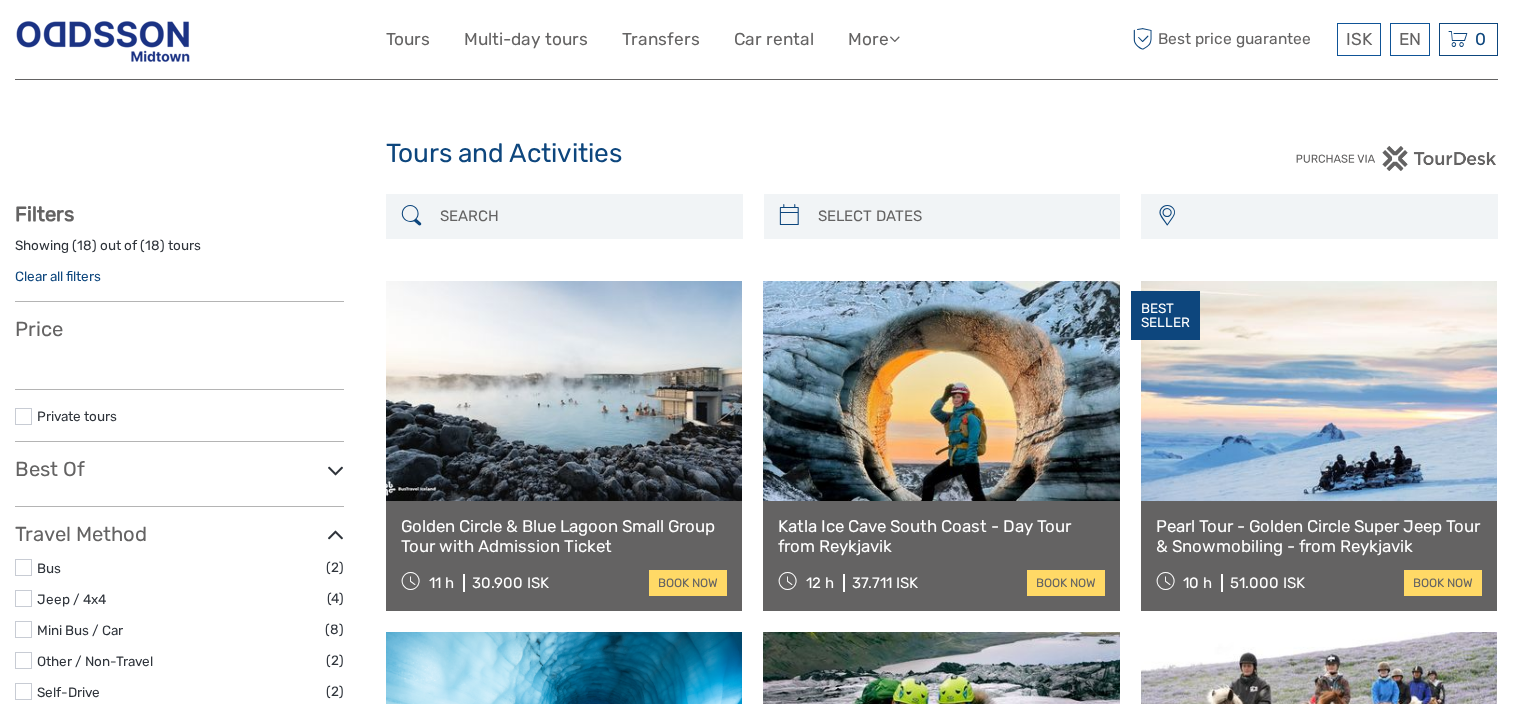 select 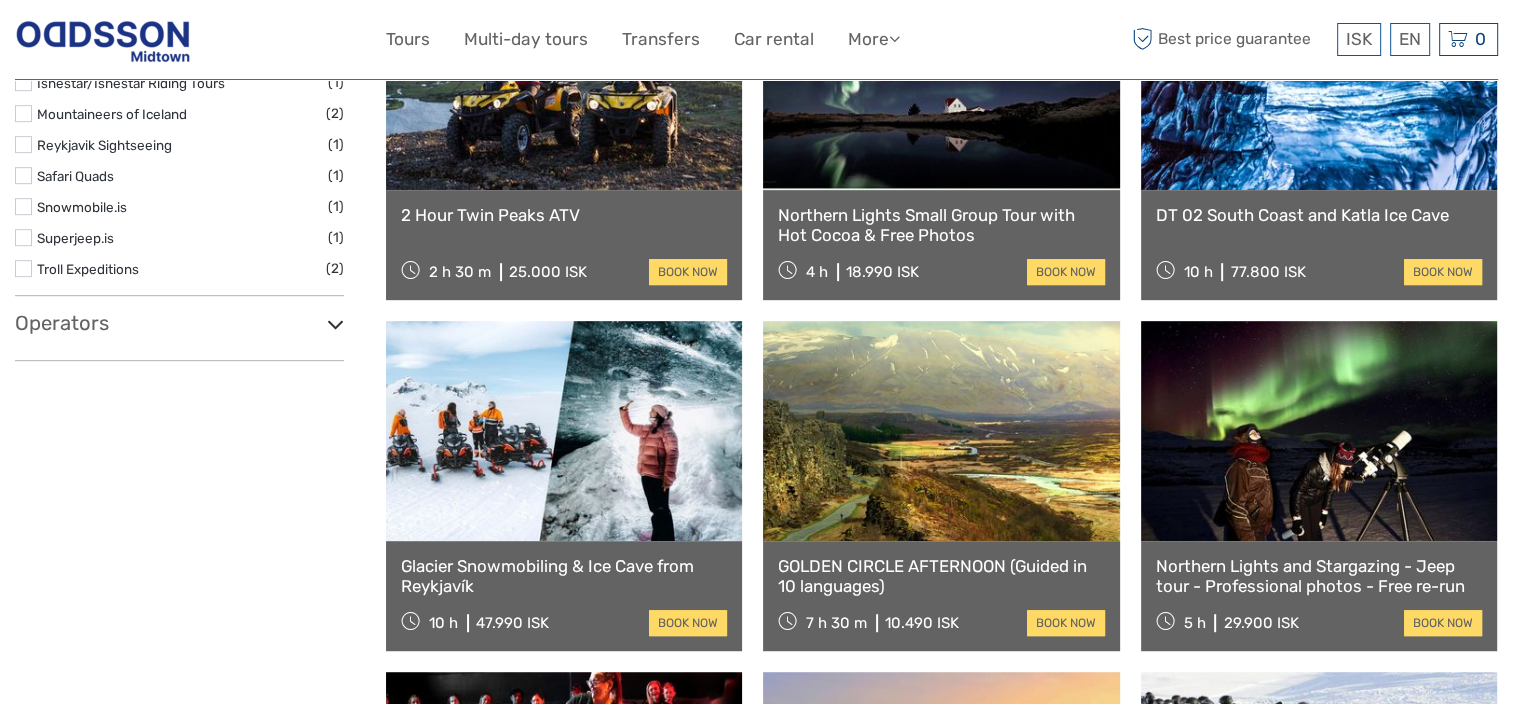 select 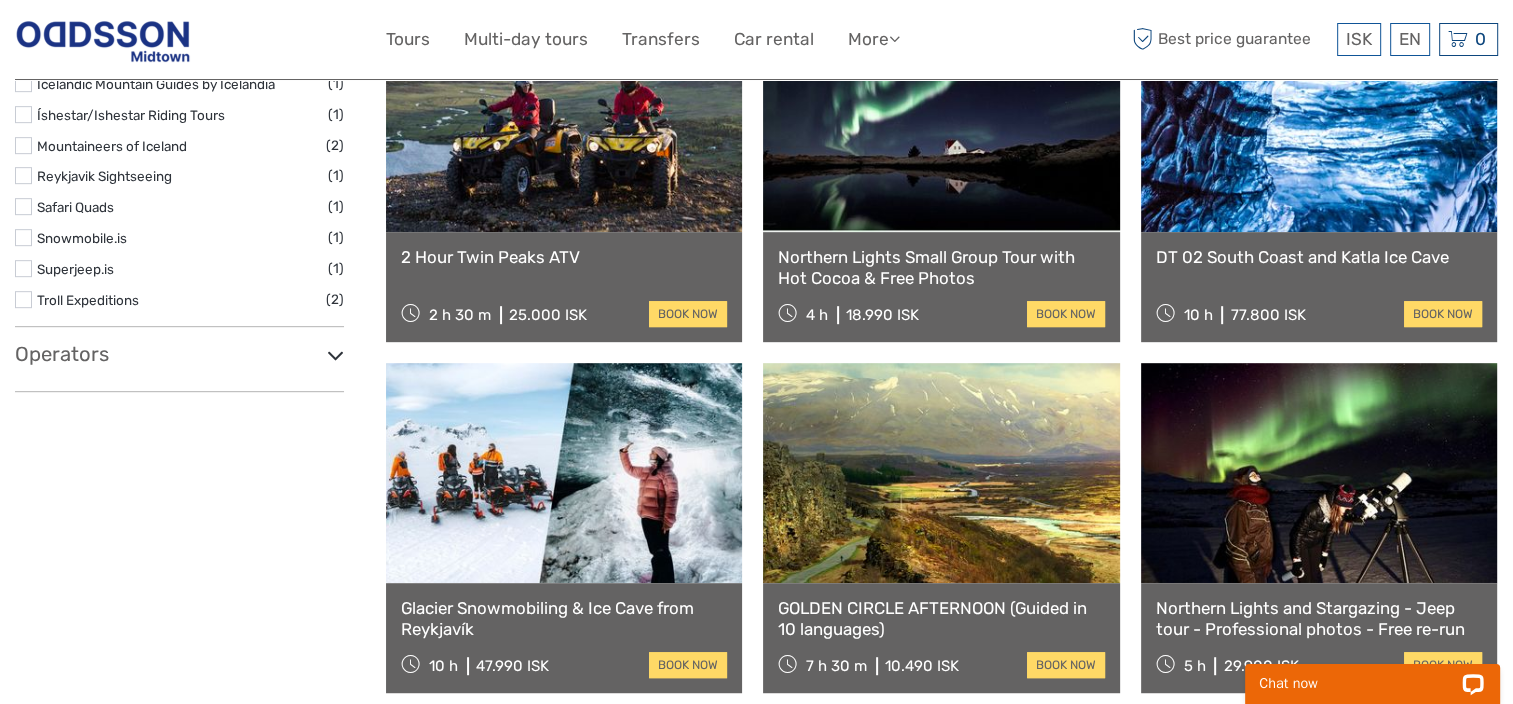 scroll, scrollTop: 0, scrollLeft: 0, axis: both 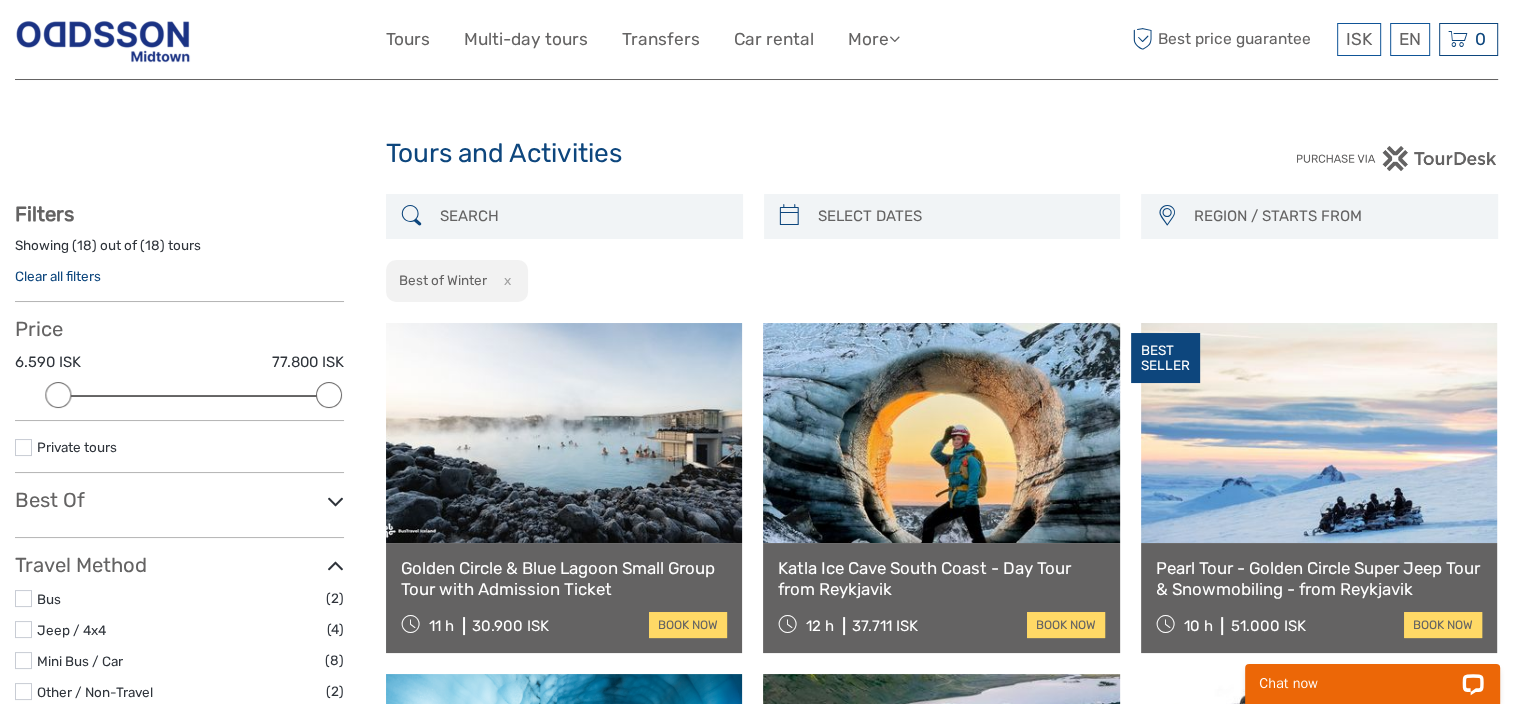 click on "Clear all filters" at bounding box center (58, 276) 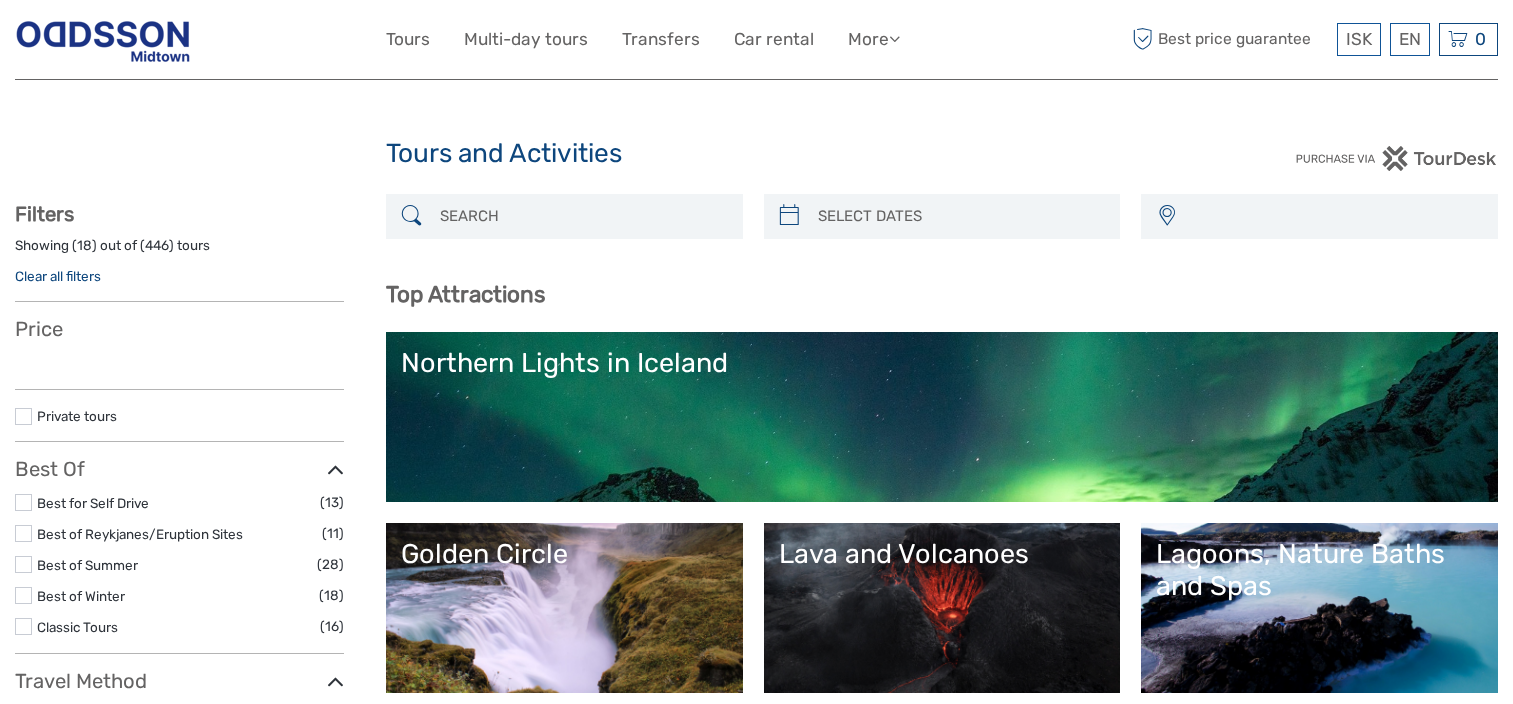 select 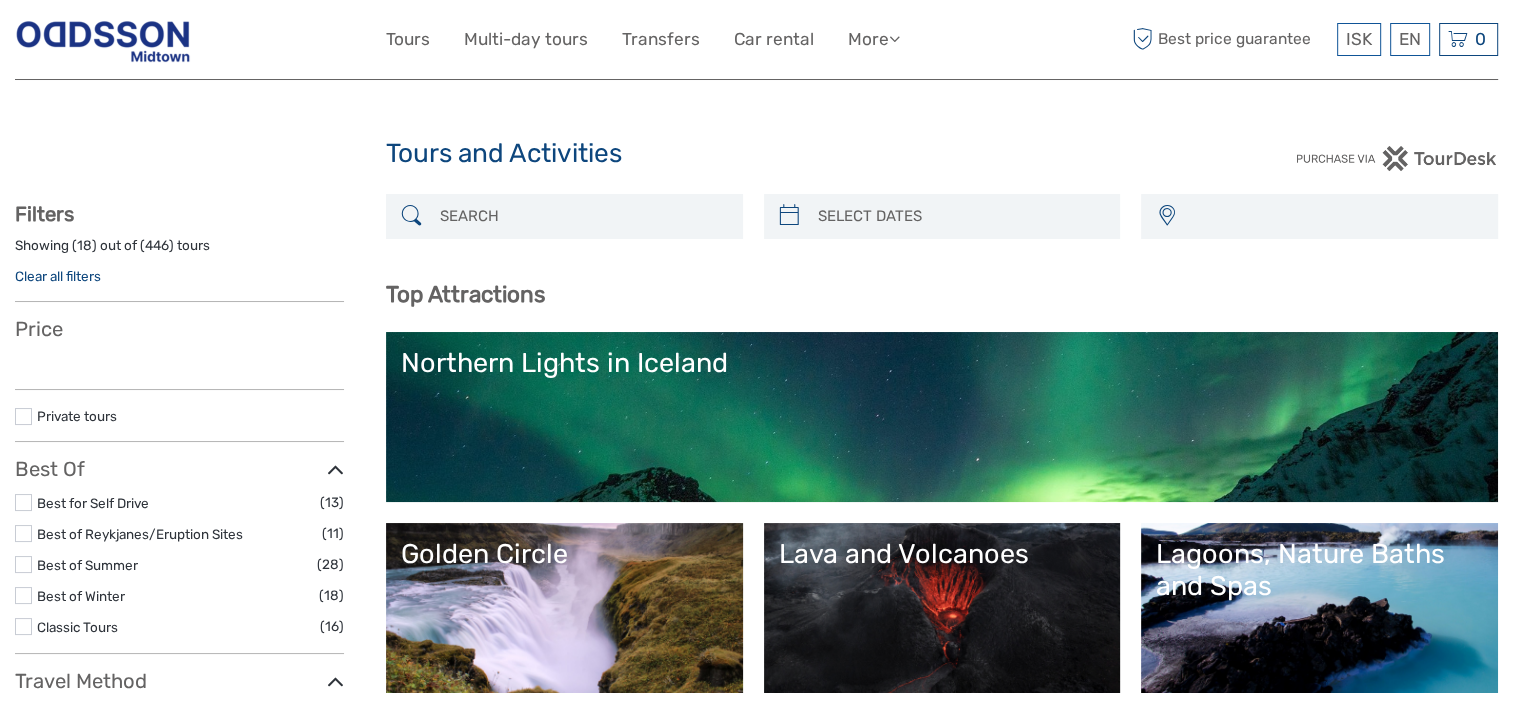 select 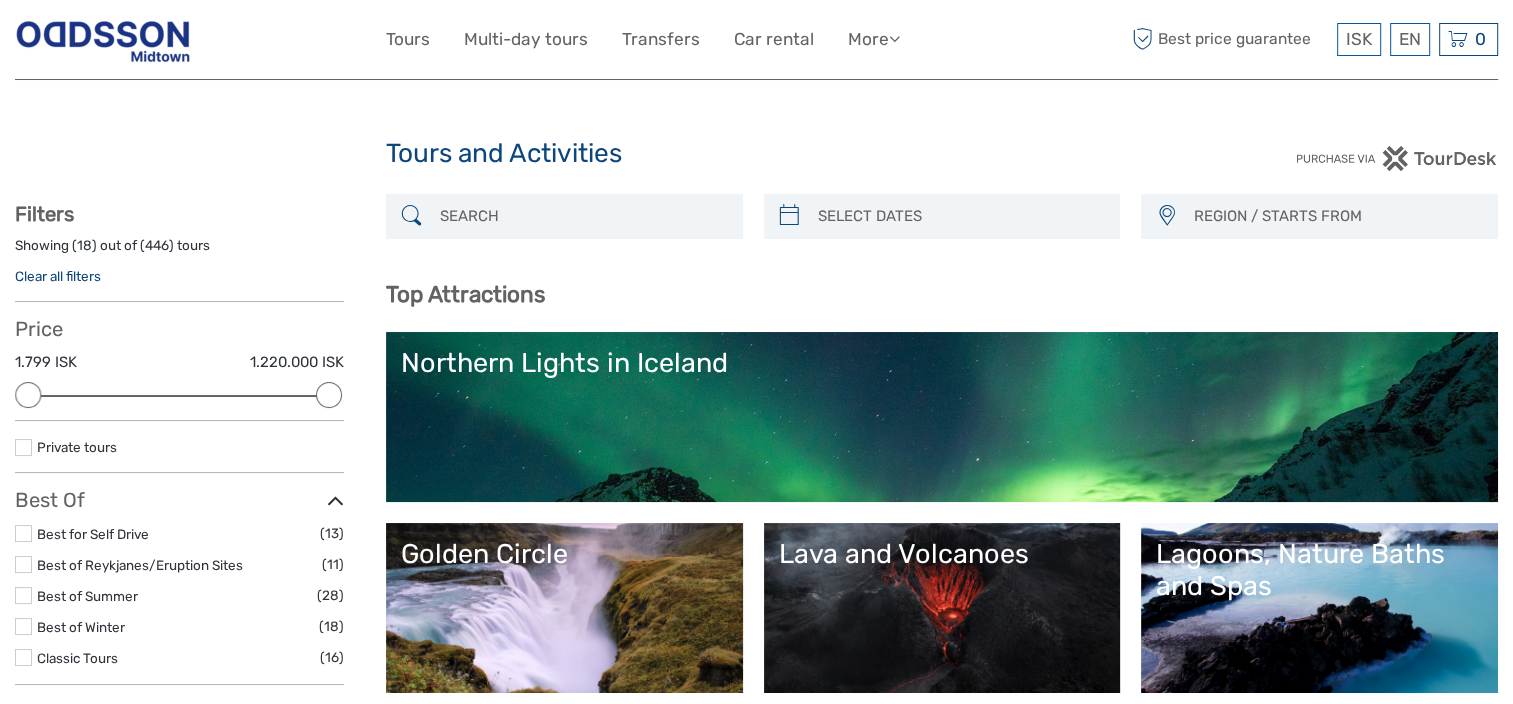 scroll, scrollTop: 129, scrollLeft: 0, axis: vertical 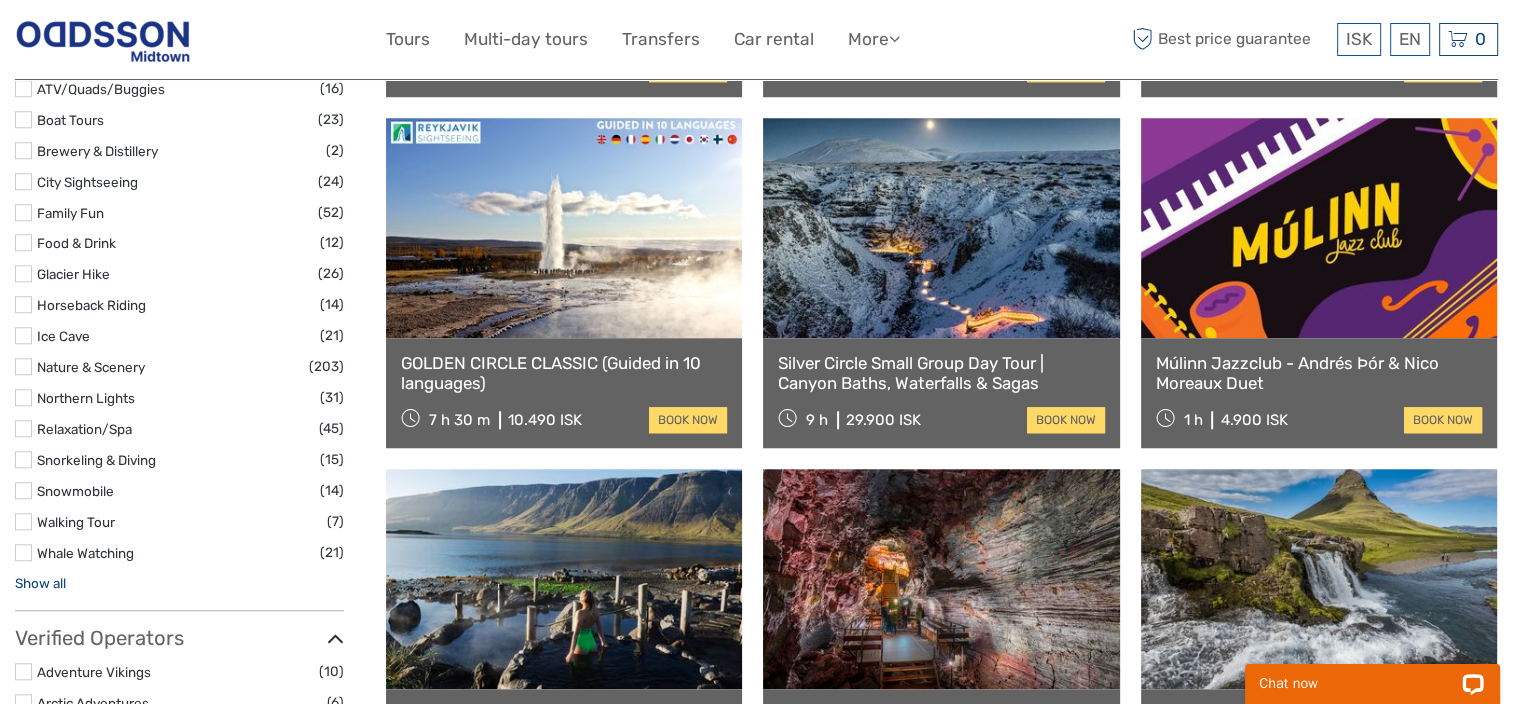 click on "Show all" at bounding box center (40, 583) 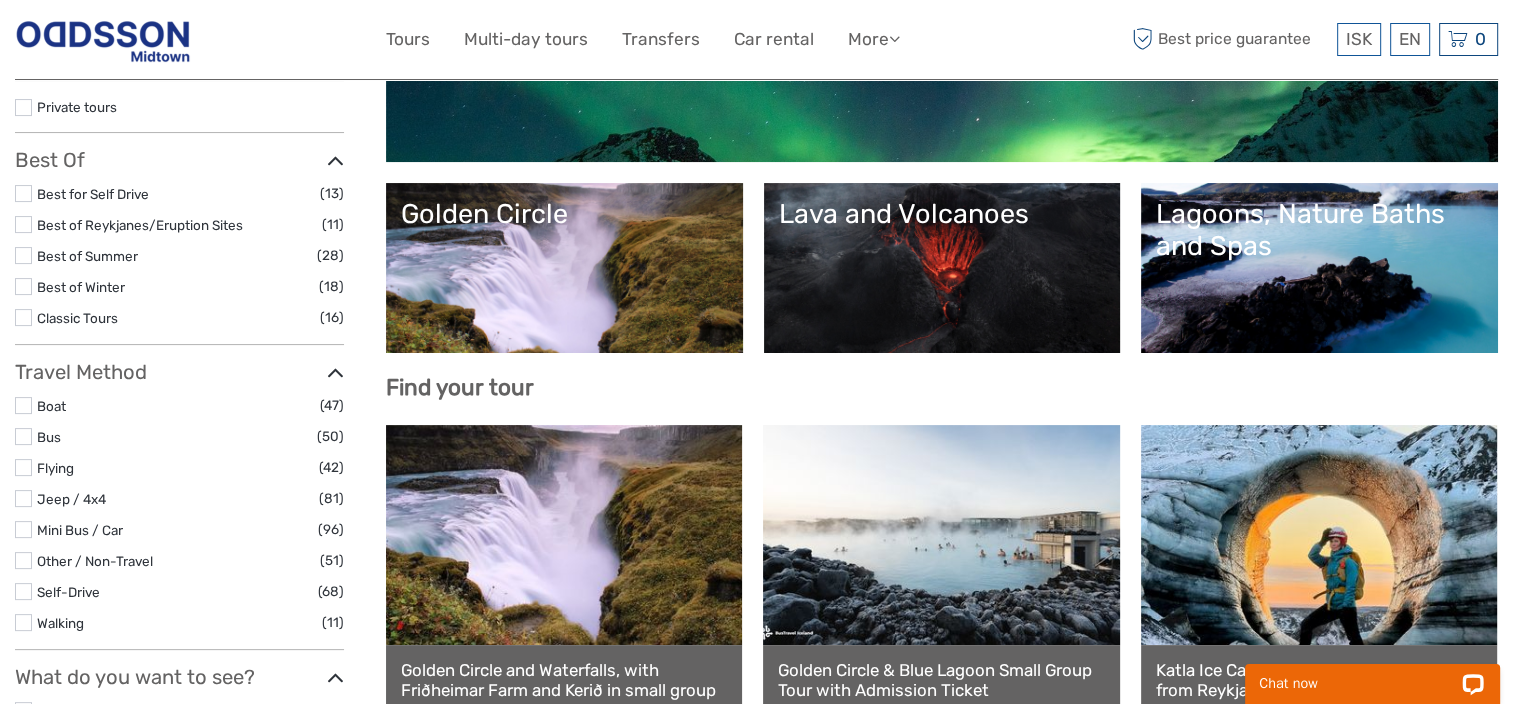 scroll, scrollTop: 100, scrollLeft: 0, axis: vertical 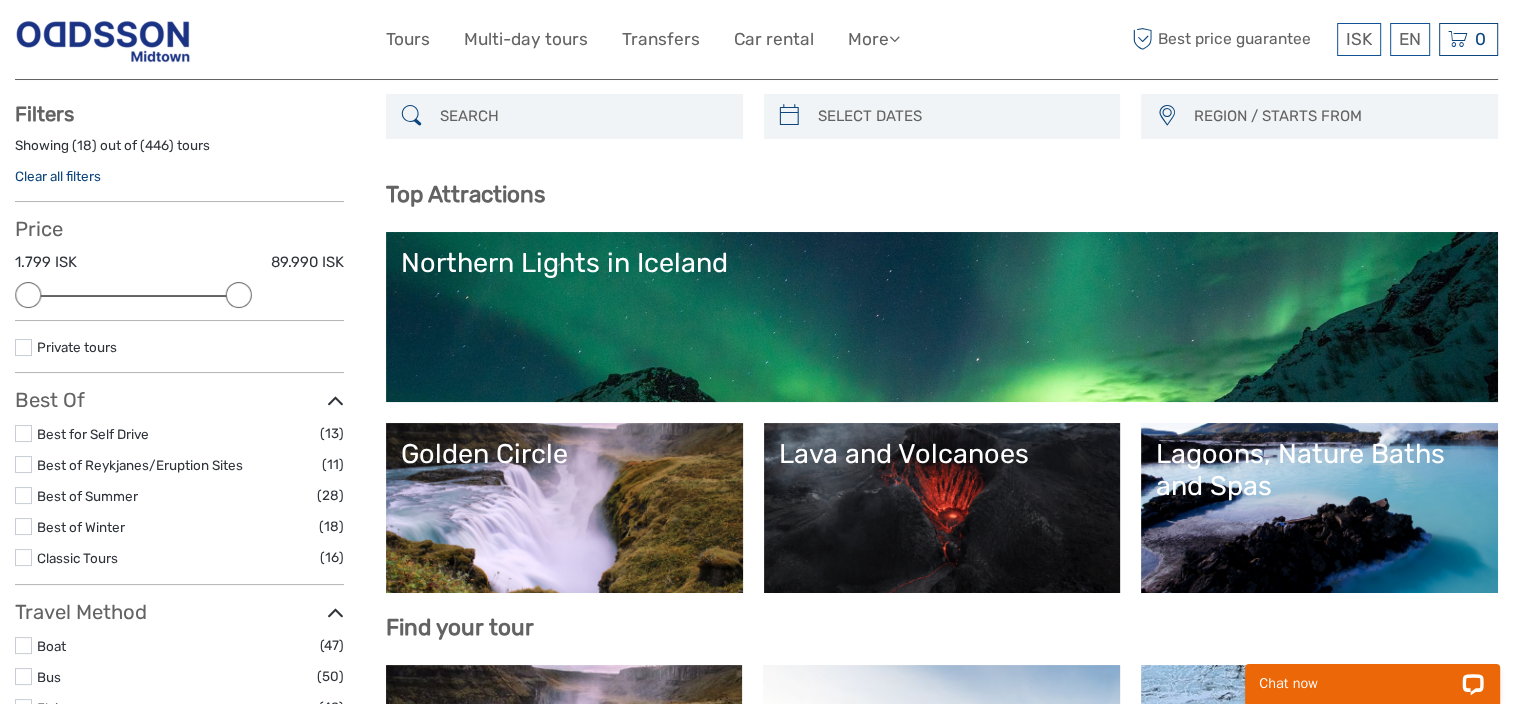 drag, startPoint x: 324, startPoint y: 290, endPoint x: 233, endPoint y: 309, distance: 92.96236 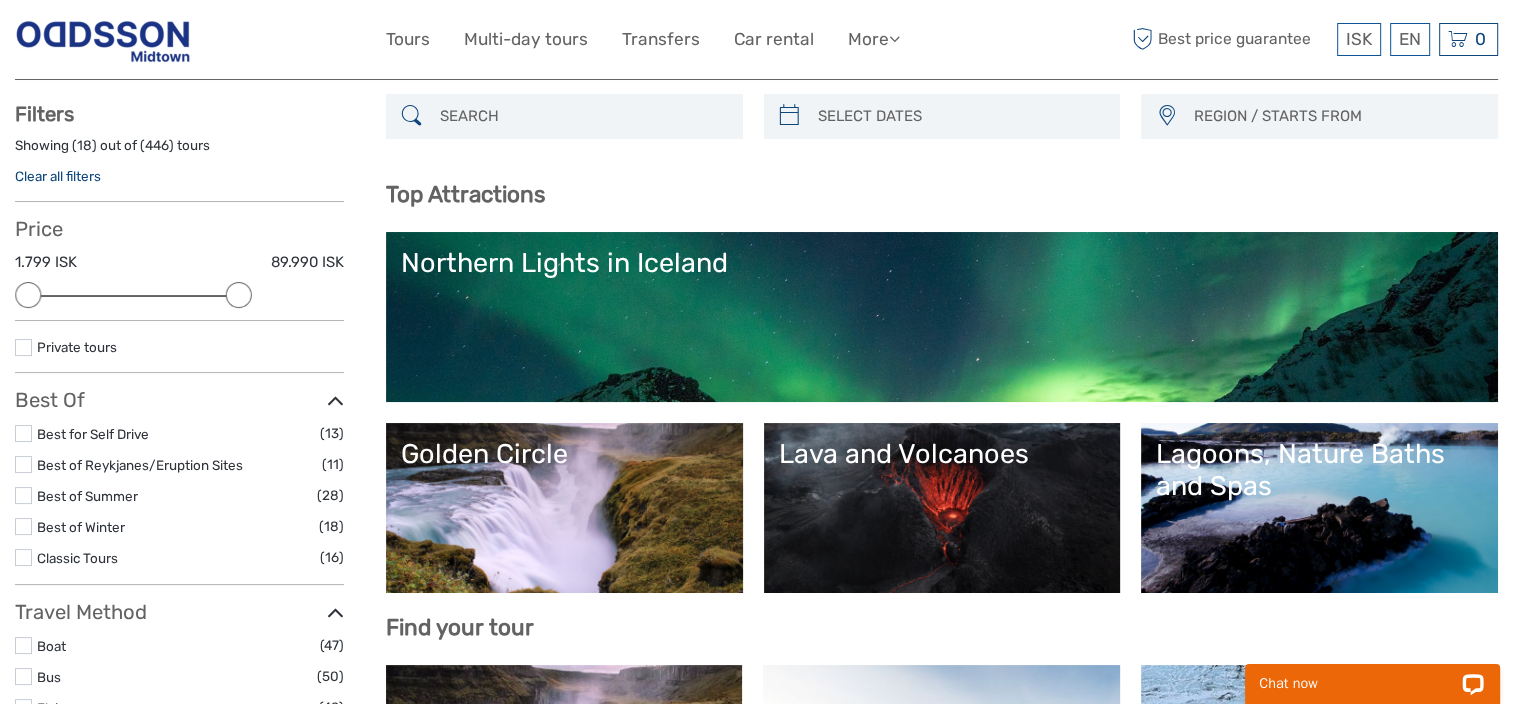 click on "Price
1.799 ISK   89.990 ISK
Clear" at bounding box center (179, 269) 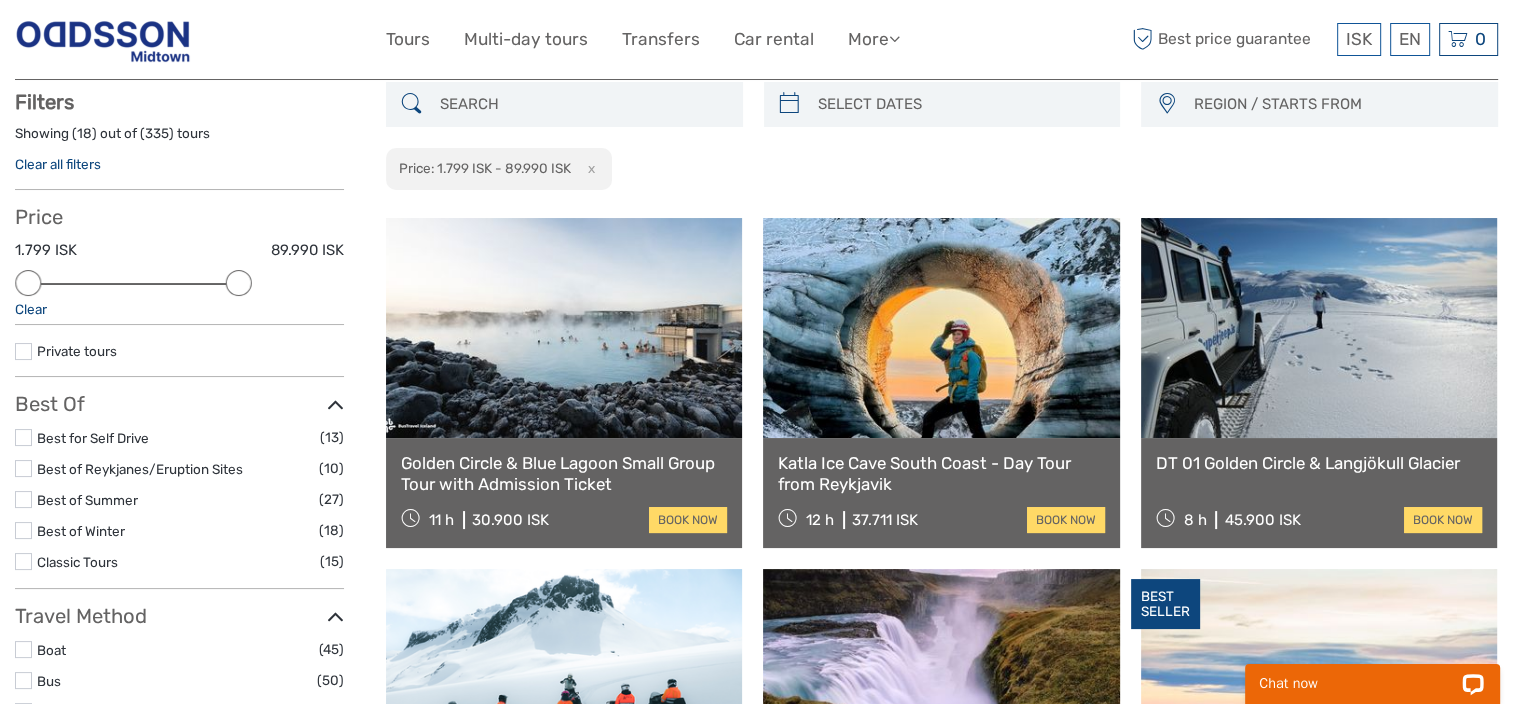 scroll, scrollTop: 113, scrollLeft: 0, axis: vertical 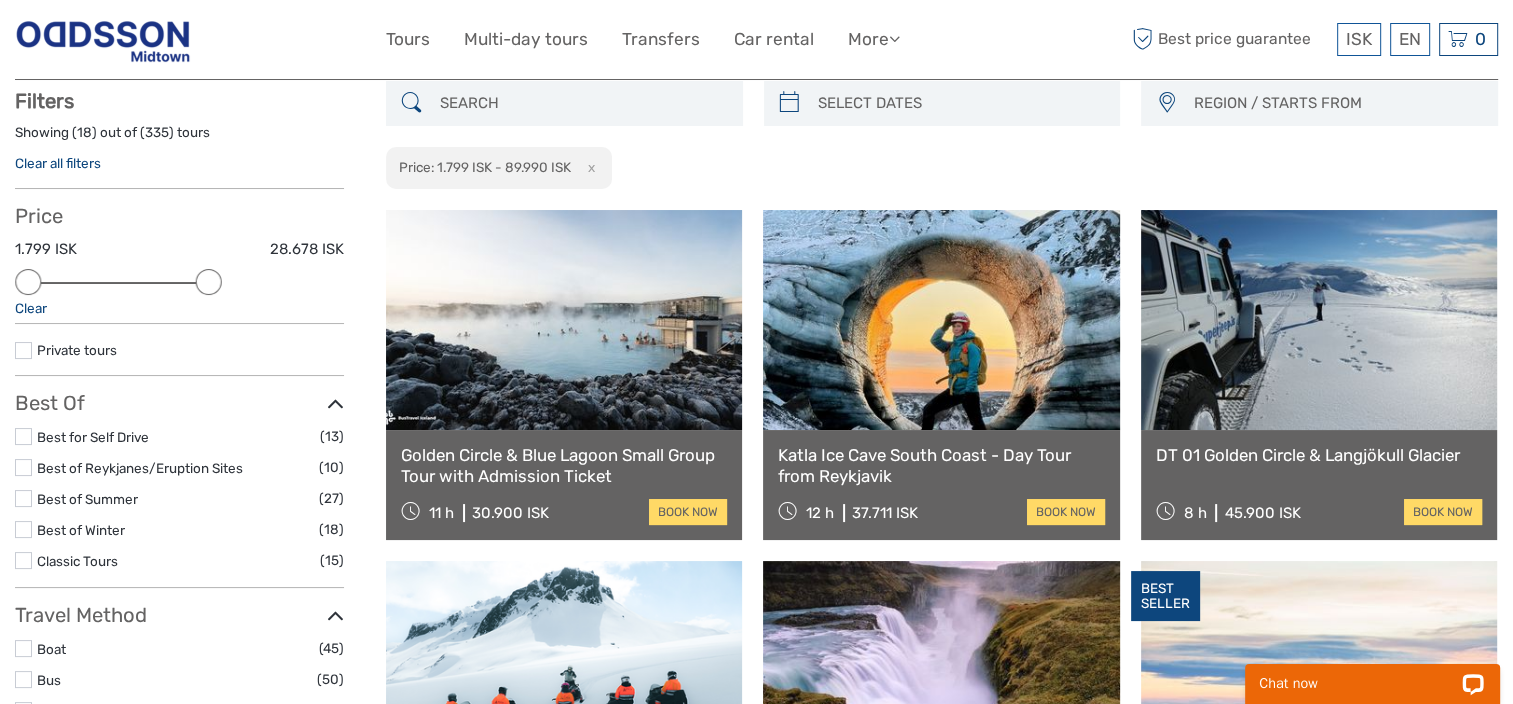 drag, startPoint x: 238, startPoint y: 283, endPoint x: 216, endPoint y: 290, distance: 23.086792 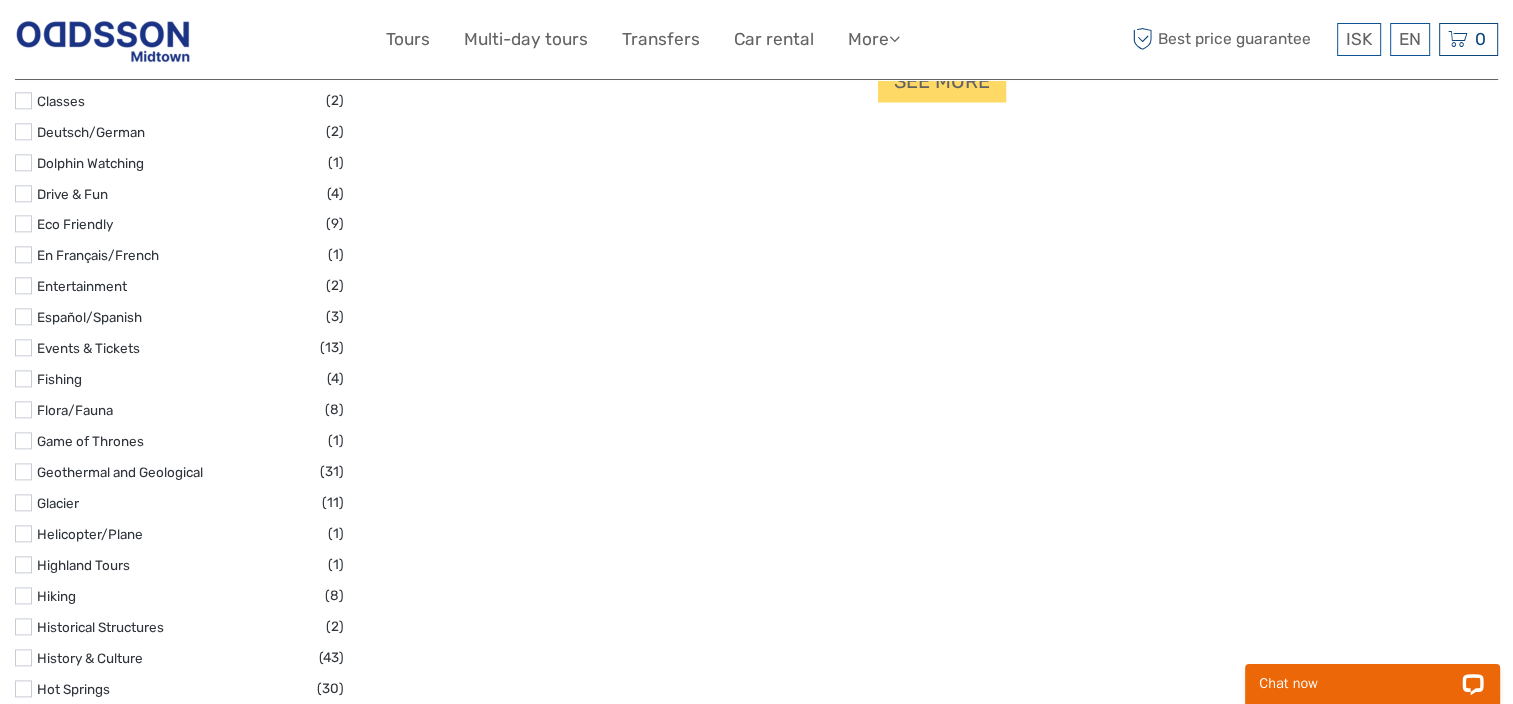scroll, scrollTop: 2013, scrollLeft: 0, axis: vertical 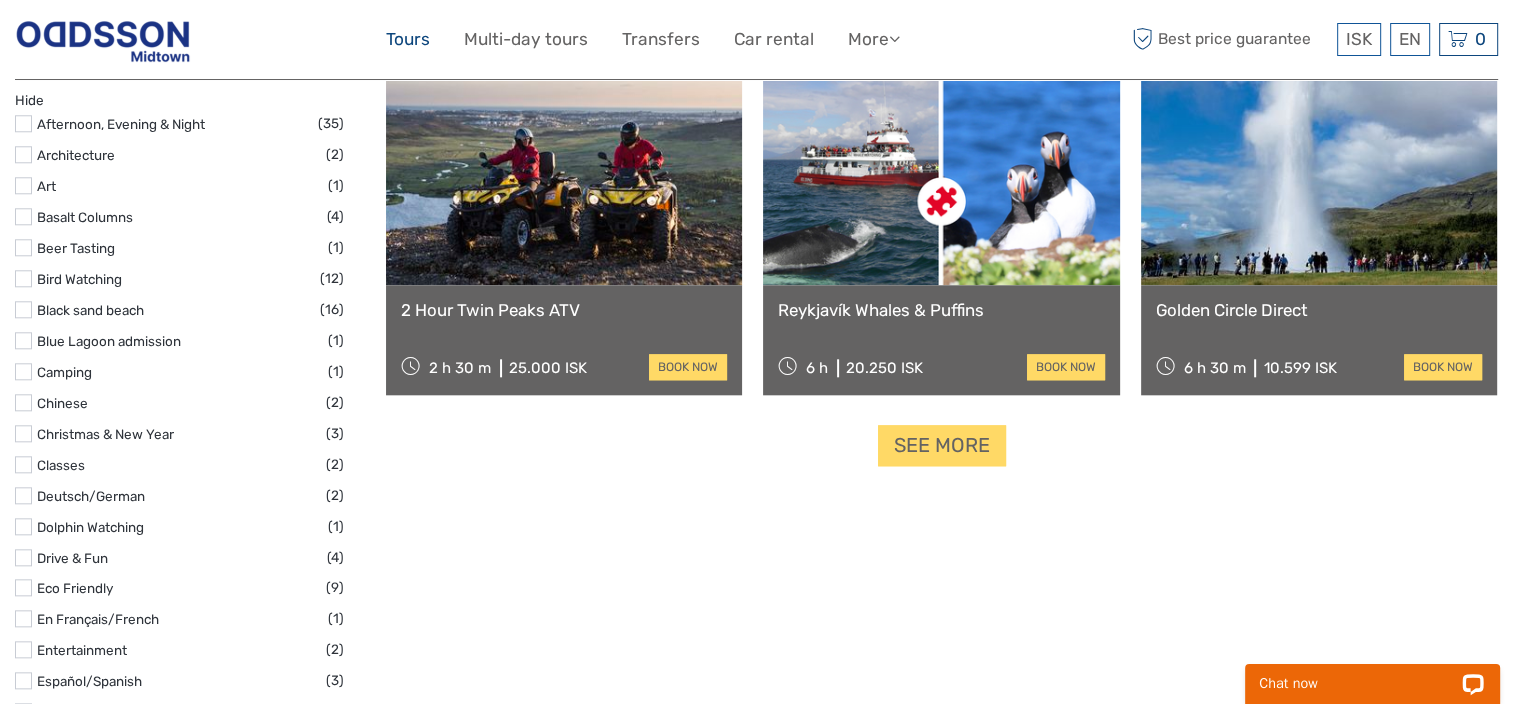 click on "Tours" at bounding box center (408, 39) 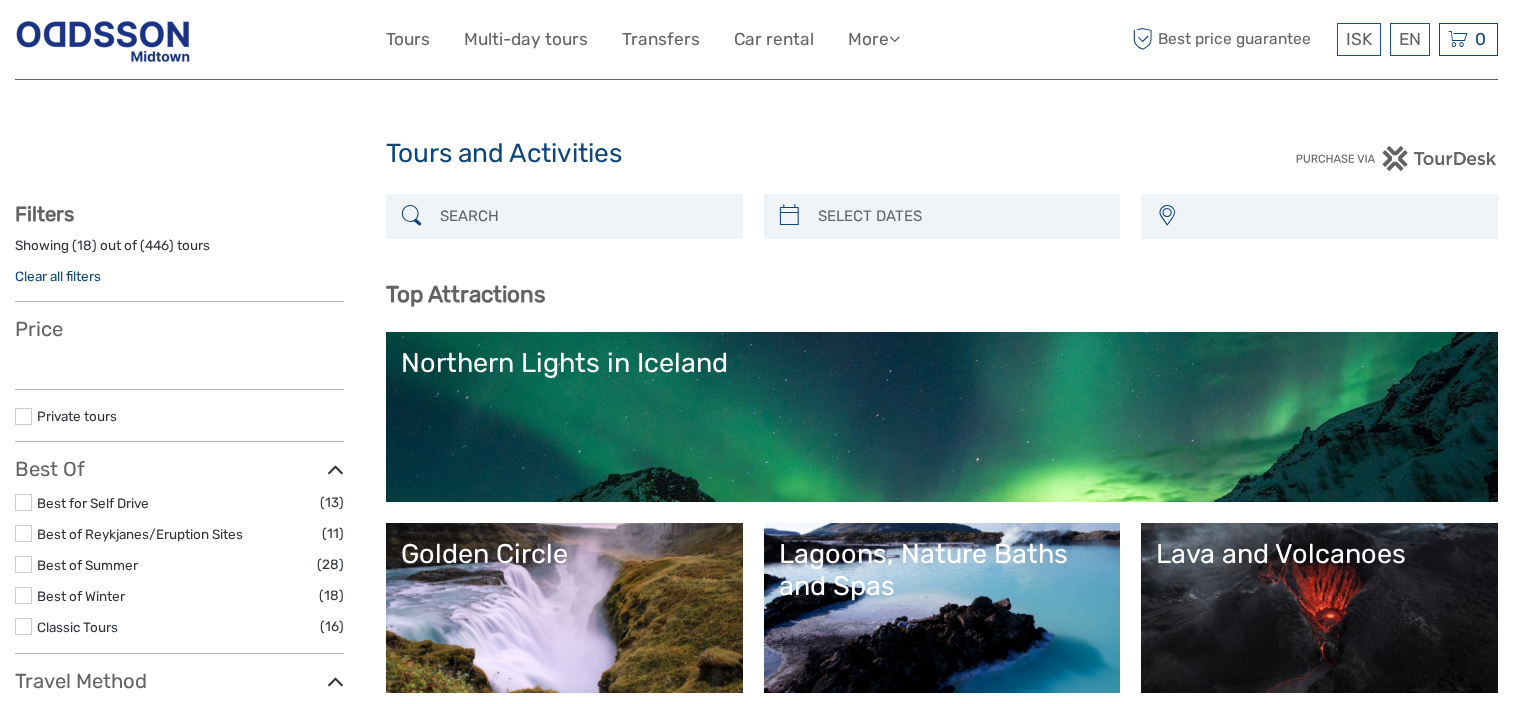select 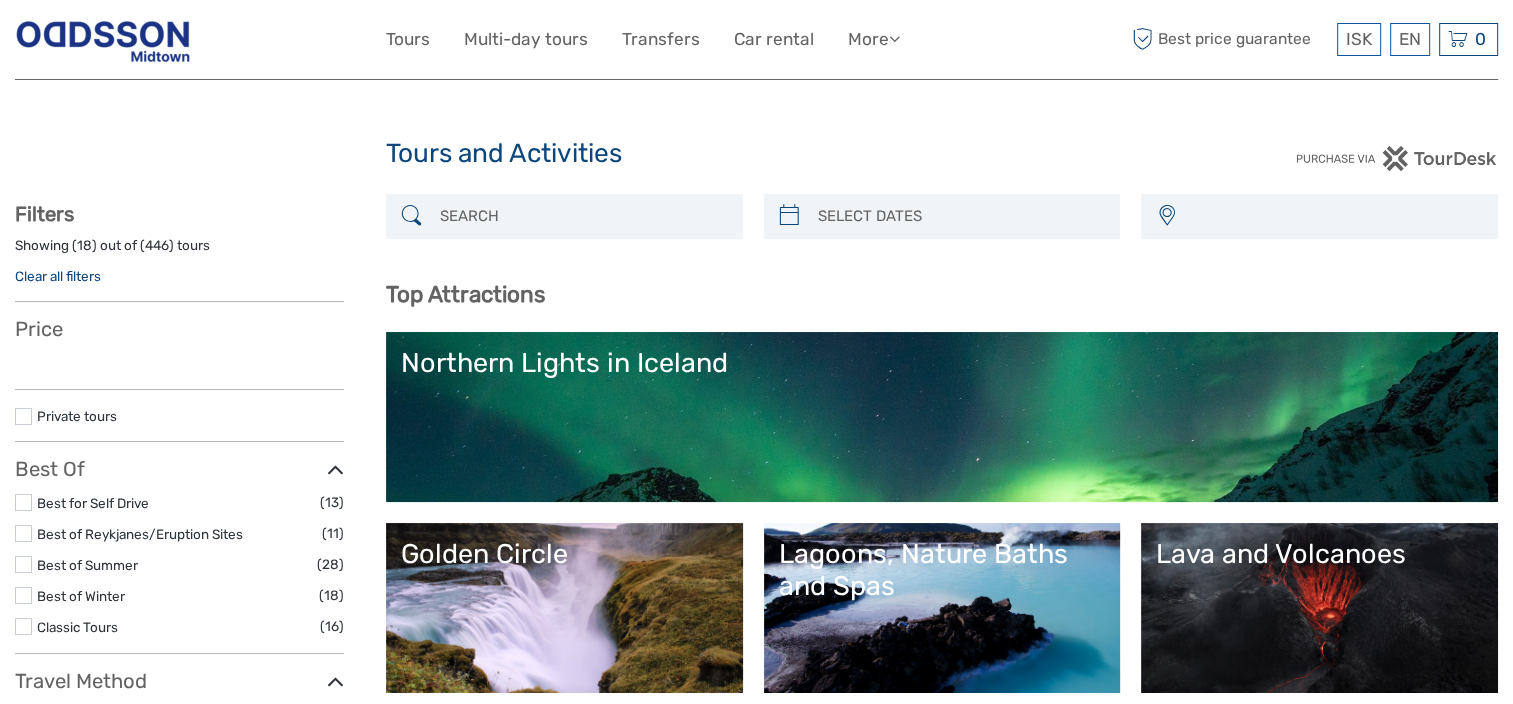select 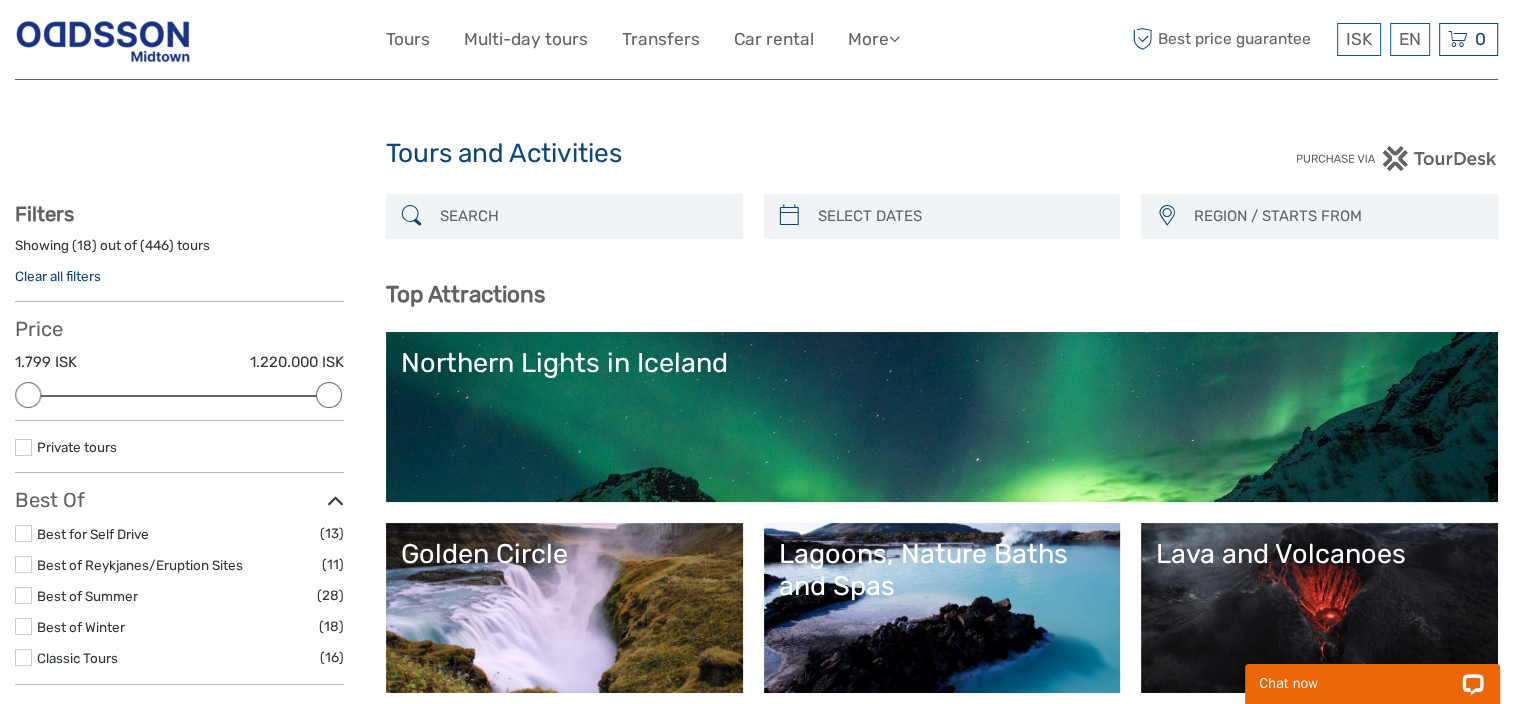 scroll, scrollTop: 0, scrollLeft: 0, axis: both 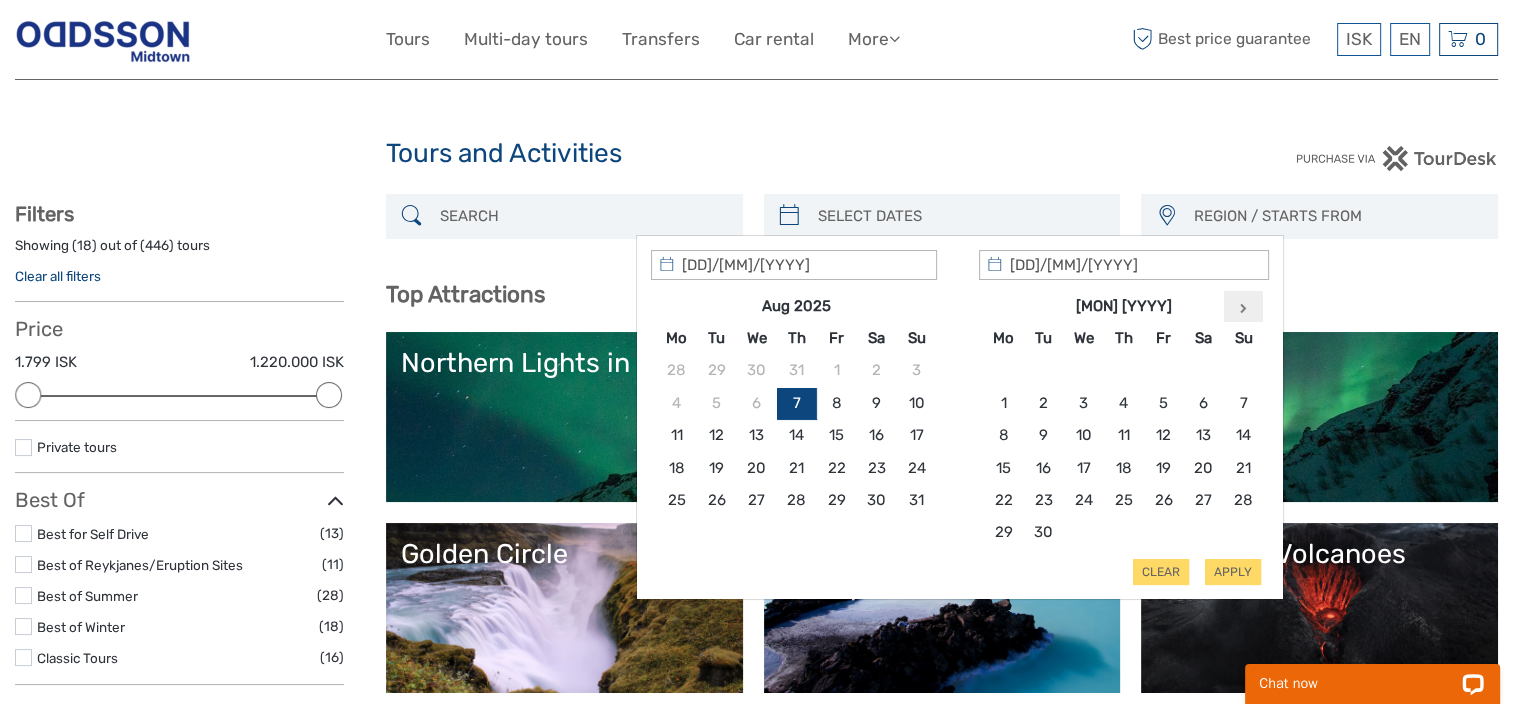 click at bounding box center [1243, 306] 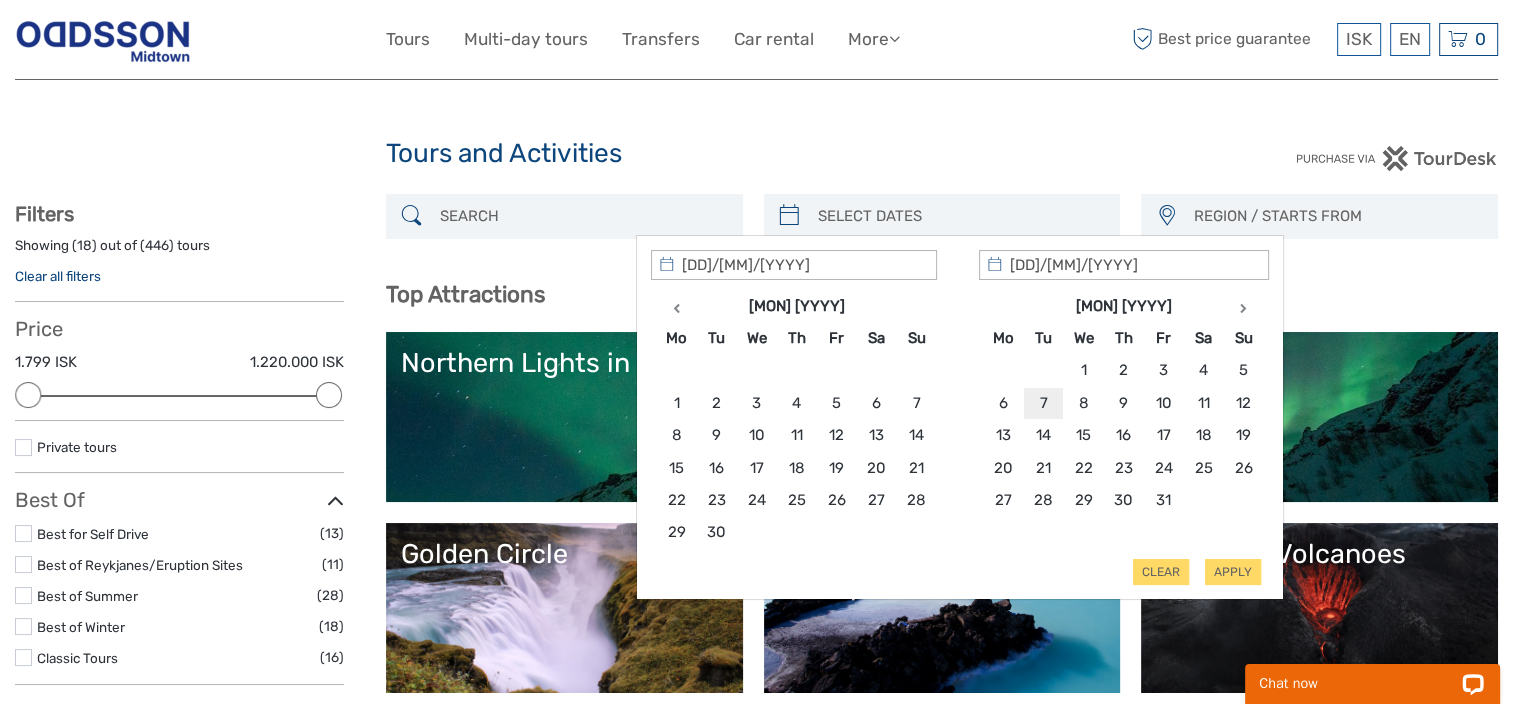 type on "[DD]/[MM]/[YYYY]" 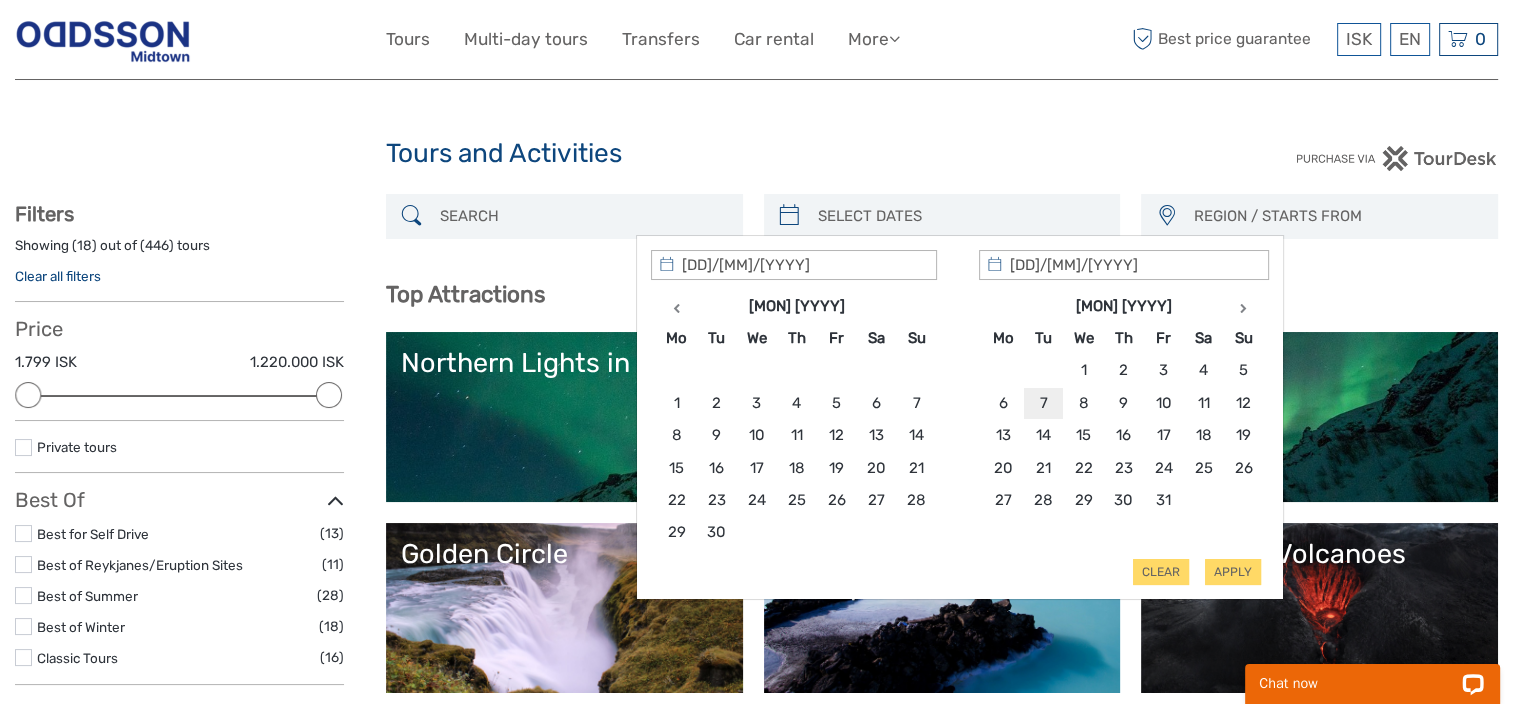type on "[DD]/[MM]/[YYYY]" 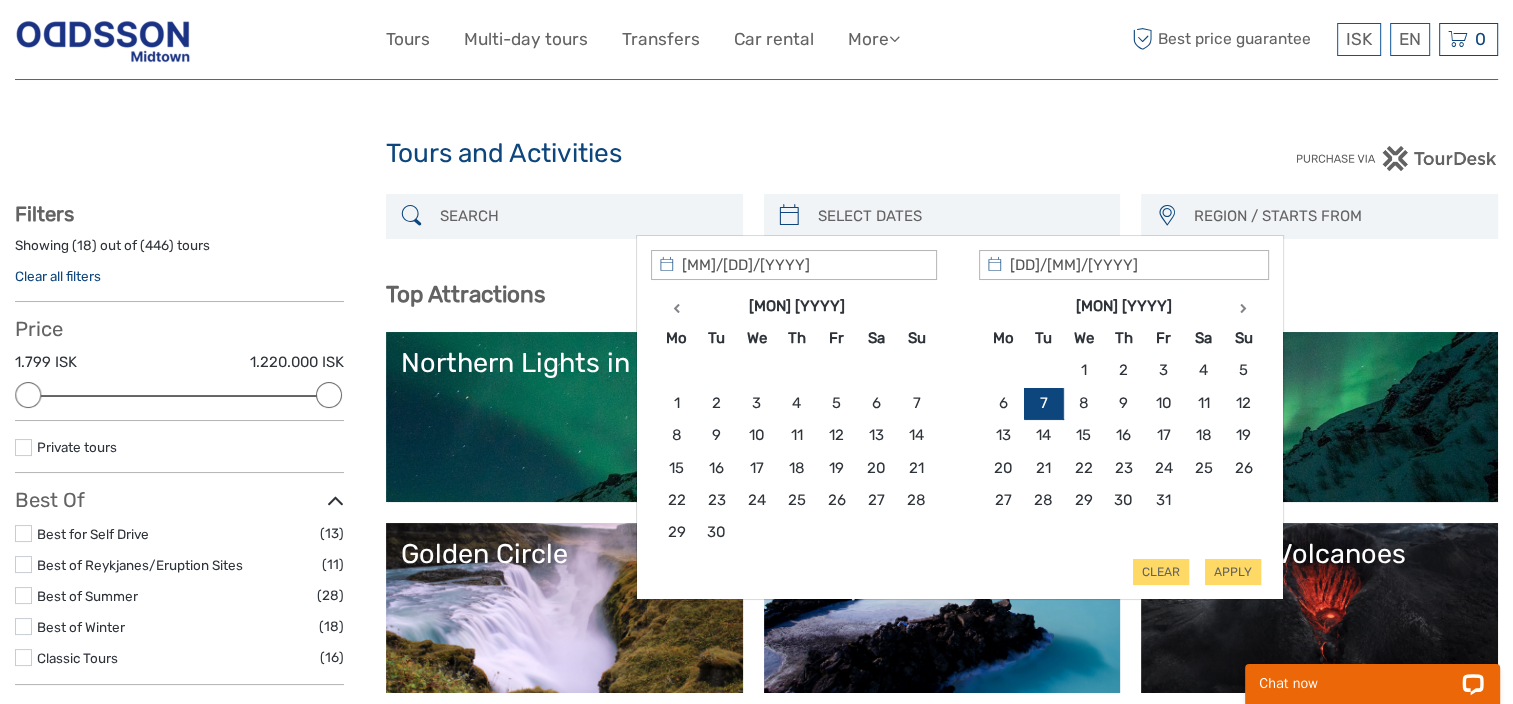 type on "07/10/2025" 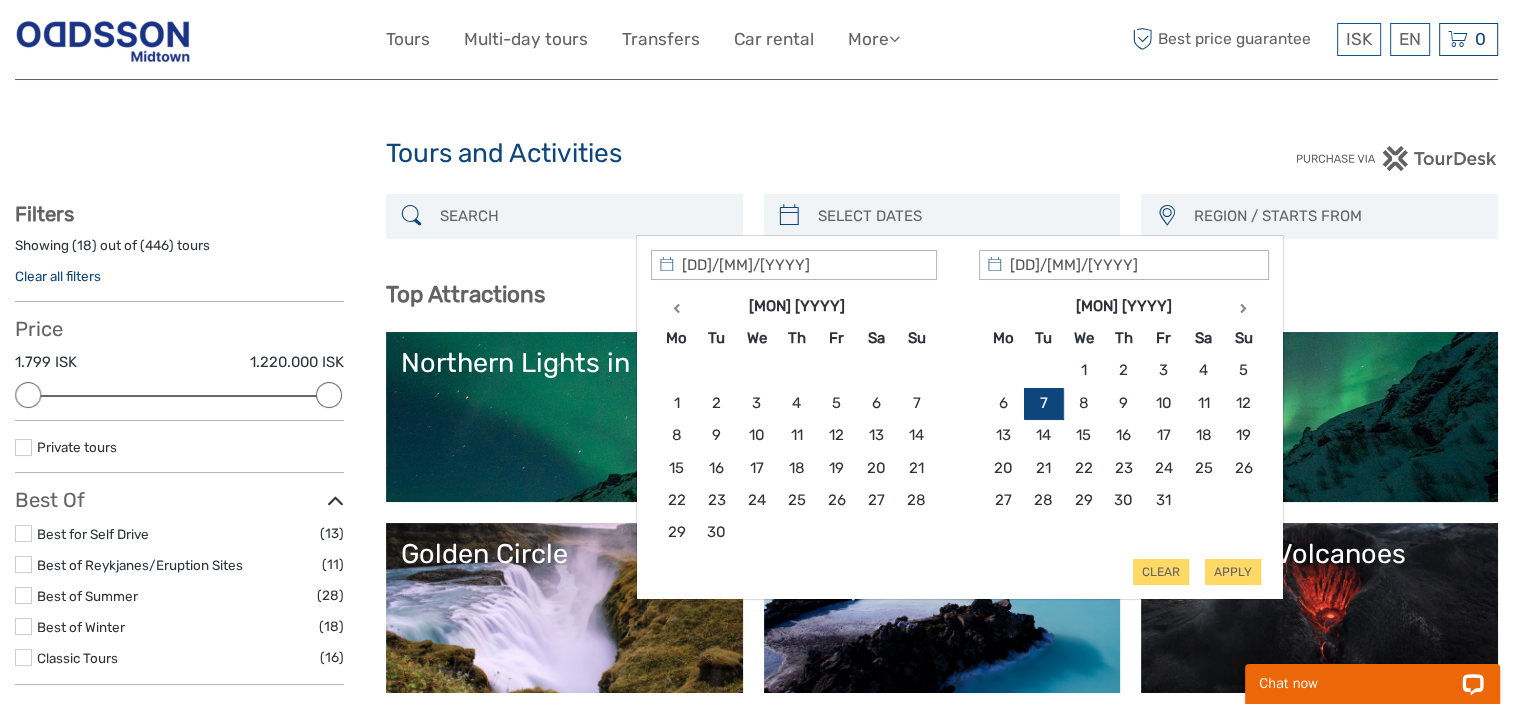 click on "07/10/2025" at bounding box center [794, 265] 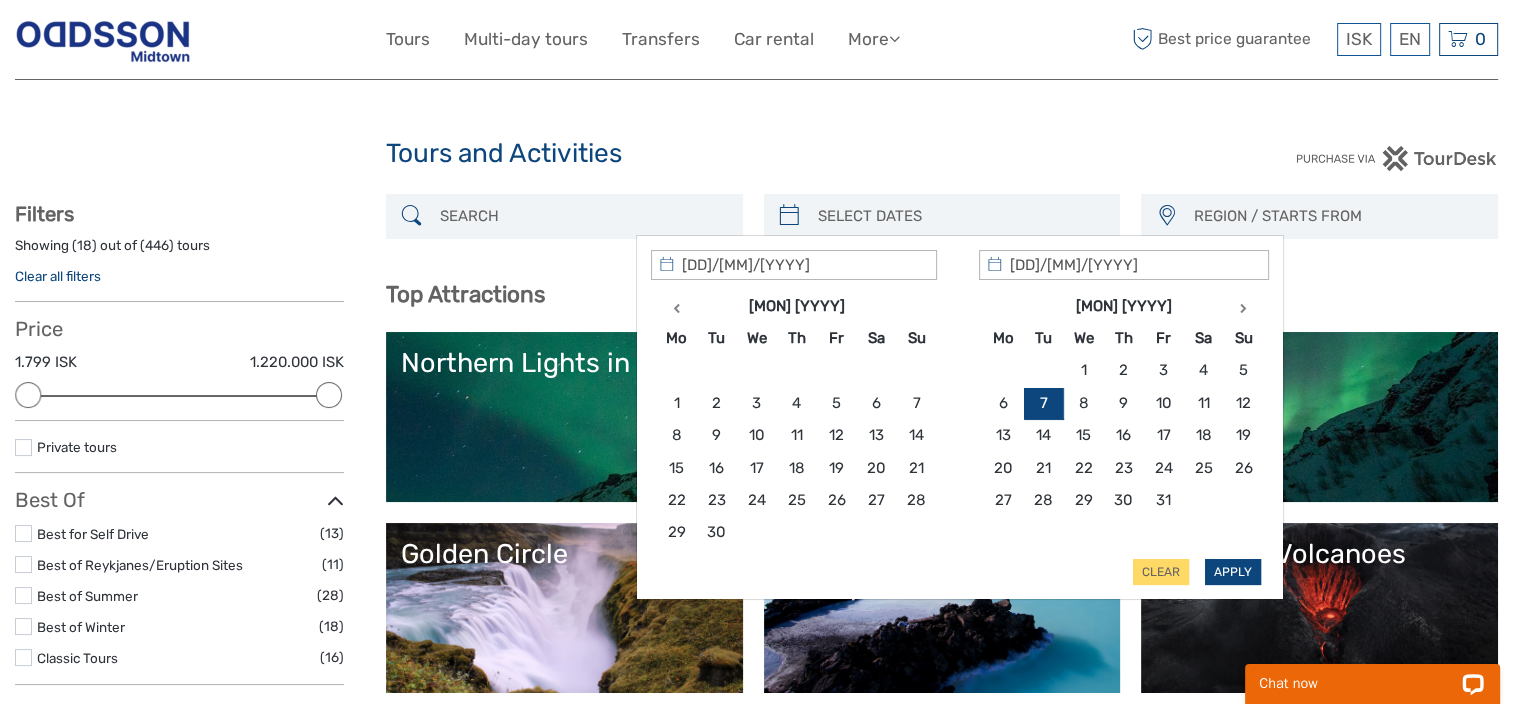 click on "Apply" at bounding box center [1233, 572] 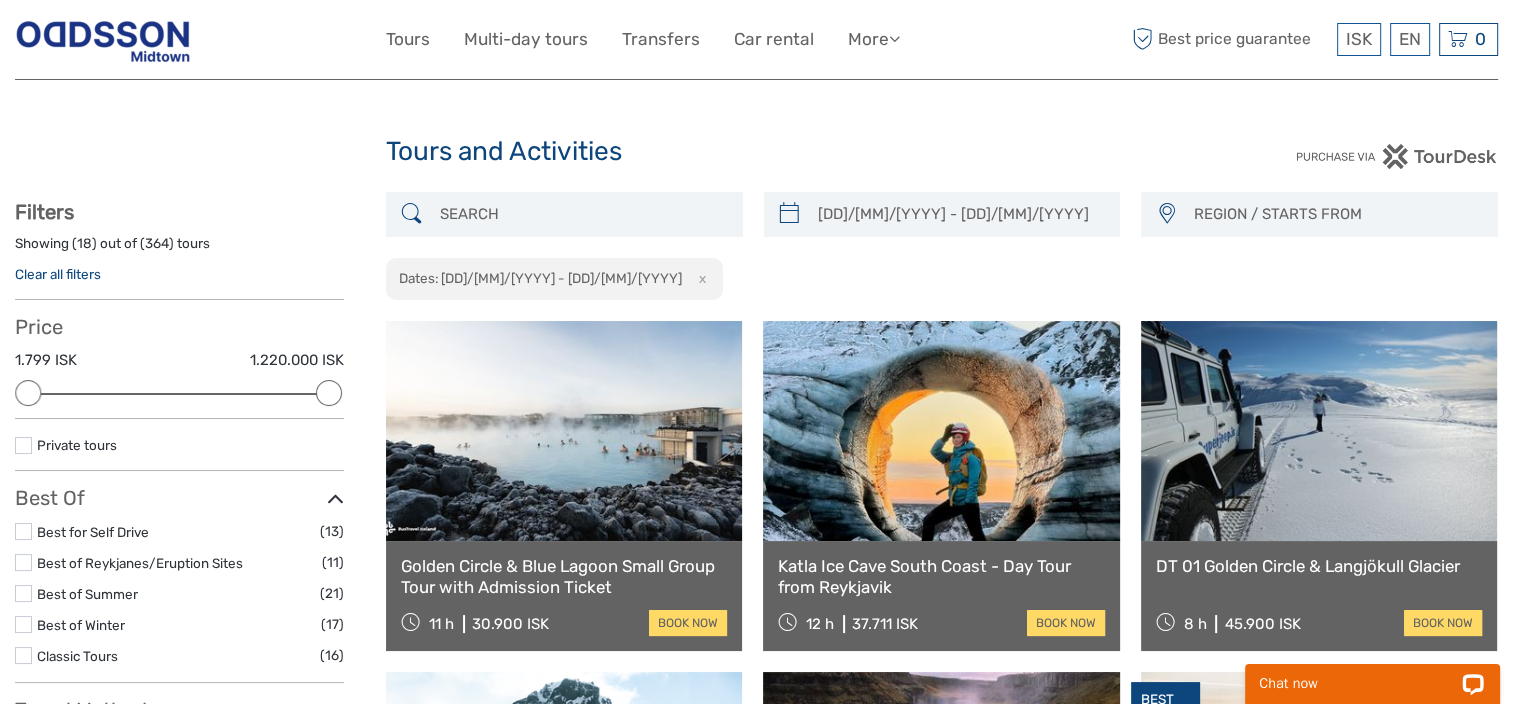 scroll, scrollTop: 0, scrollLeft: 0, axis: both 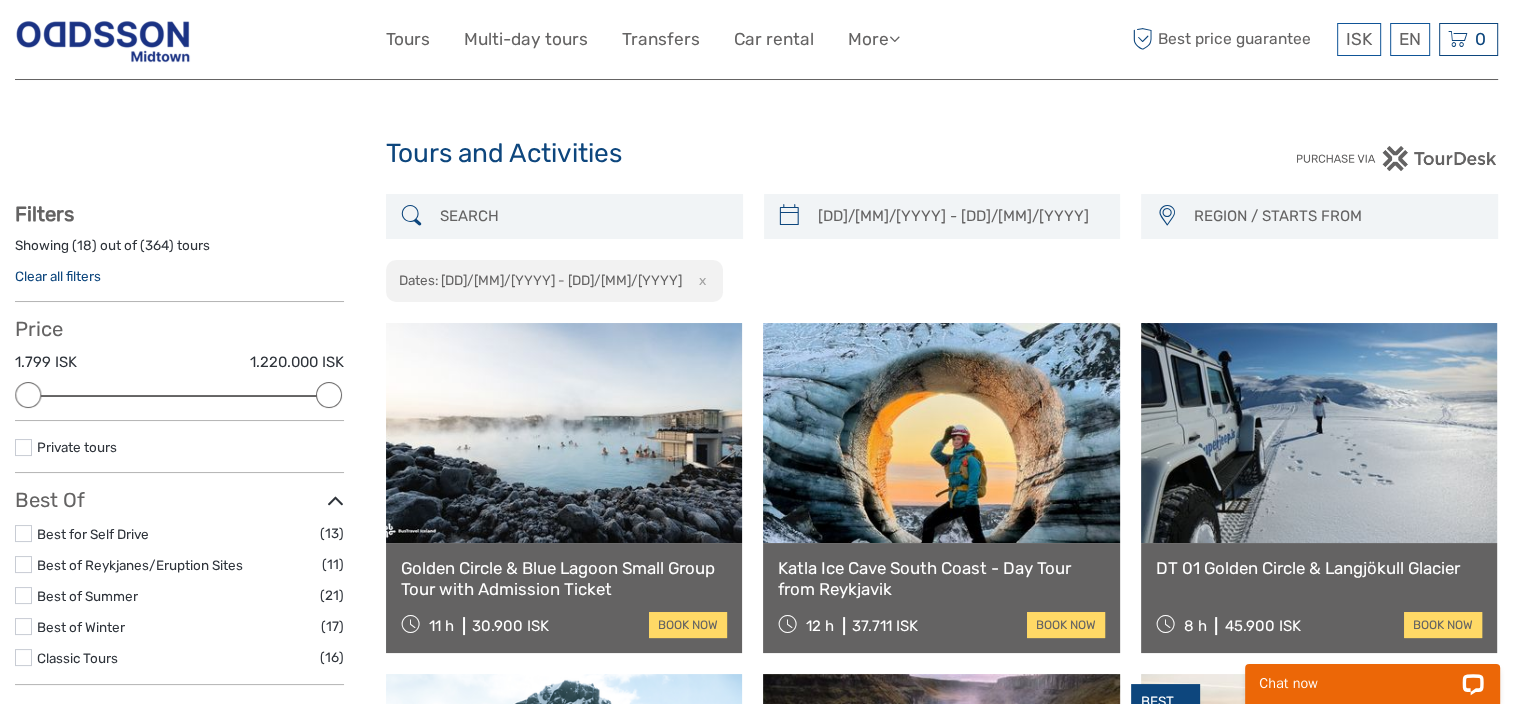 click on "[DATE] - [DATE]" at bounding box center [960, 216] 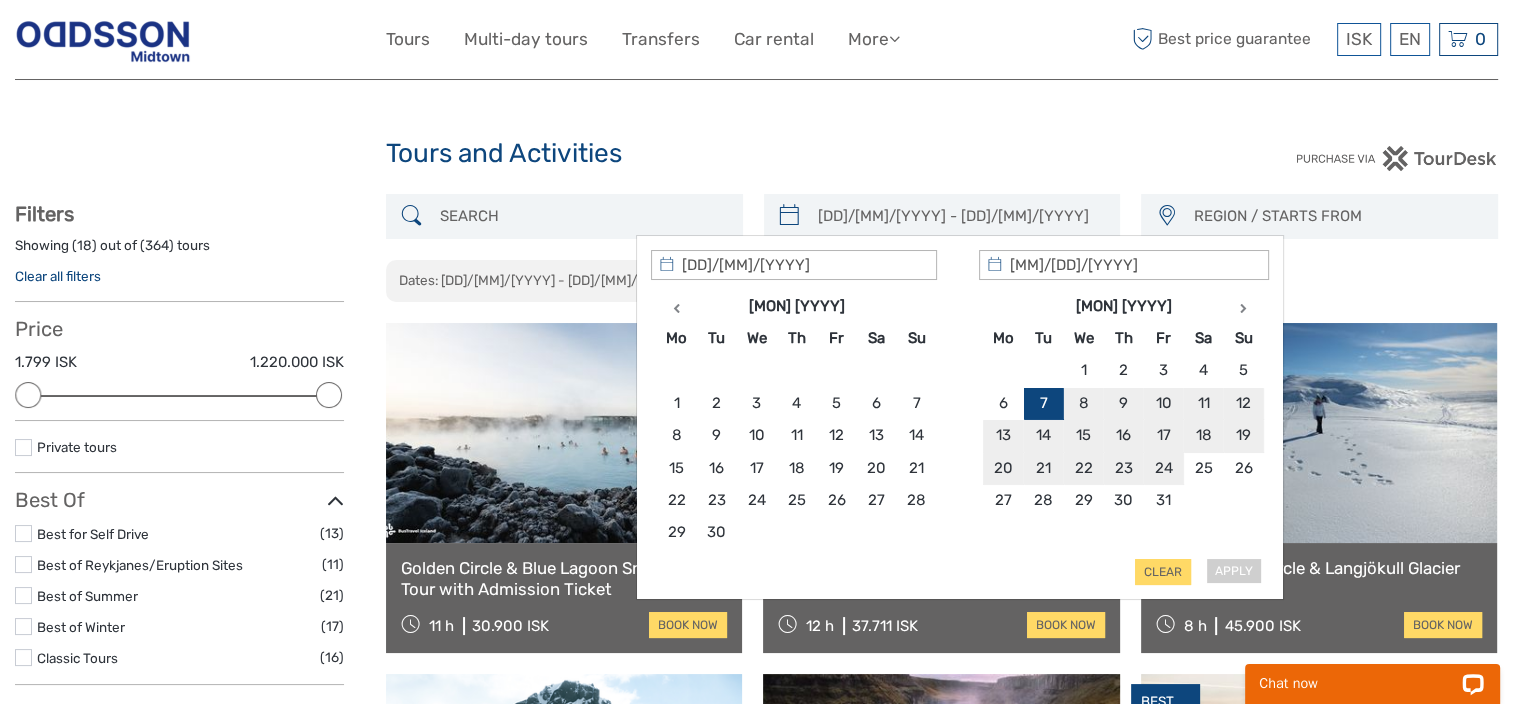 type on "03/10/2025" 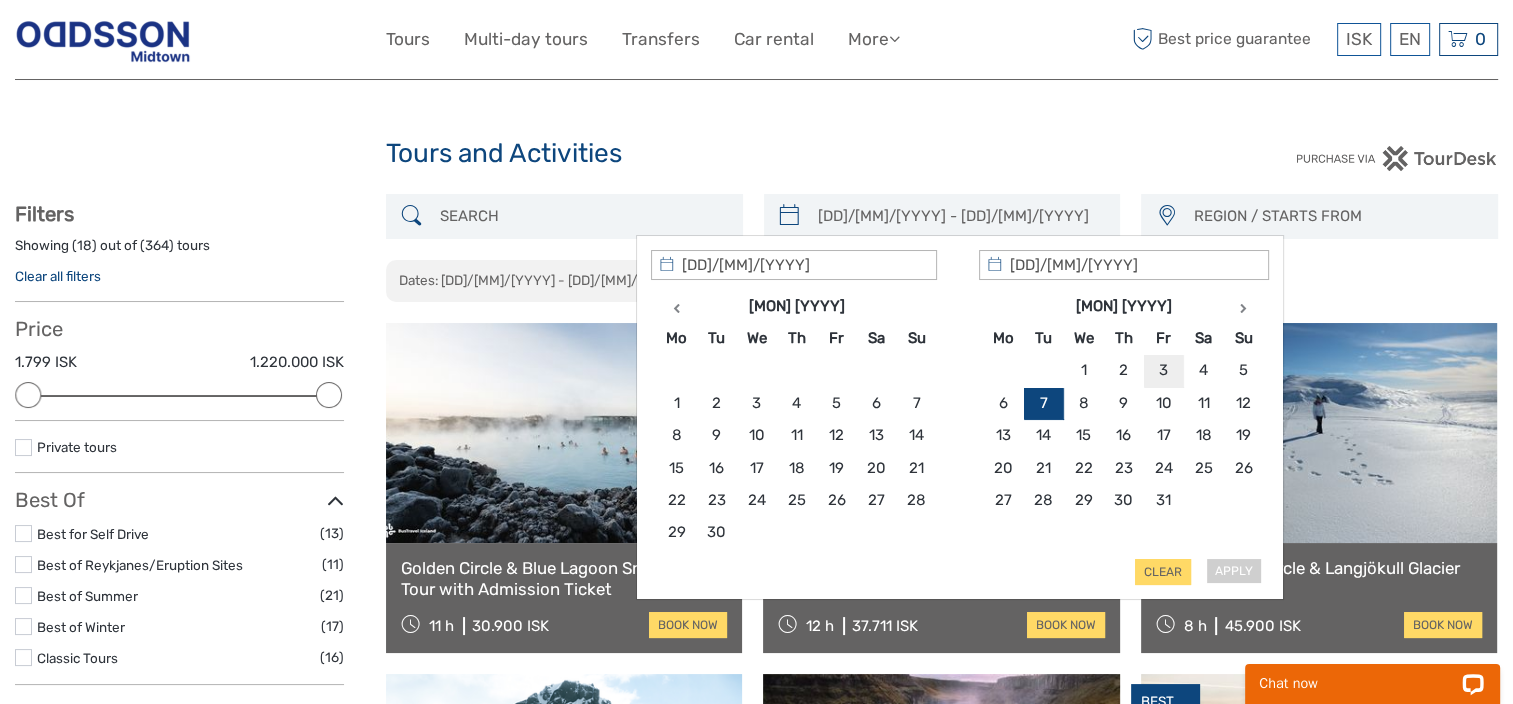 click on "Tours and Activities" at bounding box center [757, 154] 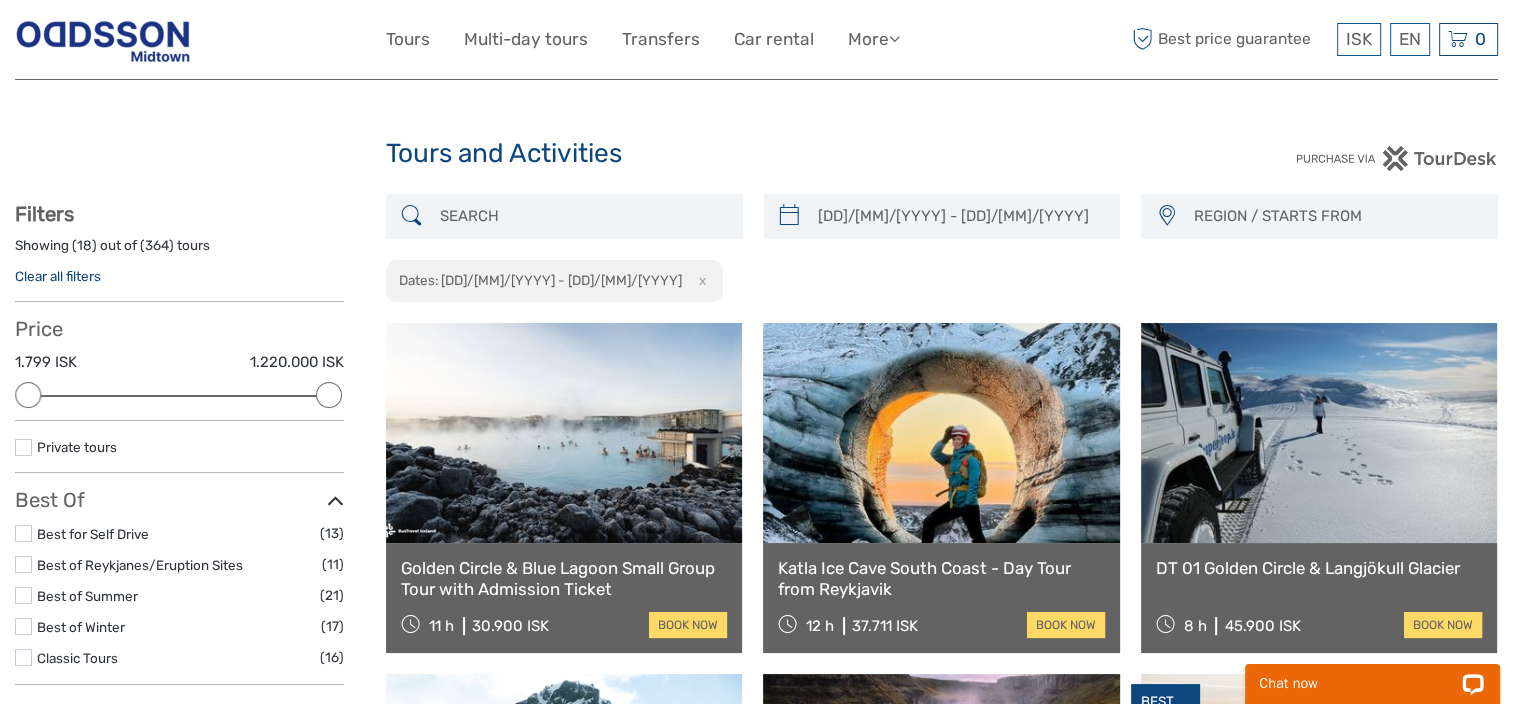 click on "REGION / STARTS FROM
Capital Region
North
Reykjanes / Keflavík
South
Southeast
West
Capital Region
North
Reykjanes / Keflavík
South
Southeast
West" at bounding box center [1319, 216] 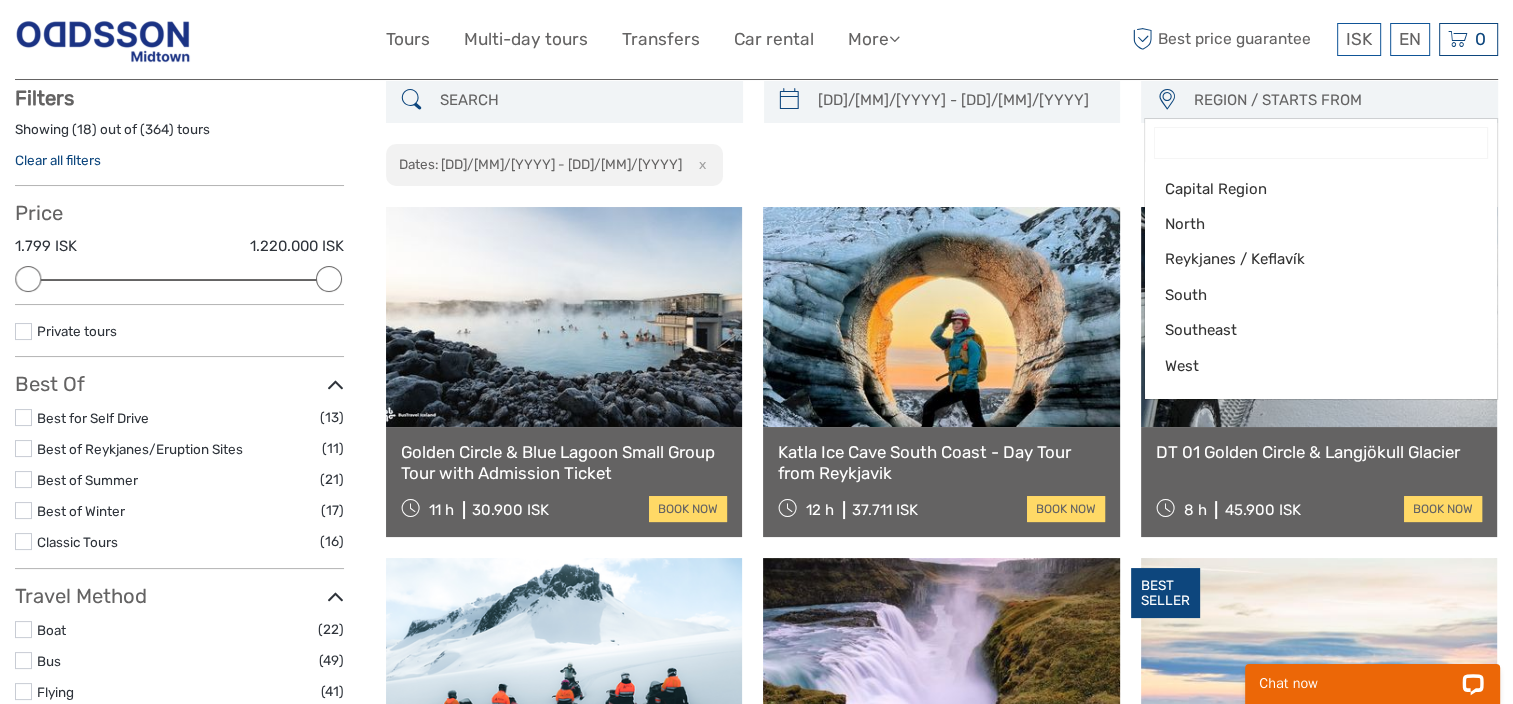 scroll, scrollTop: 0, scrollLeft: 0, axis: both 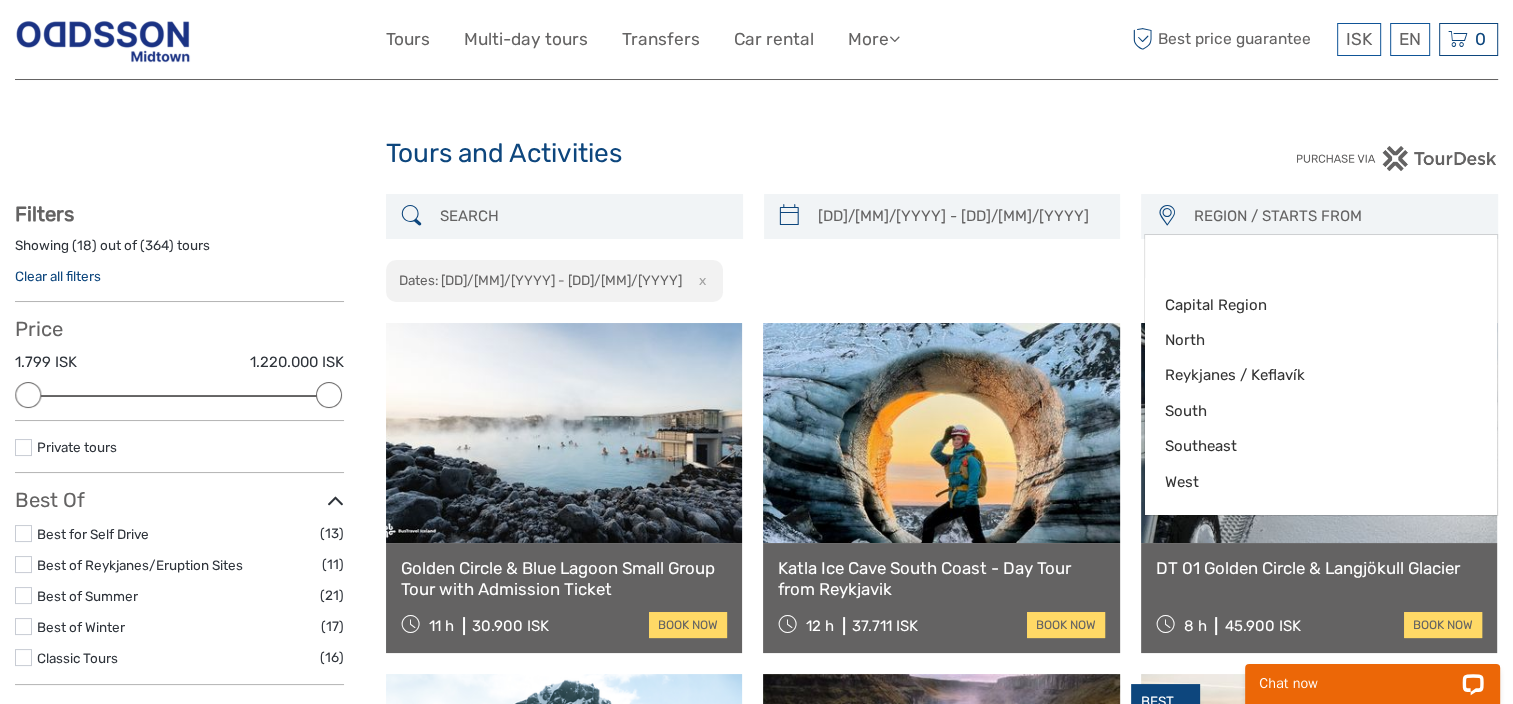 click at bounding box center (1312, 158) 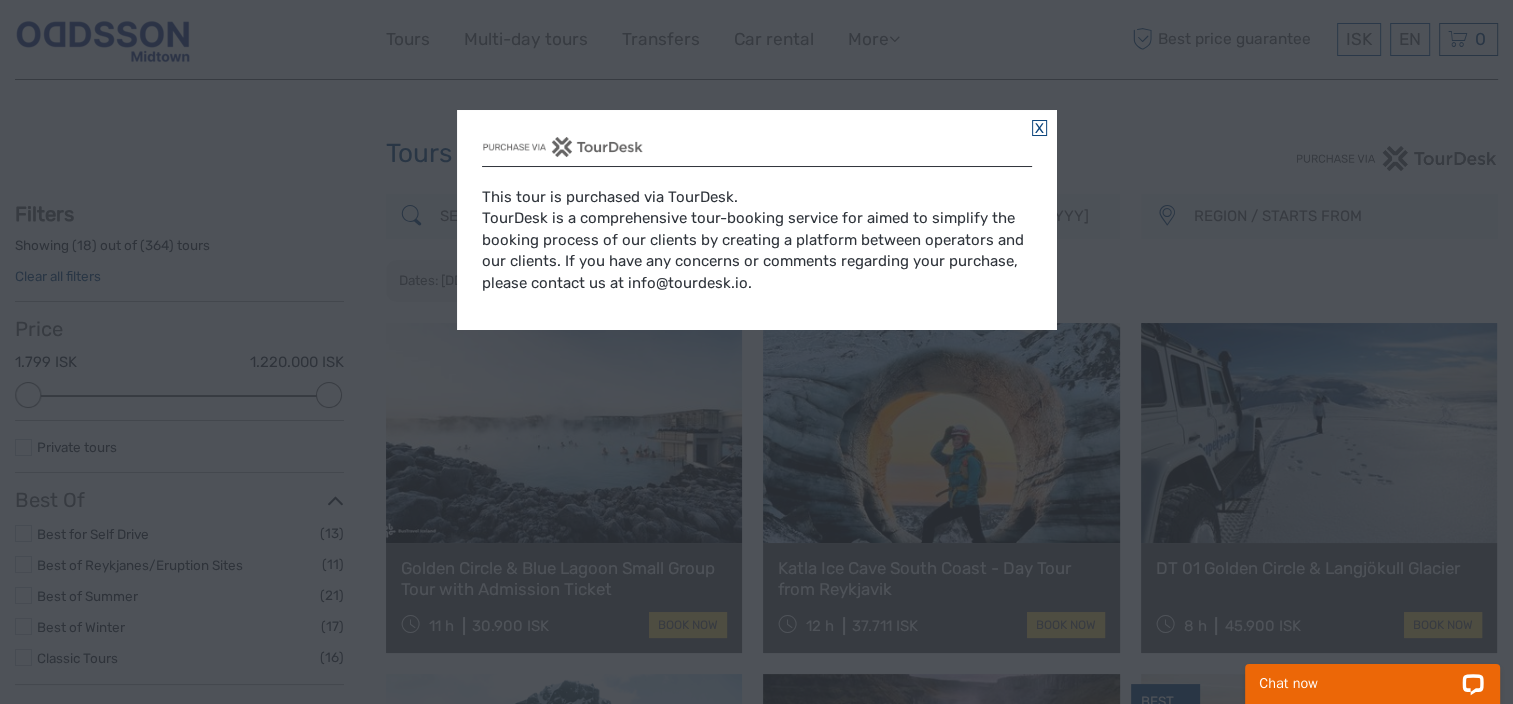 click on "This tour is purchased via TourDesk.
TourDesk is a comprehensive tour-booking service for aimed to simplify the booking process of our clients by creating a platform between operators and our clients. If you have any concerns or comments regarding your purchase, please contact us at info@tourdesk.io." at bounding box center (757, 220) 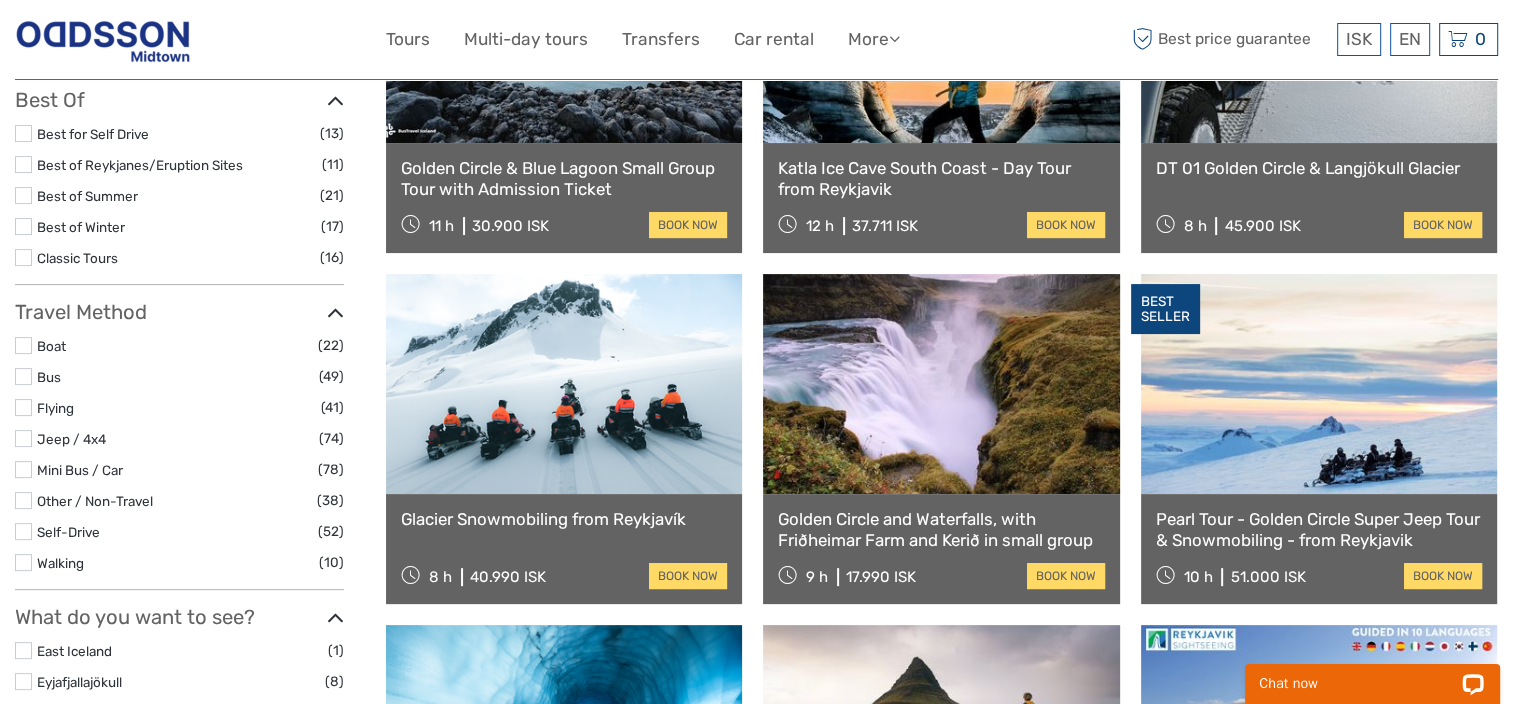 scroll, scrollTop: 100, scrollLeft: 0, axis: vertical 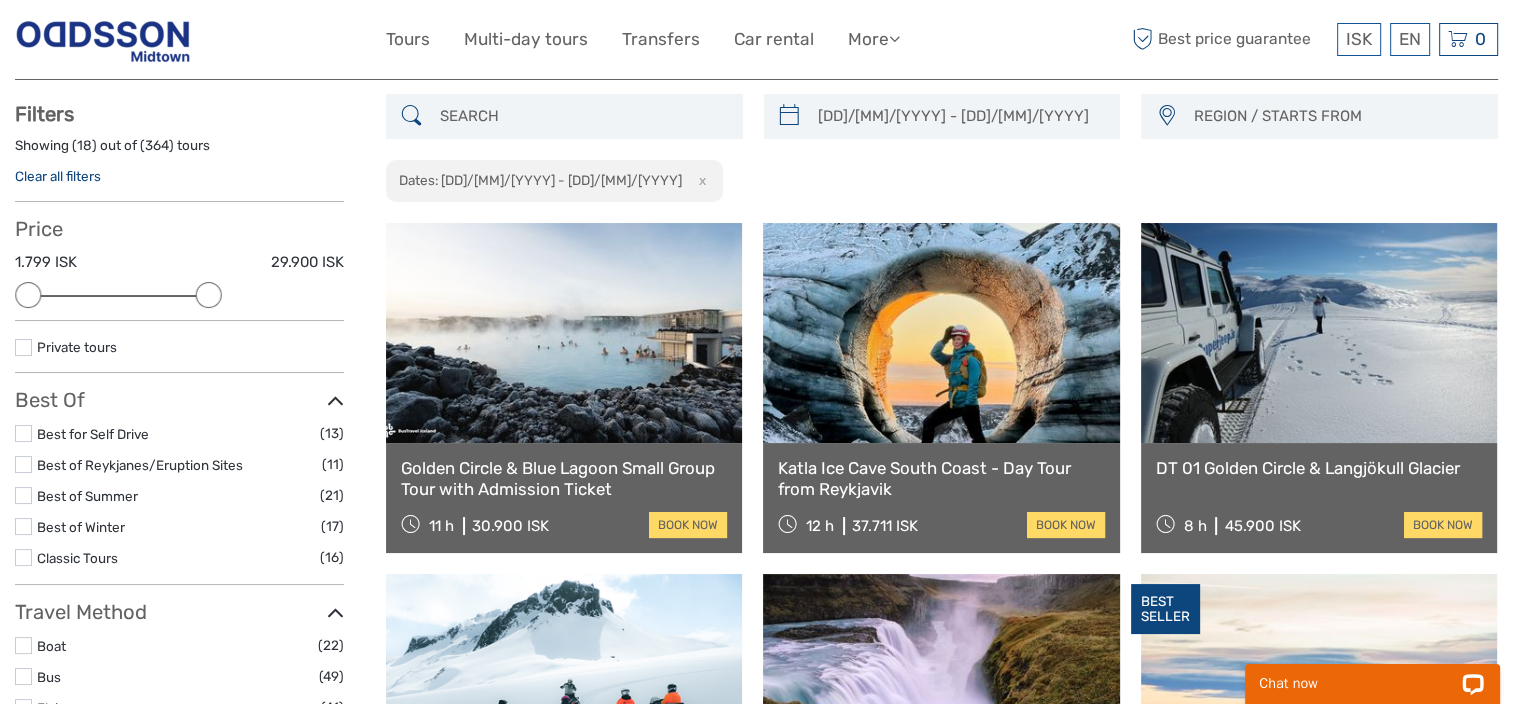 drag, startPoint x: 329, startPoint y: 296, endPoint x: 216, endPoint y: 315, distance: 114.58621 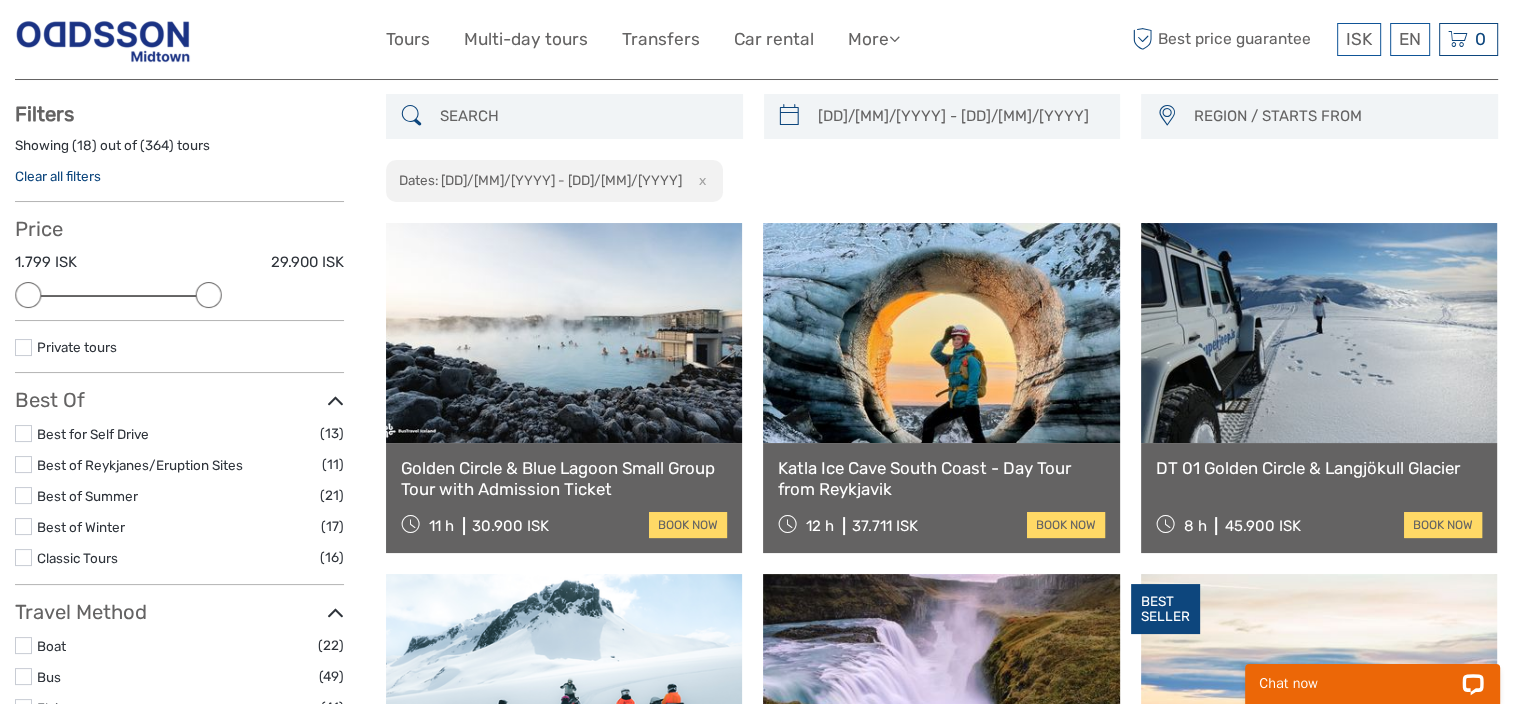 click on "Price
1.799 ISK   29.900 ISK
Clear" at bounding box center [179, 269] 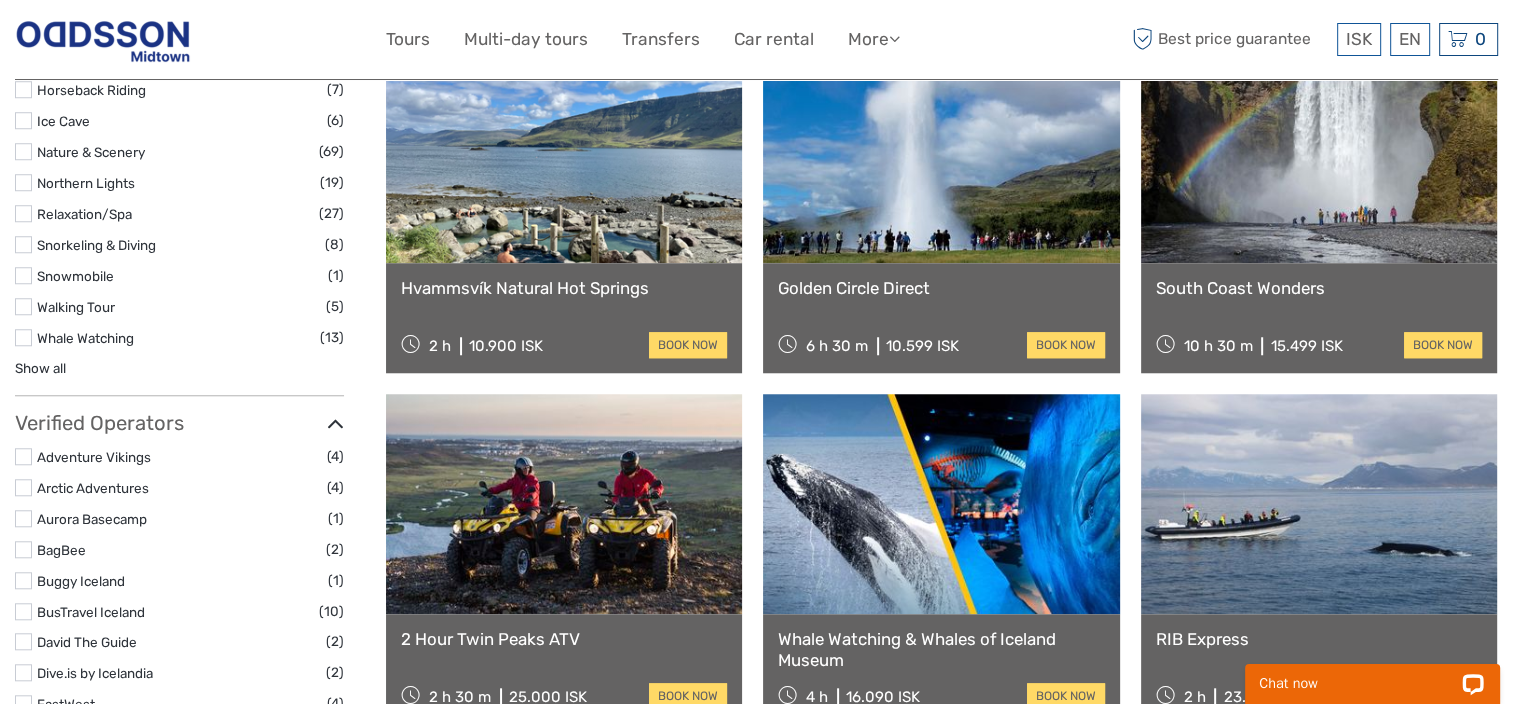 scroll, scrollTop: 1900, scrollLeft: 0, axis: vertical 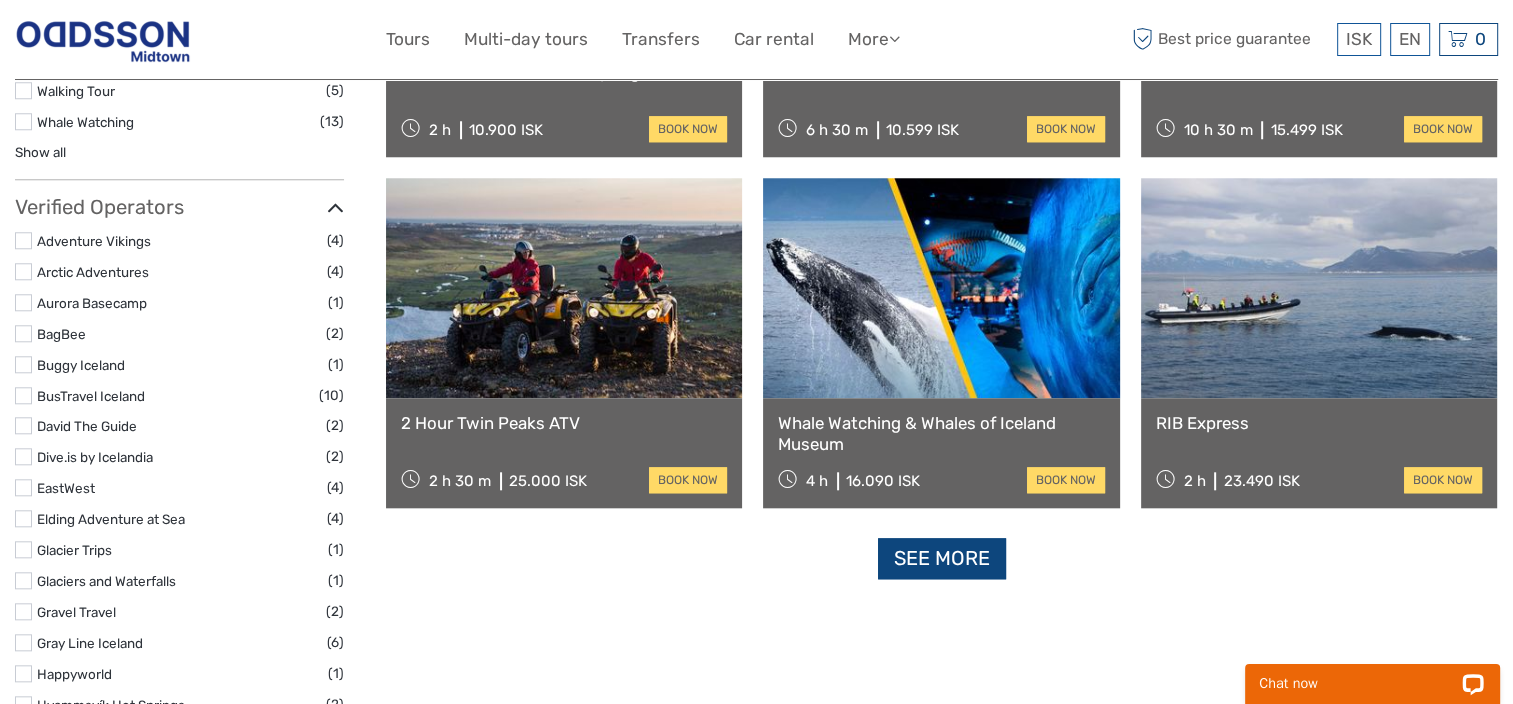click on "See more" at bounding box center [942, 558] 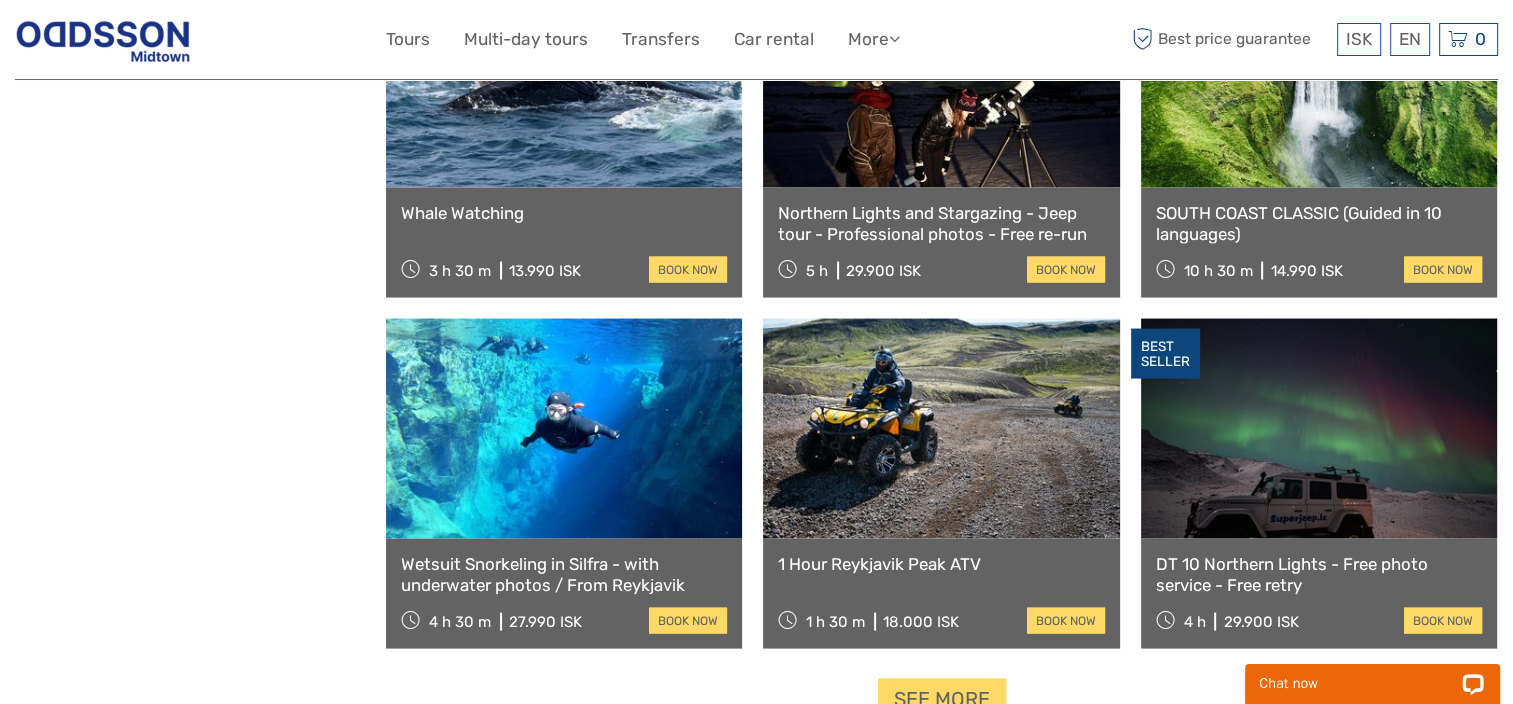 scroll, scrollTop: 4000, scrollLeft: 0, axis: vertical 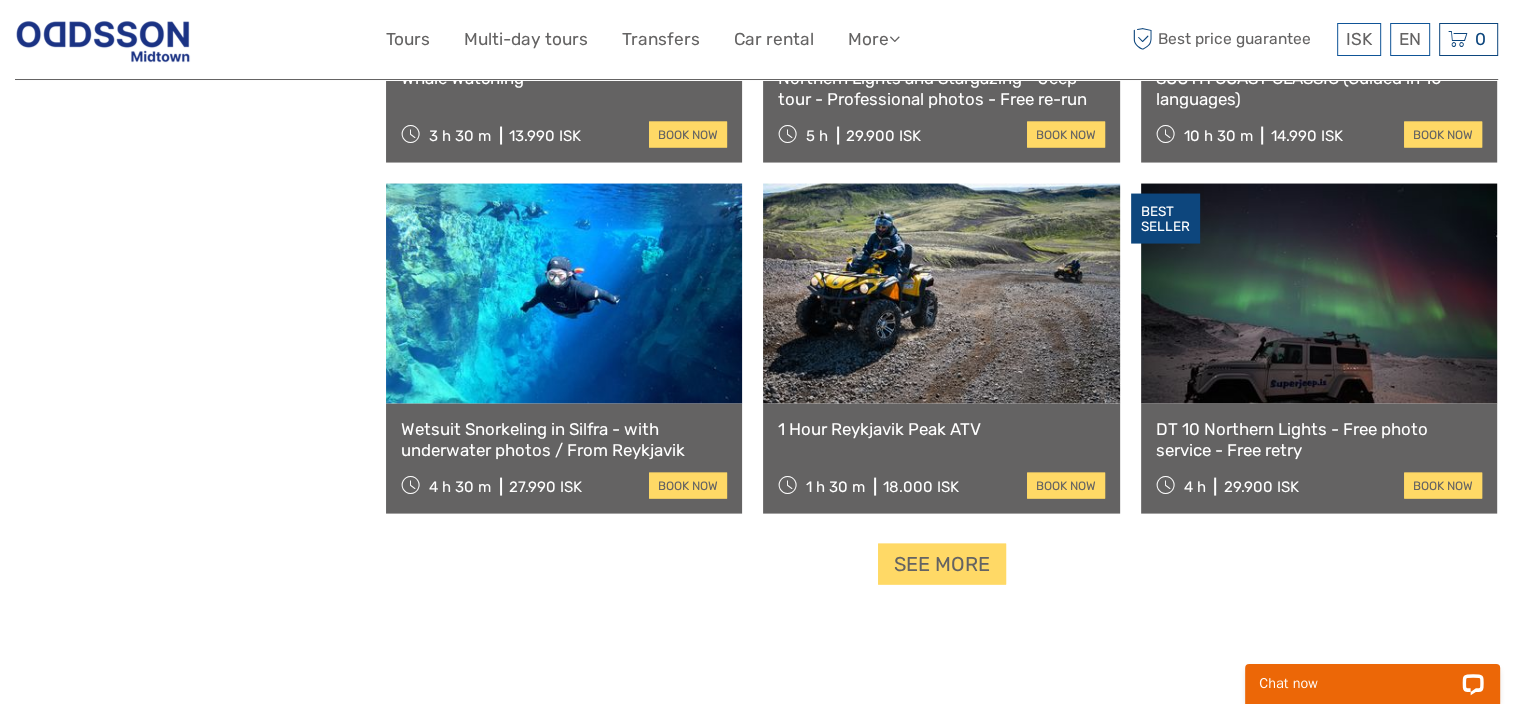 click on "See more" at bounding box center [942, 564] 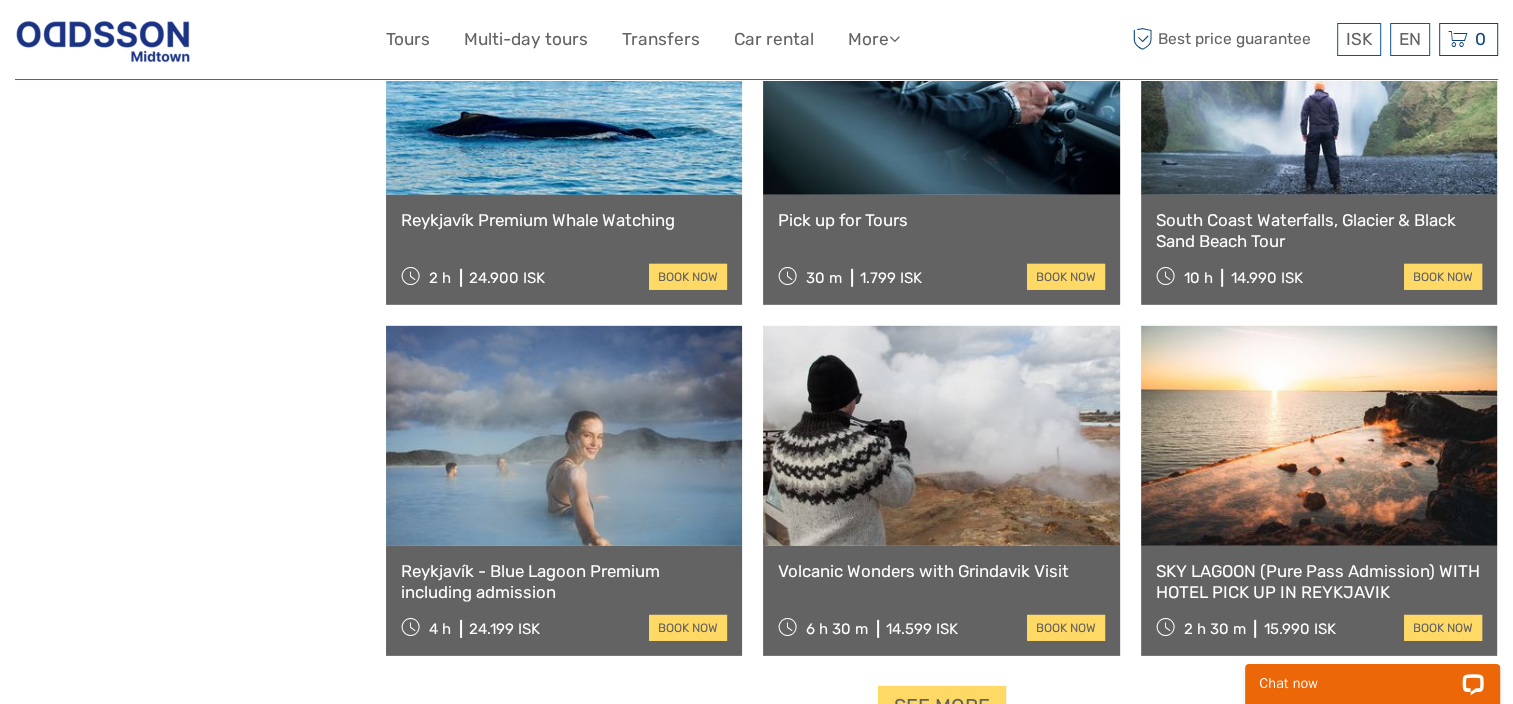 scroll, scrollTop: 6200, scrollLeft: 0, axis: vertical 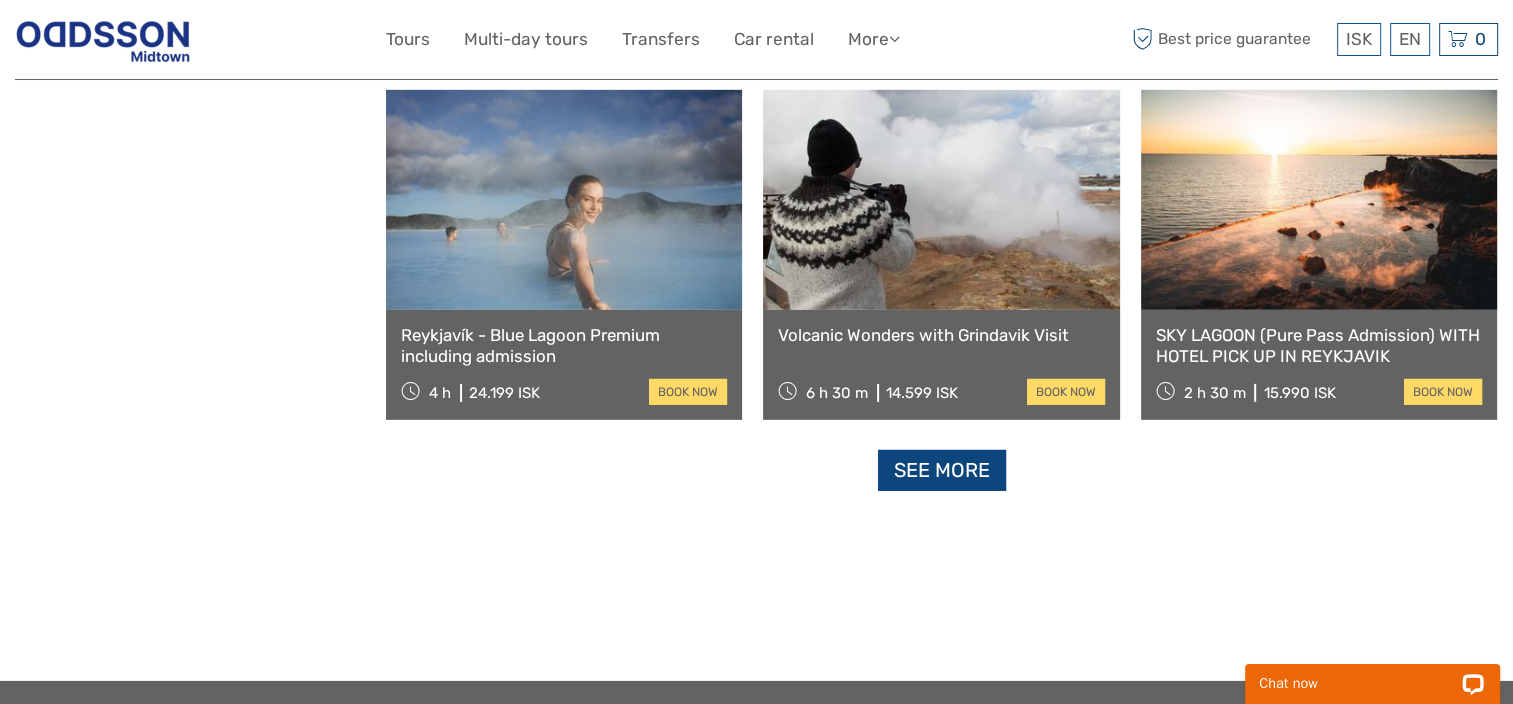 click on "See more" at bounding box center (942, 470) 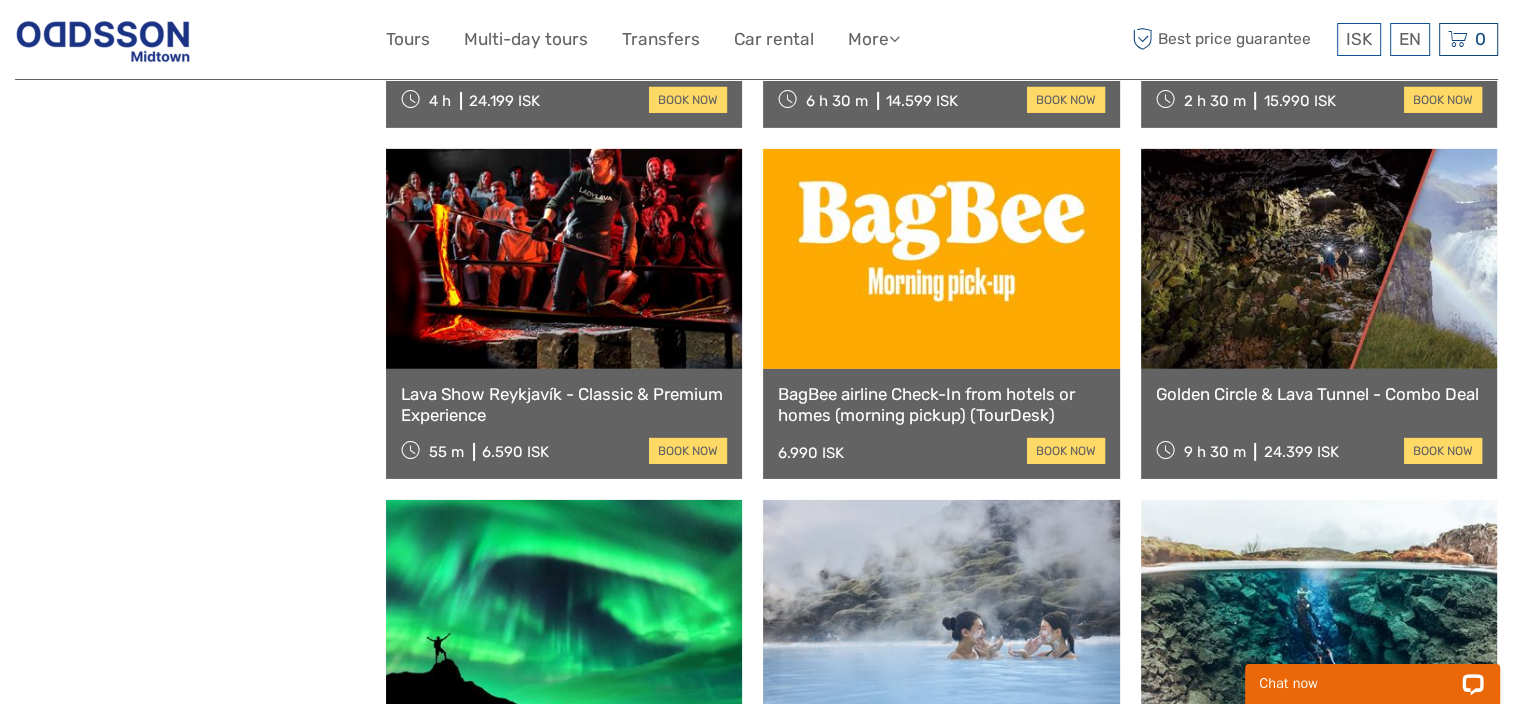 scroll, scrollTop: 6500, scrollLeft: 0, axis: vertical 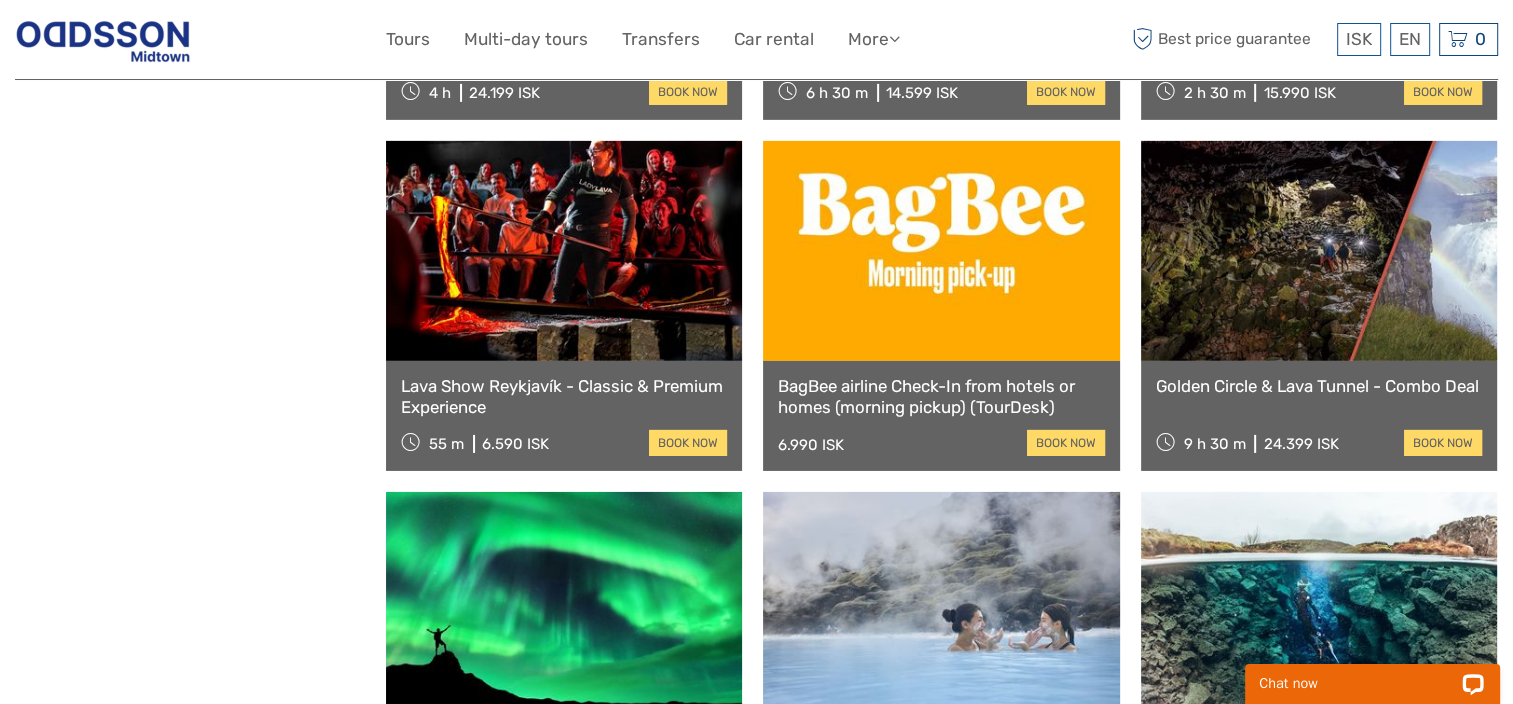 click on "Lava Show Reykjavík - Classic & Premium Experience" at bounding box center [564, 396] 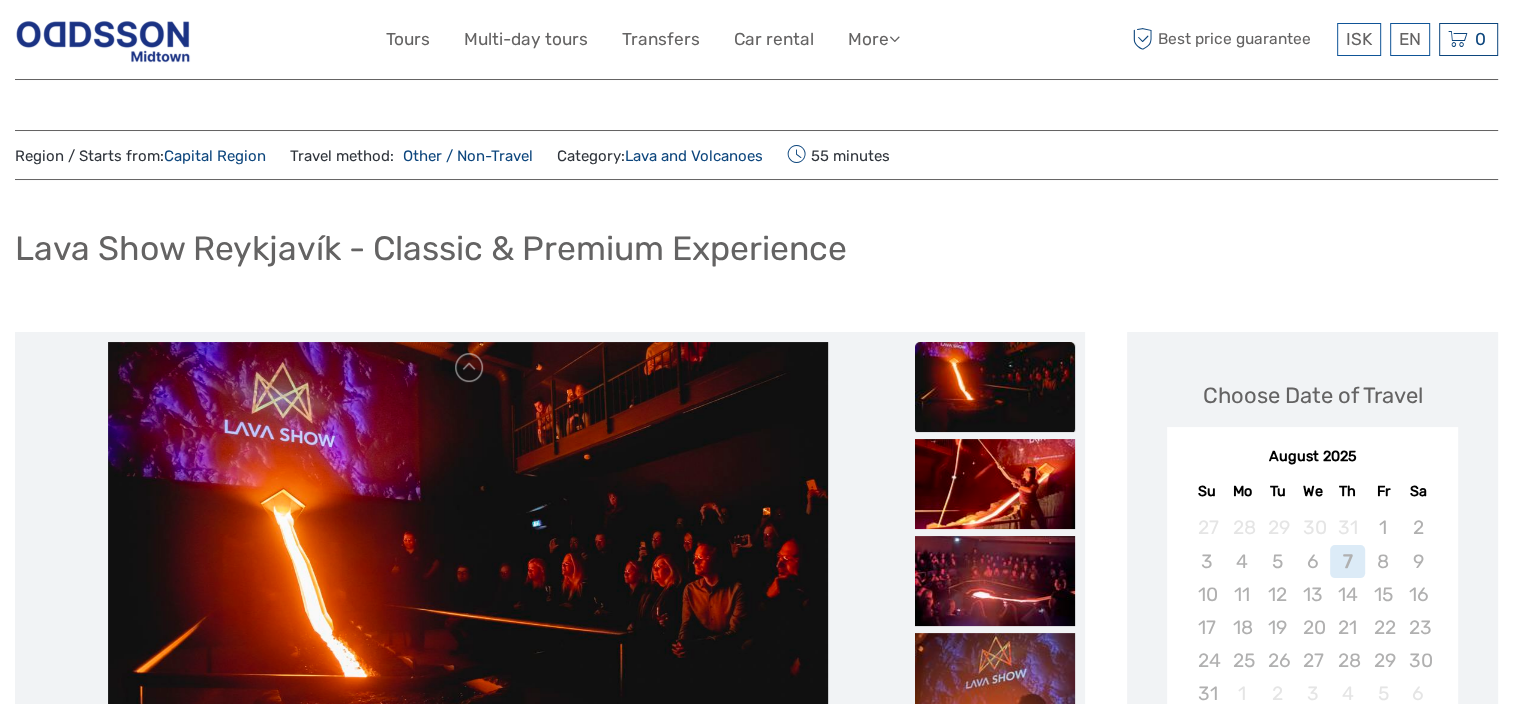 scroll, scrollTop: 92, scrollLeft: 0, axis: vertical 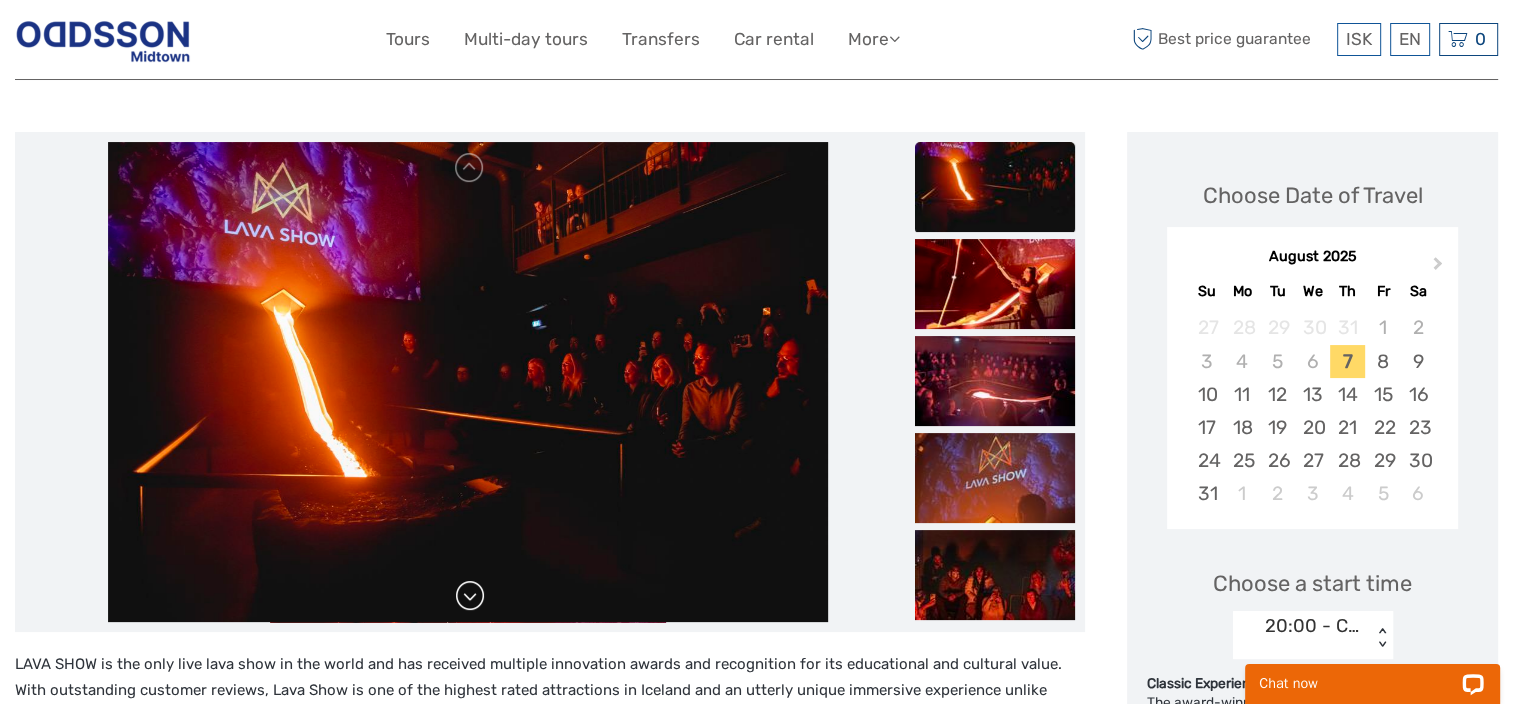 click at bounding box center [470, 596] 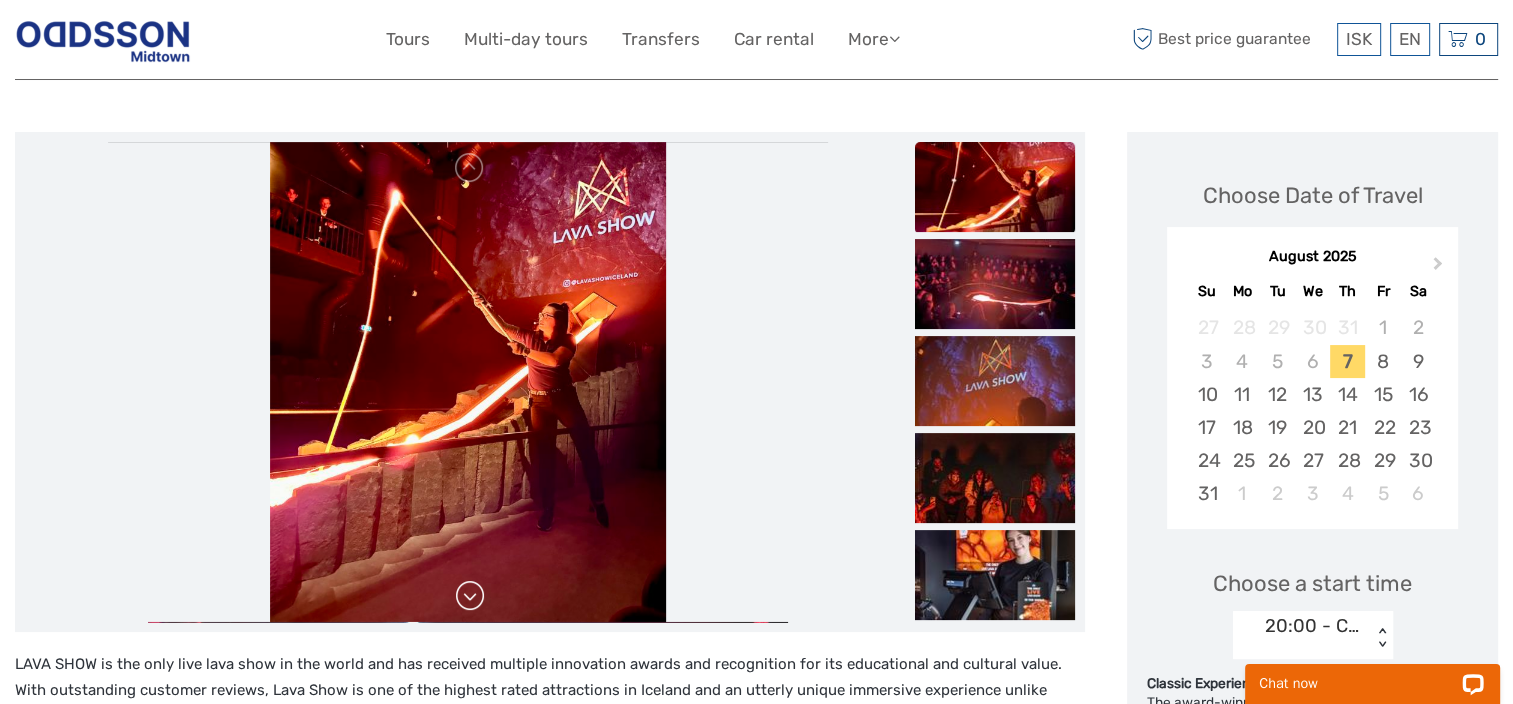 click at bounding box center [470, 596] 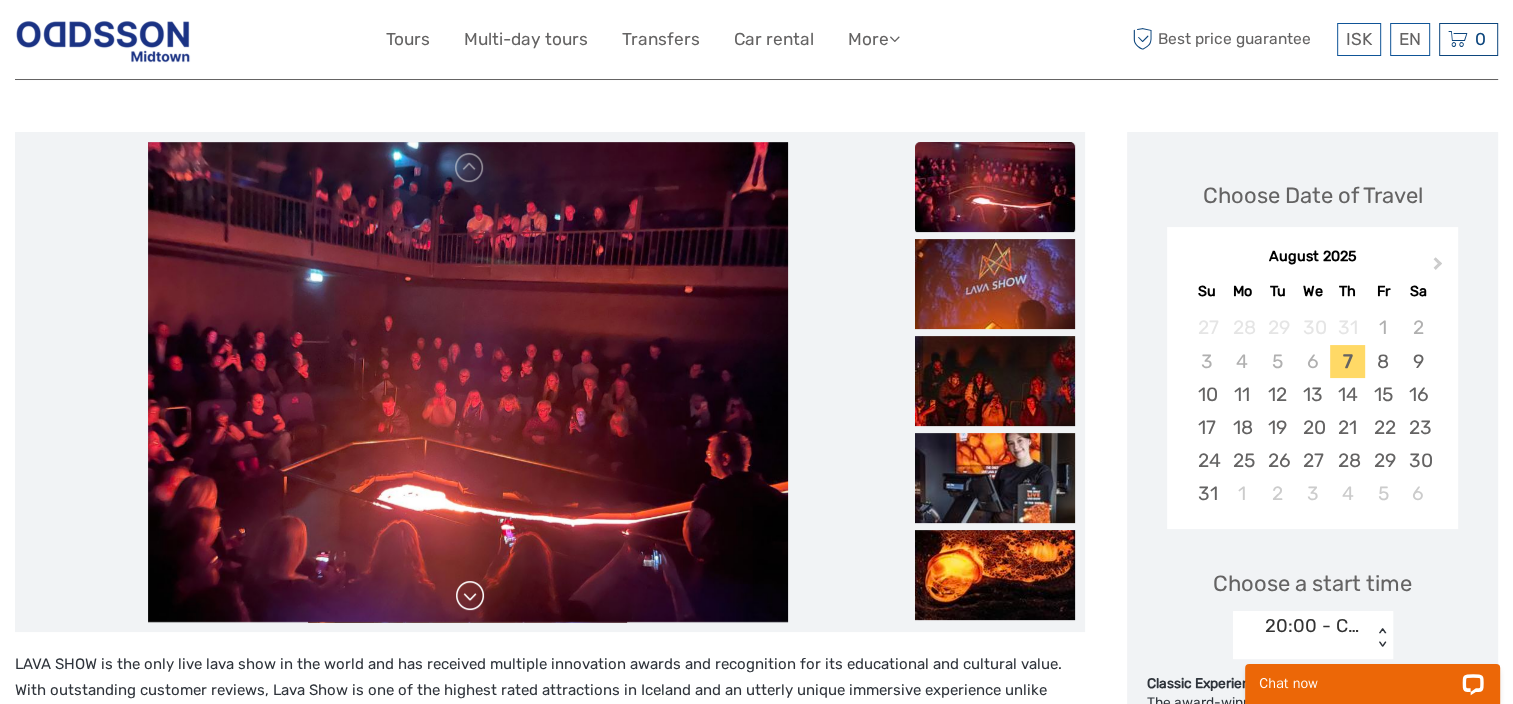click at bounding box center [470, 596] 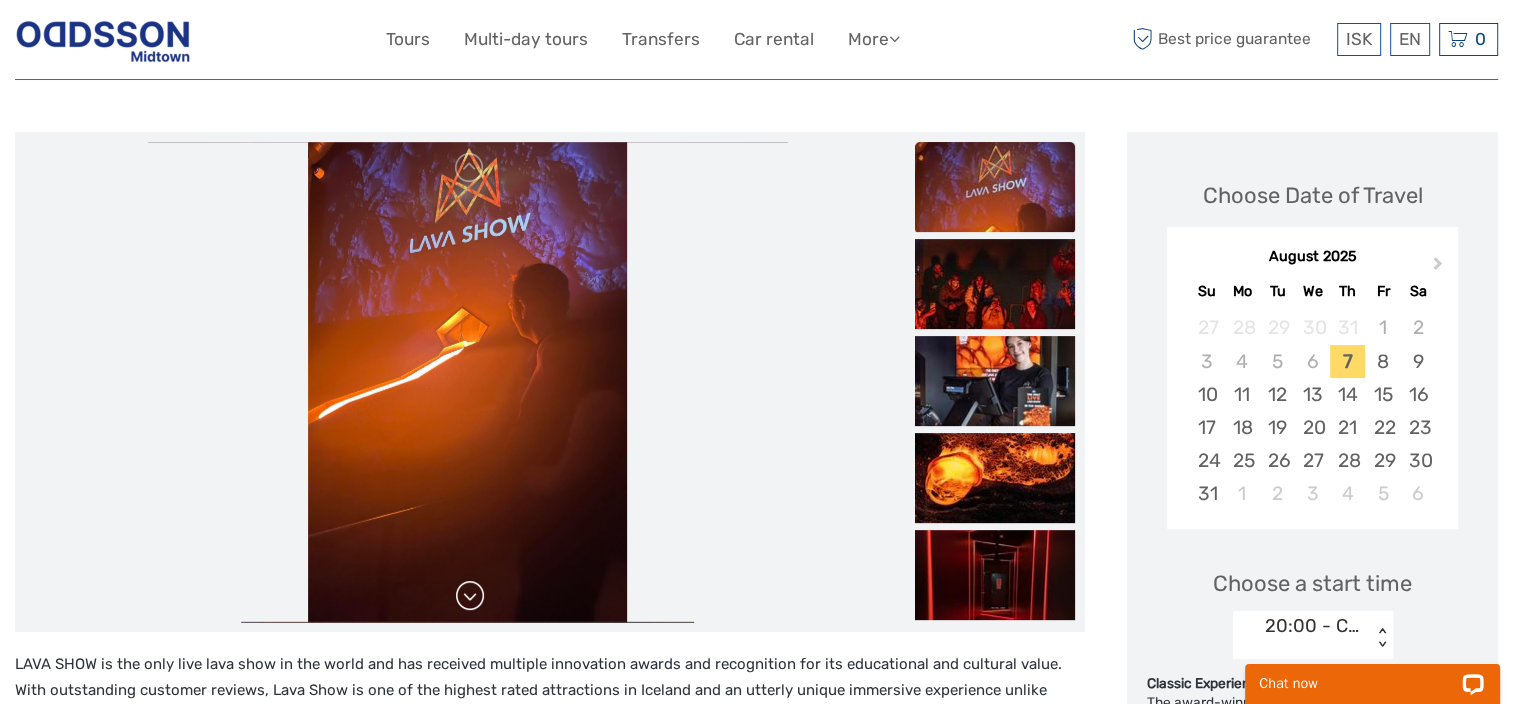 click at bounding box center [470, 596] 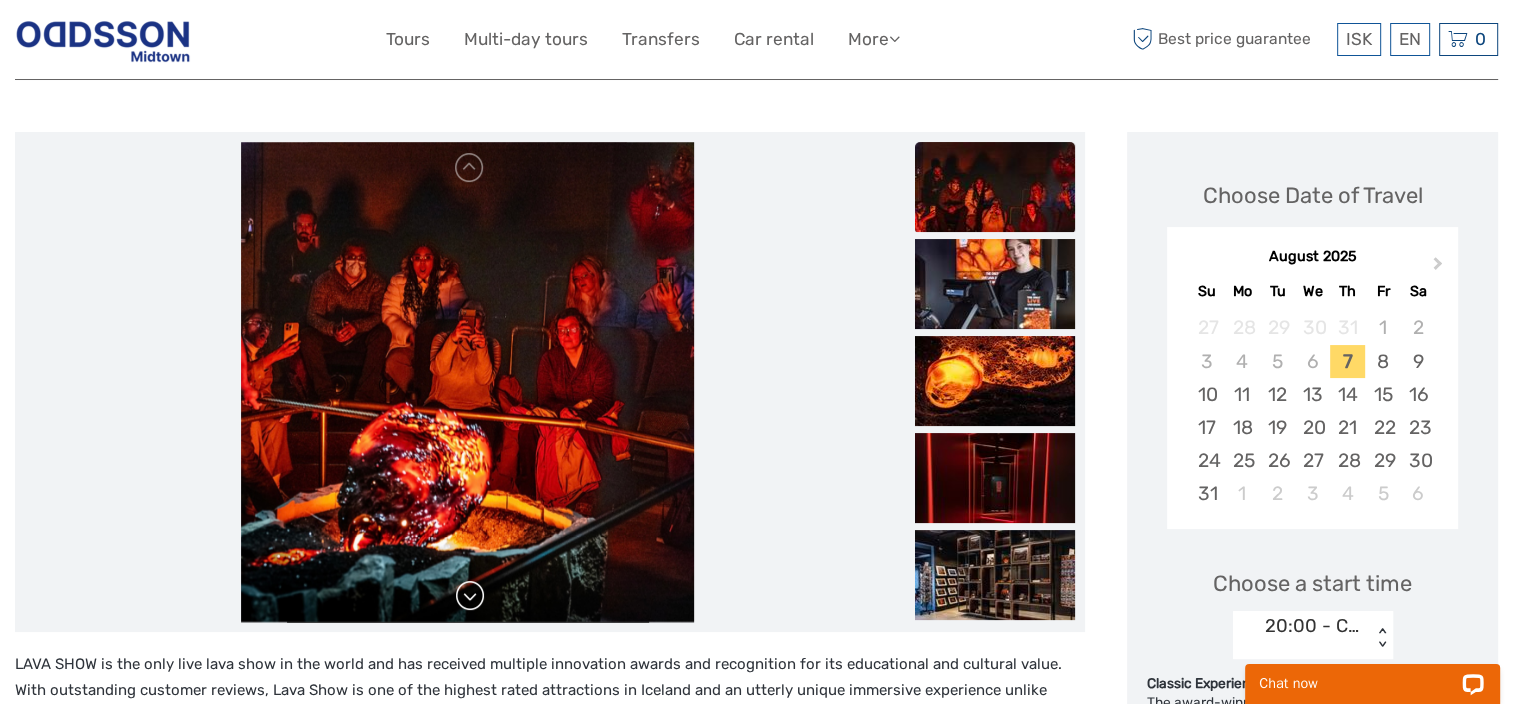 click at bounding box center (470, 596) 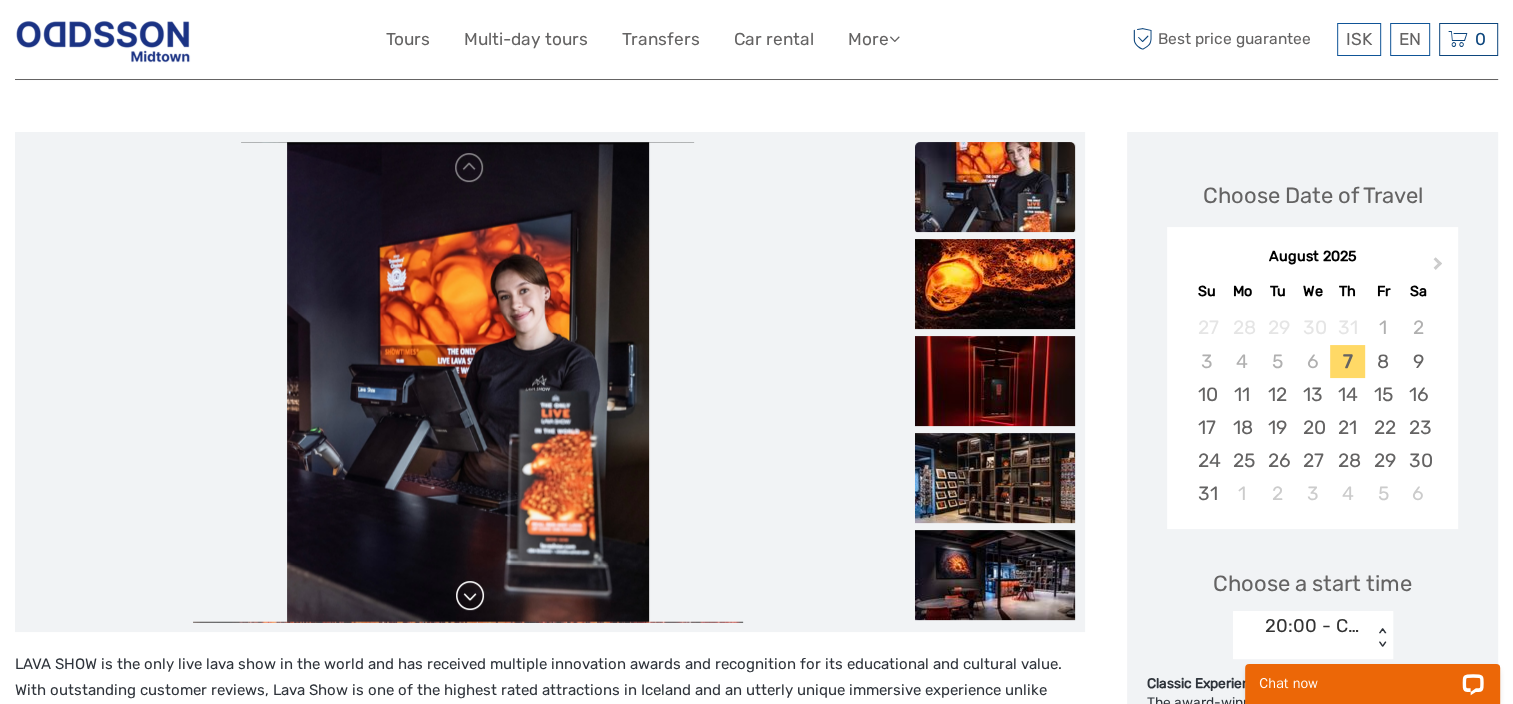 click at bounding box center (470, 596) 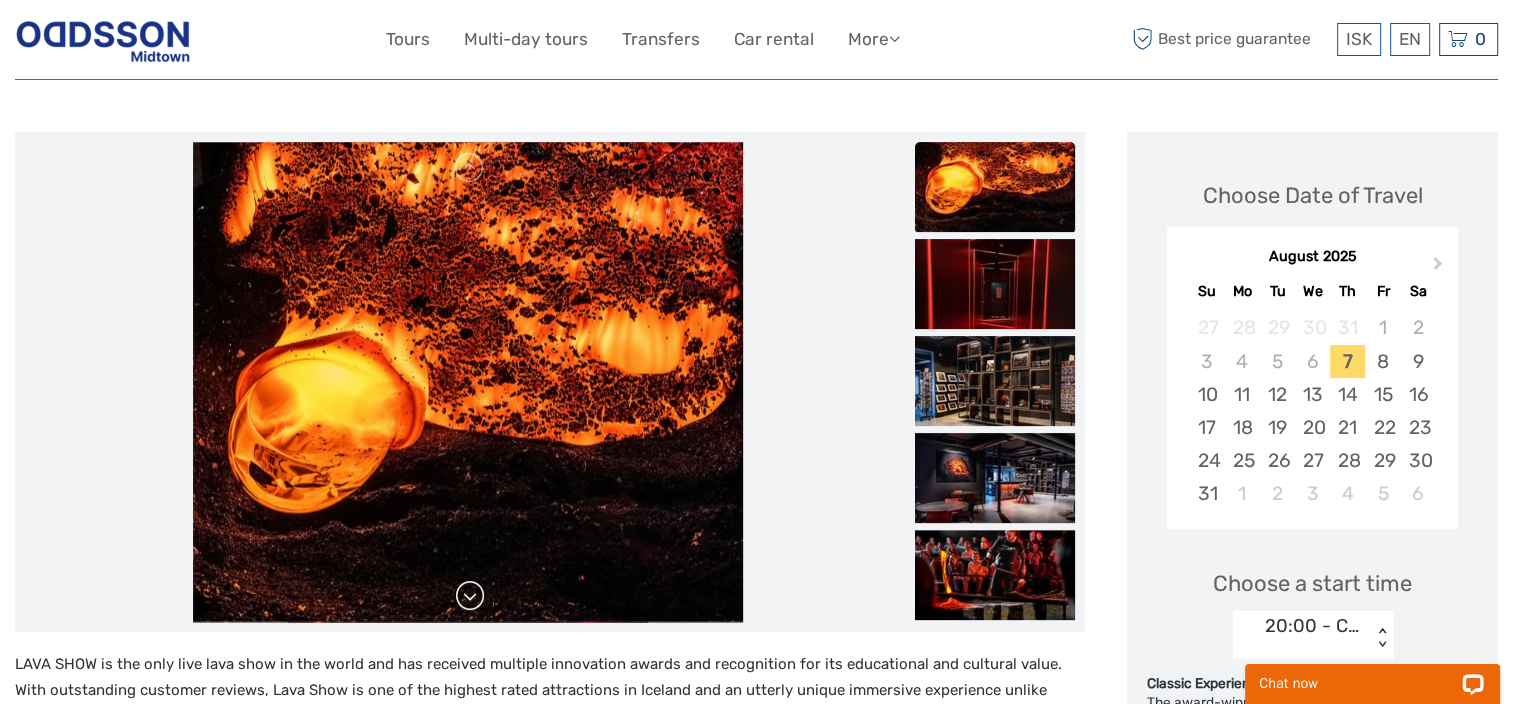 click at bounding box center [470, 596] 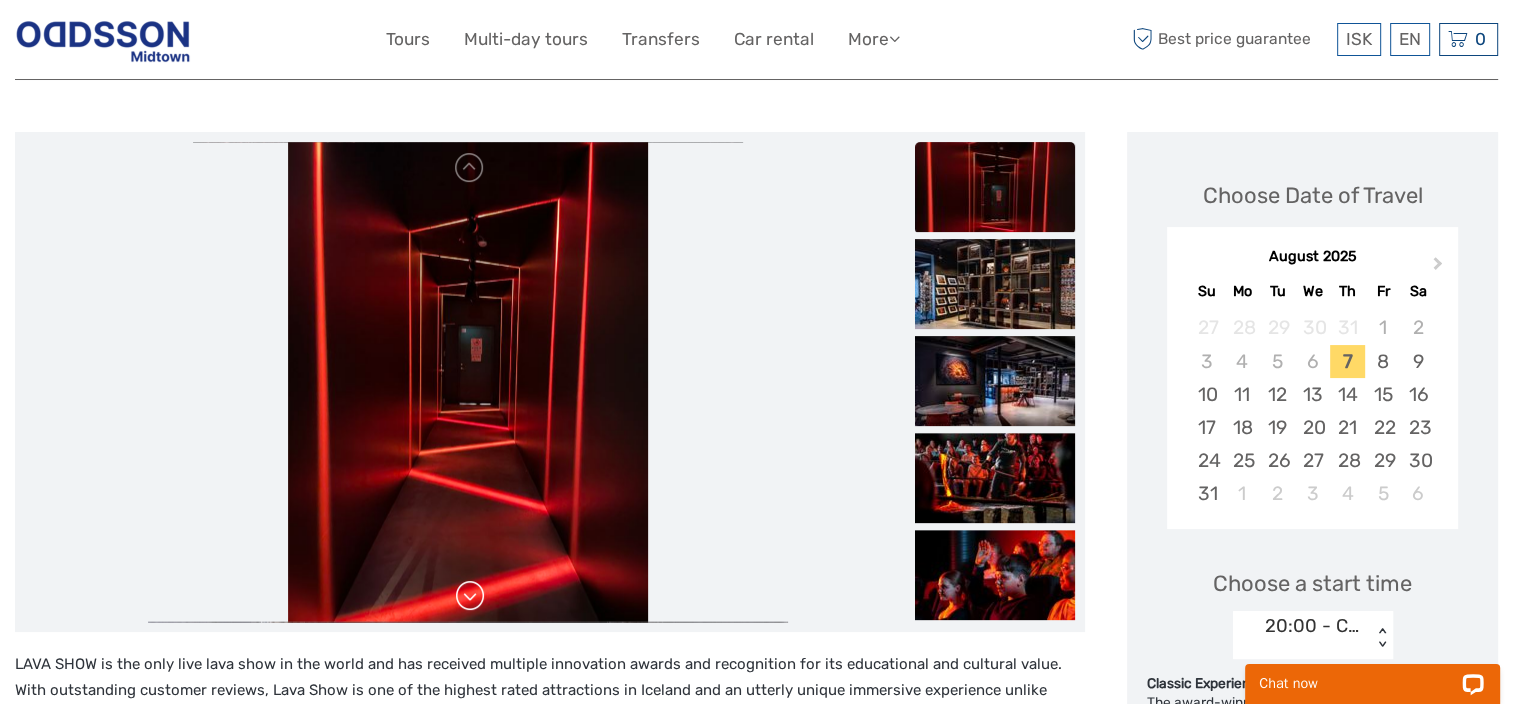 click at bounding box center [470, 596] 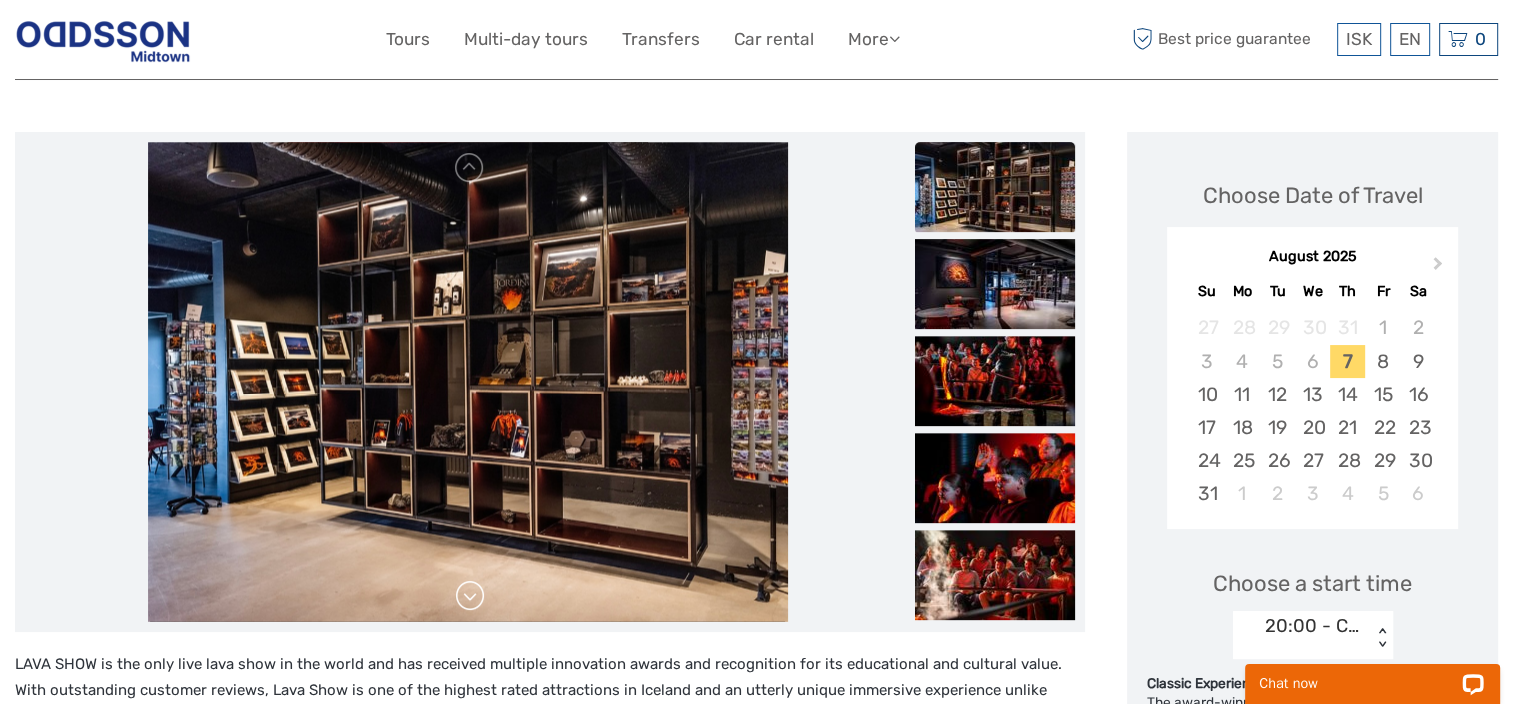 click at bounding box center (470, 596) 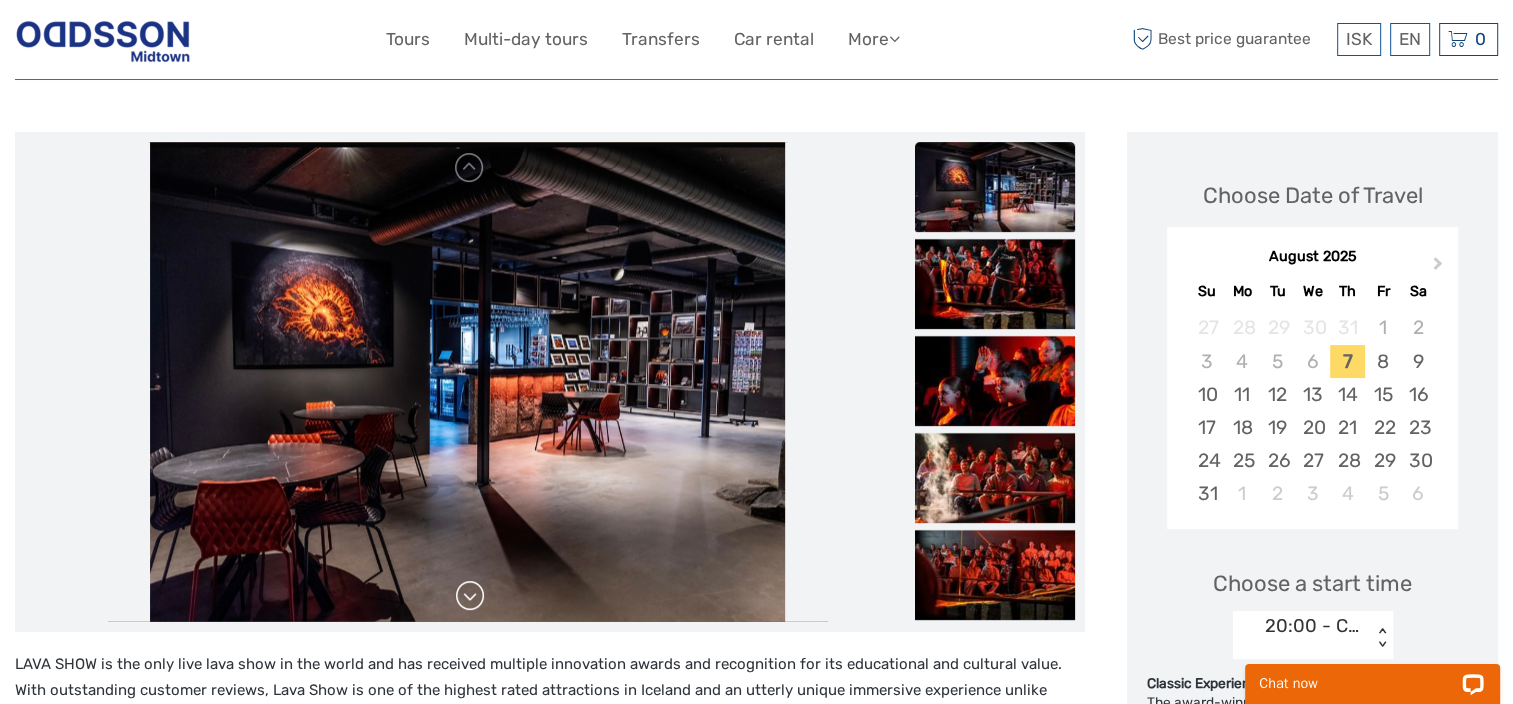 click at bounding box center (470, 596) 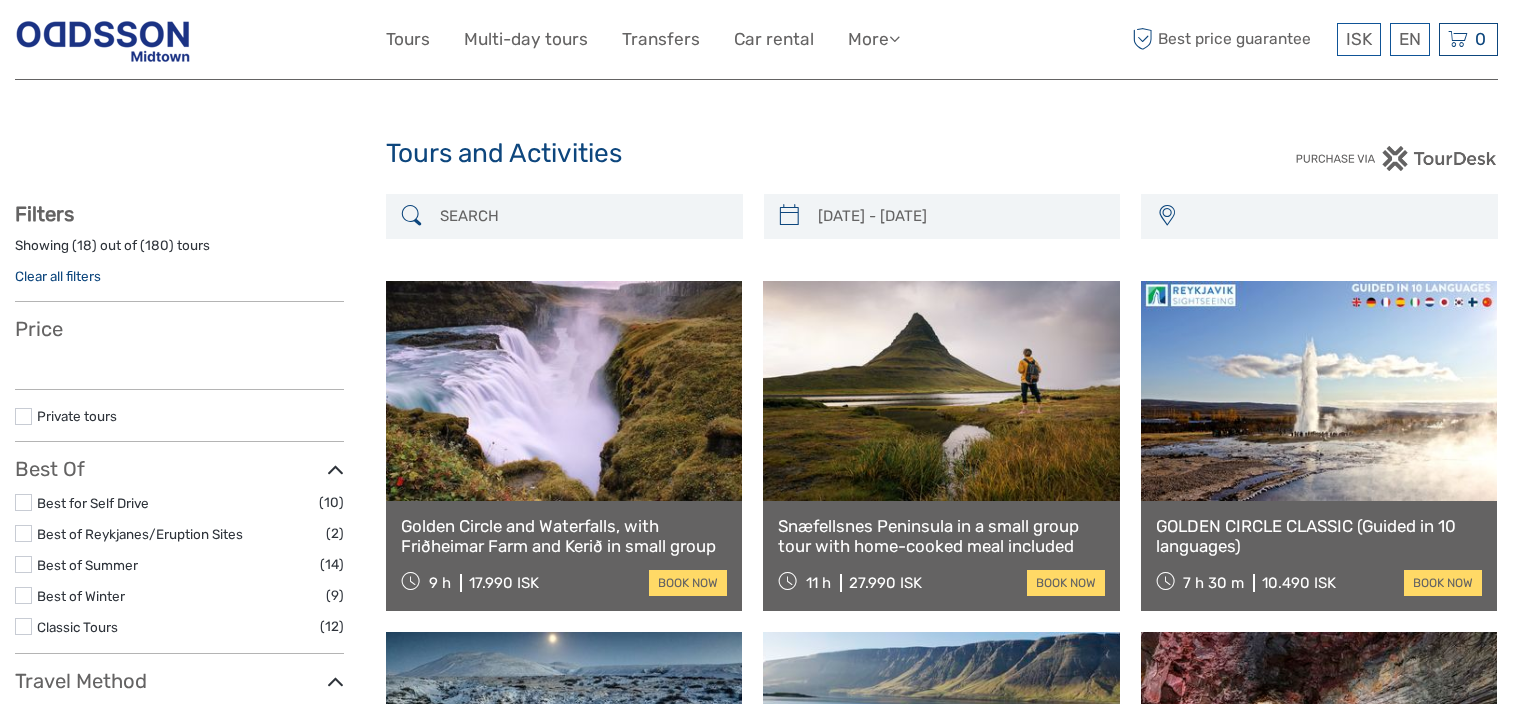 select 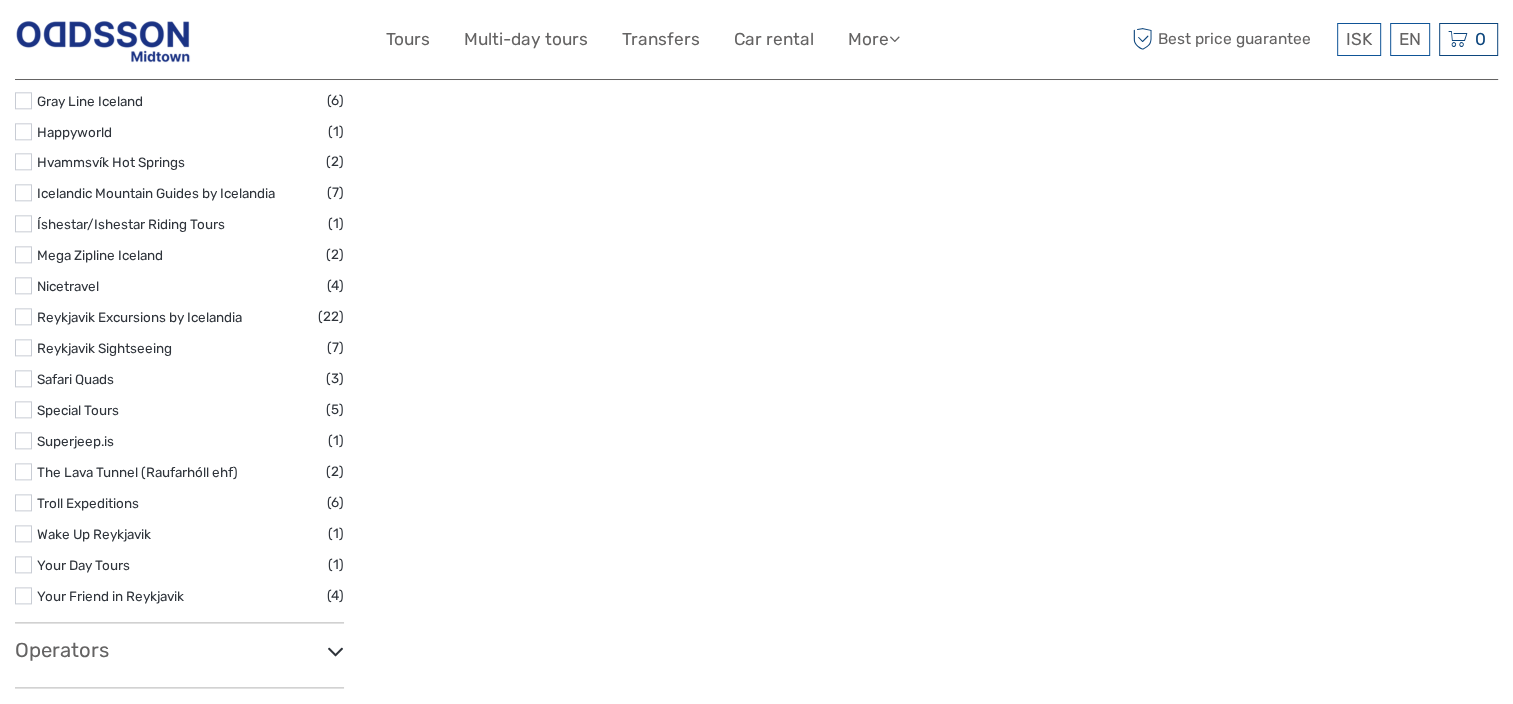 type on "[DATE]  -  [DATE]" 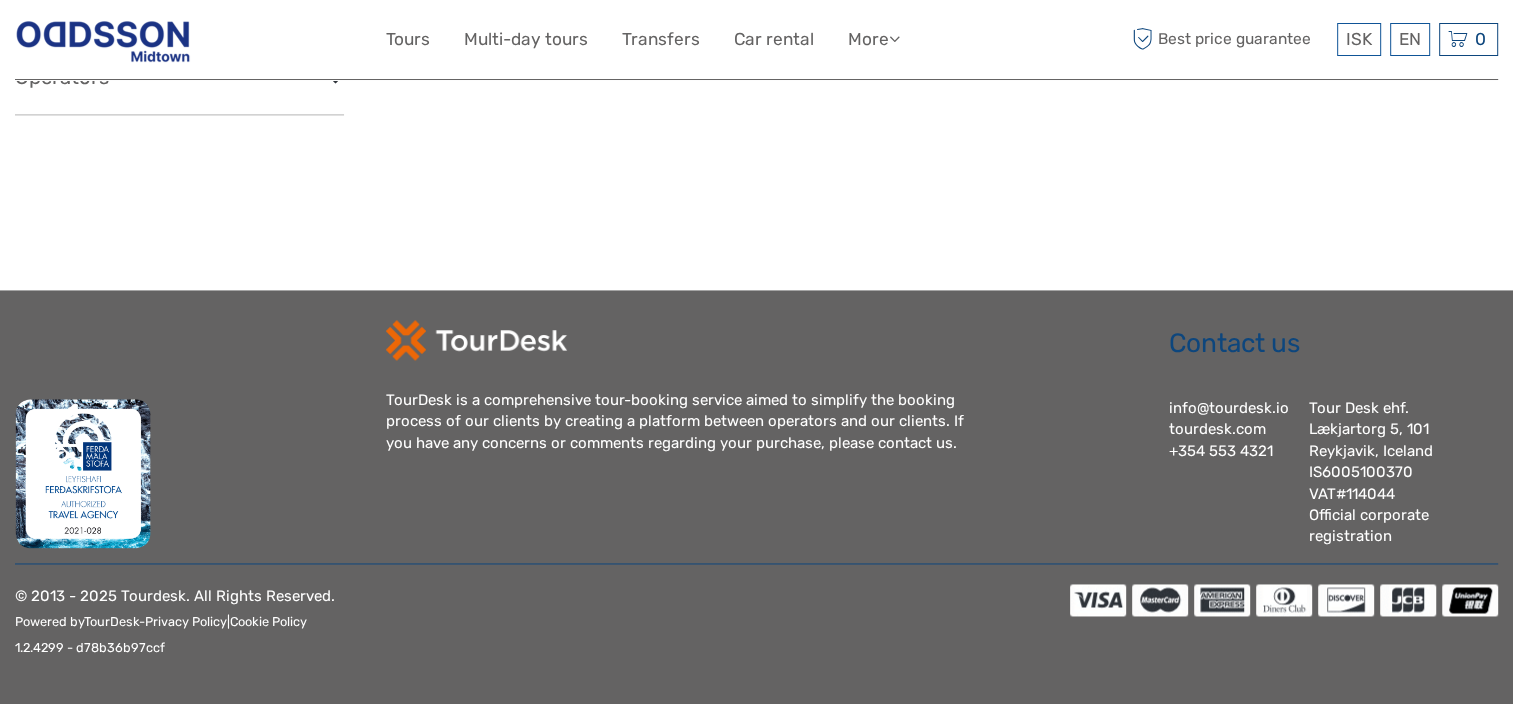 select 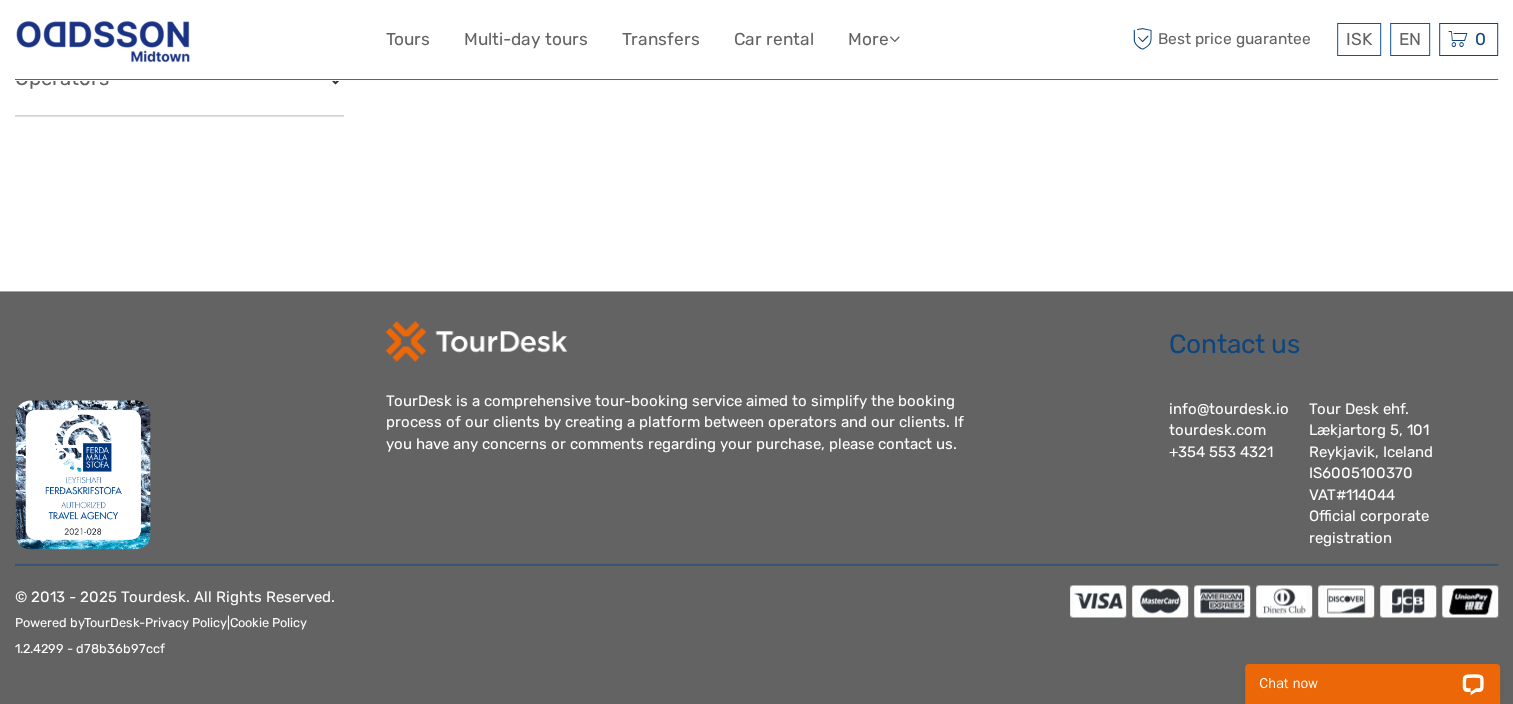 scroll, scrollTop: 0, scrollLeft: 0, axis: both 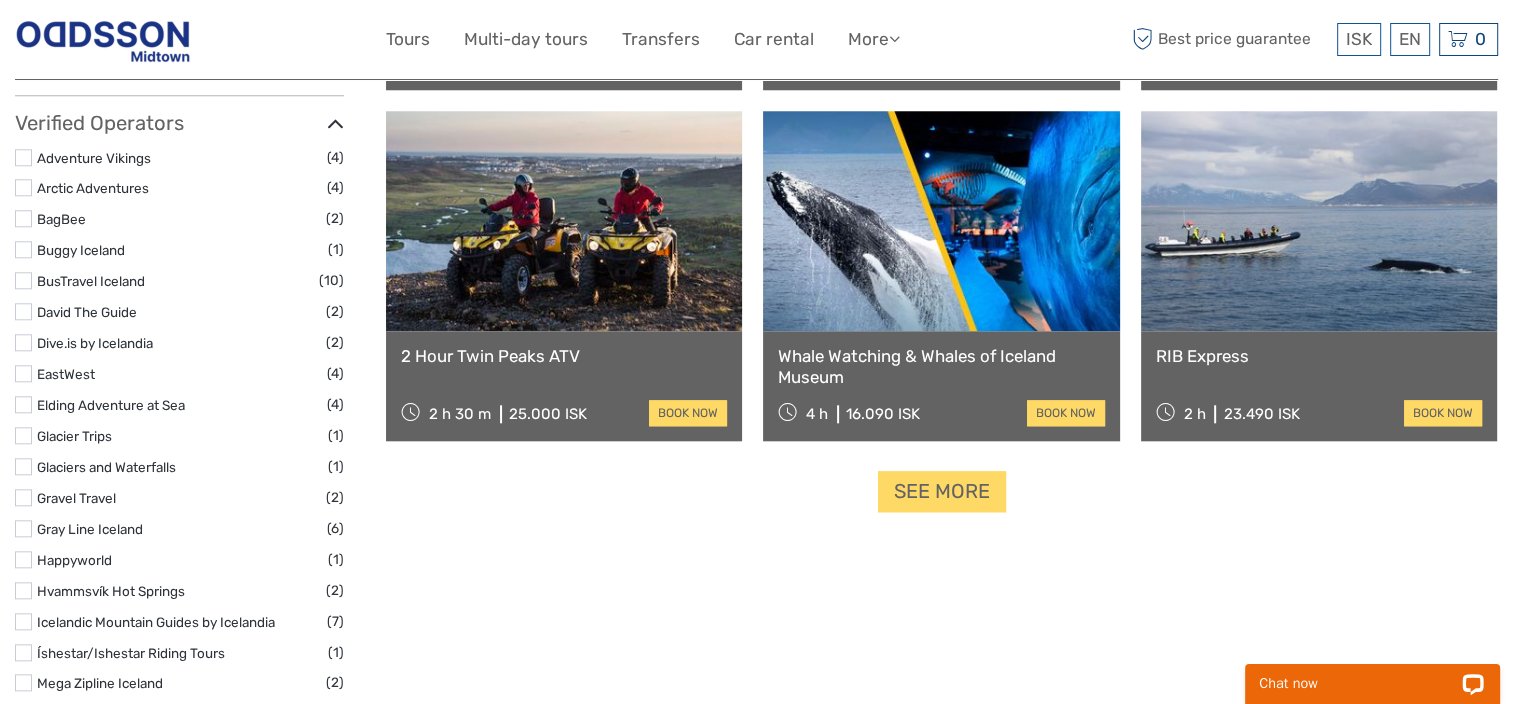 click on "[DATE]  -  [DATE]
REGION / STARTS FROM
[REGION] Region
North
[REGION] / [CITY]
South
Southeast
West
[REGION] Region
North
[REGION] / [CITY]
South
Southeast
West
Dates: [DATE] - [DATE]
x
Golden Circle and Waterfalls, with Friðheimar Farm and Kerið in small group
9 h
17.990 ISK
book now
Snæfellsnes Peninsula in a small group tour with home-cooked meal included
11 h
27.990 ISK
book now" at bounding box center (942, -321) 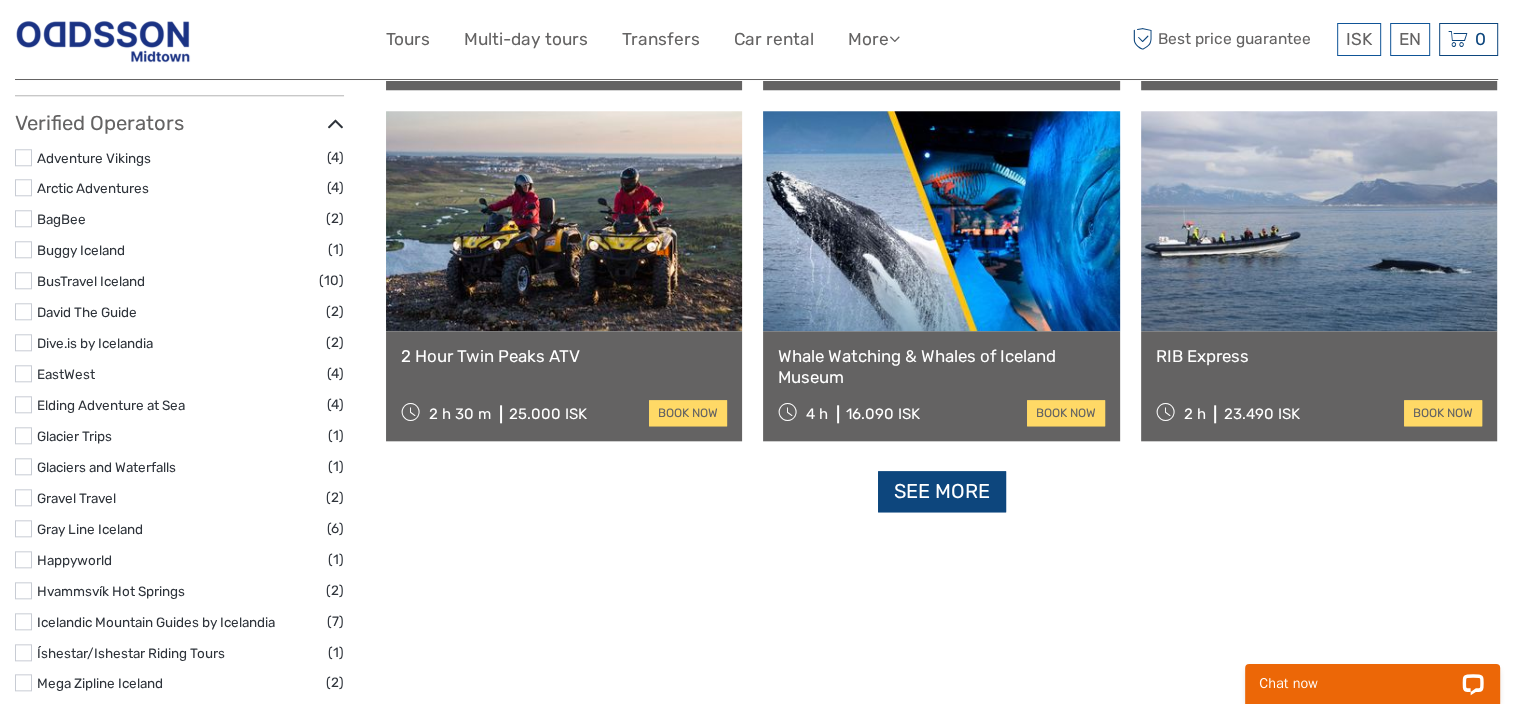 click on "See more" at bounding box center [942, 491] 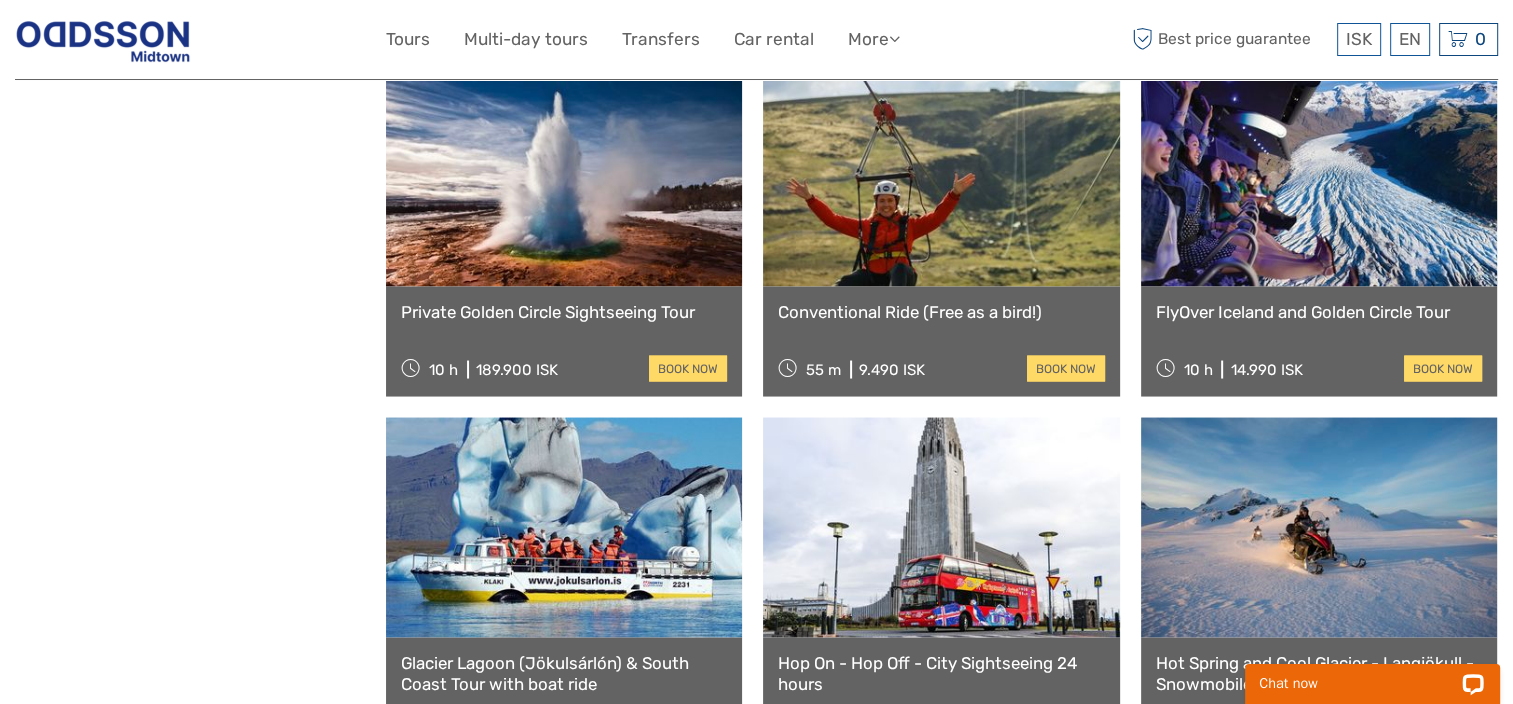 scroll, scrollTop: 4267, scrollLeft: 0, axis: vertical 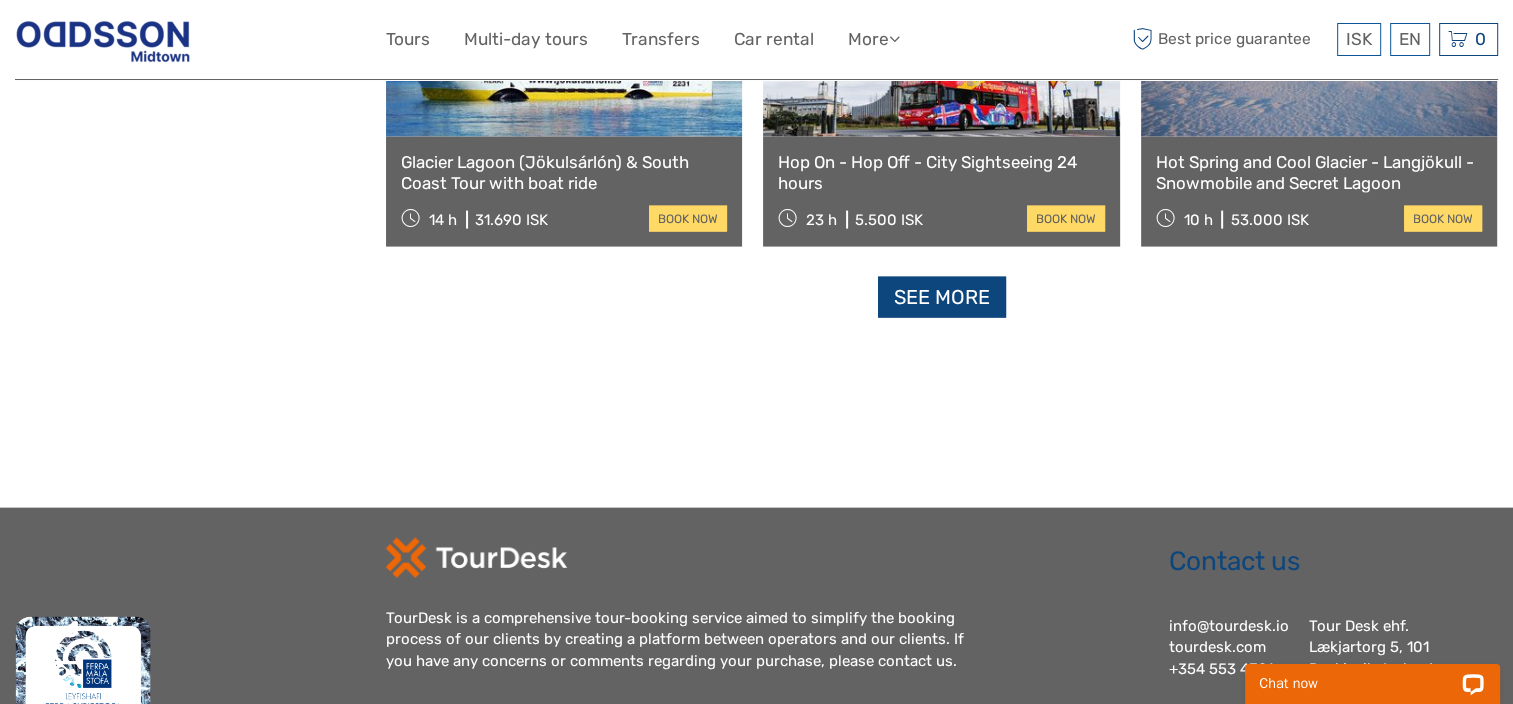 click on "See more" at bounding box center (942, 297) 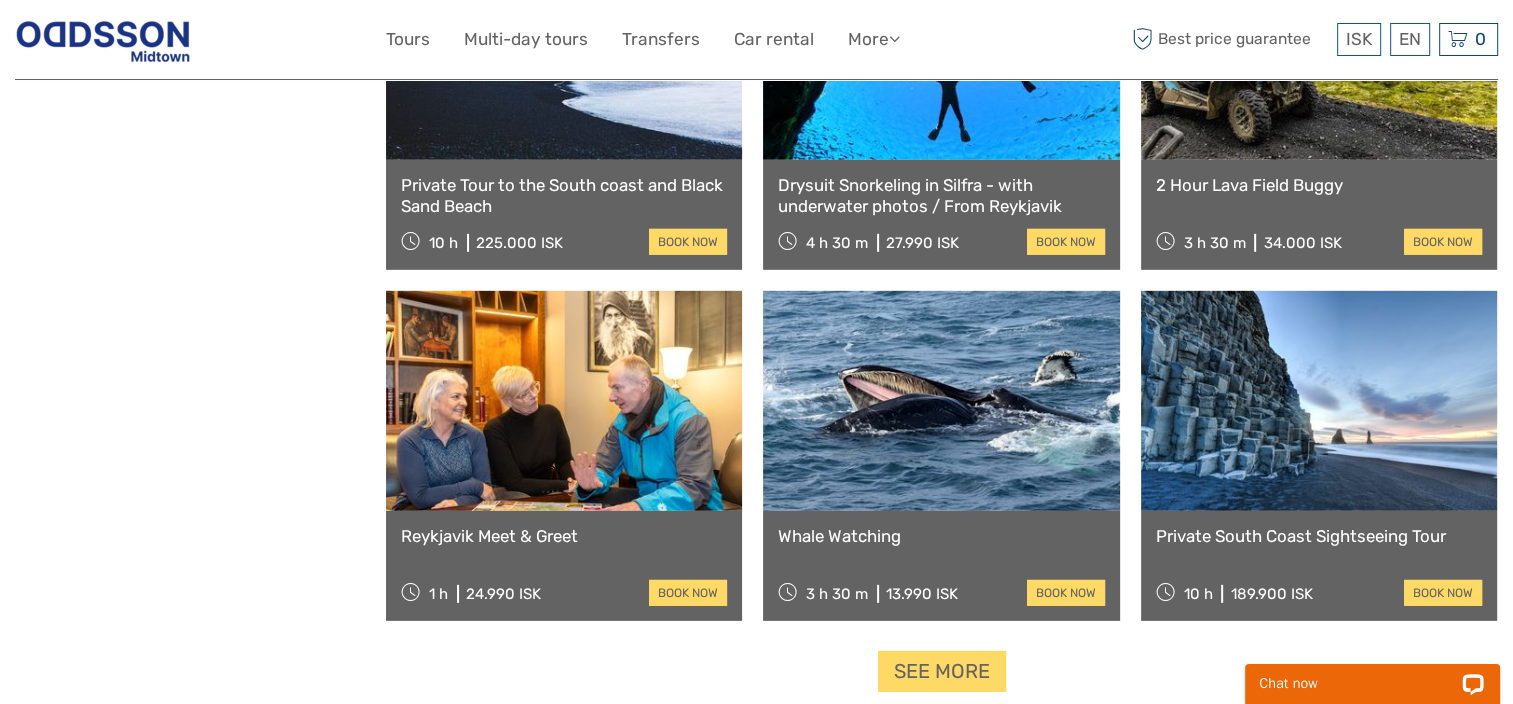 scroll, scrollTop: 6267, scrollLeft: 0, axis: vertical 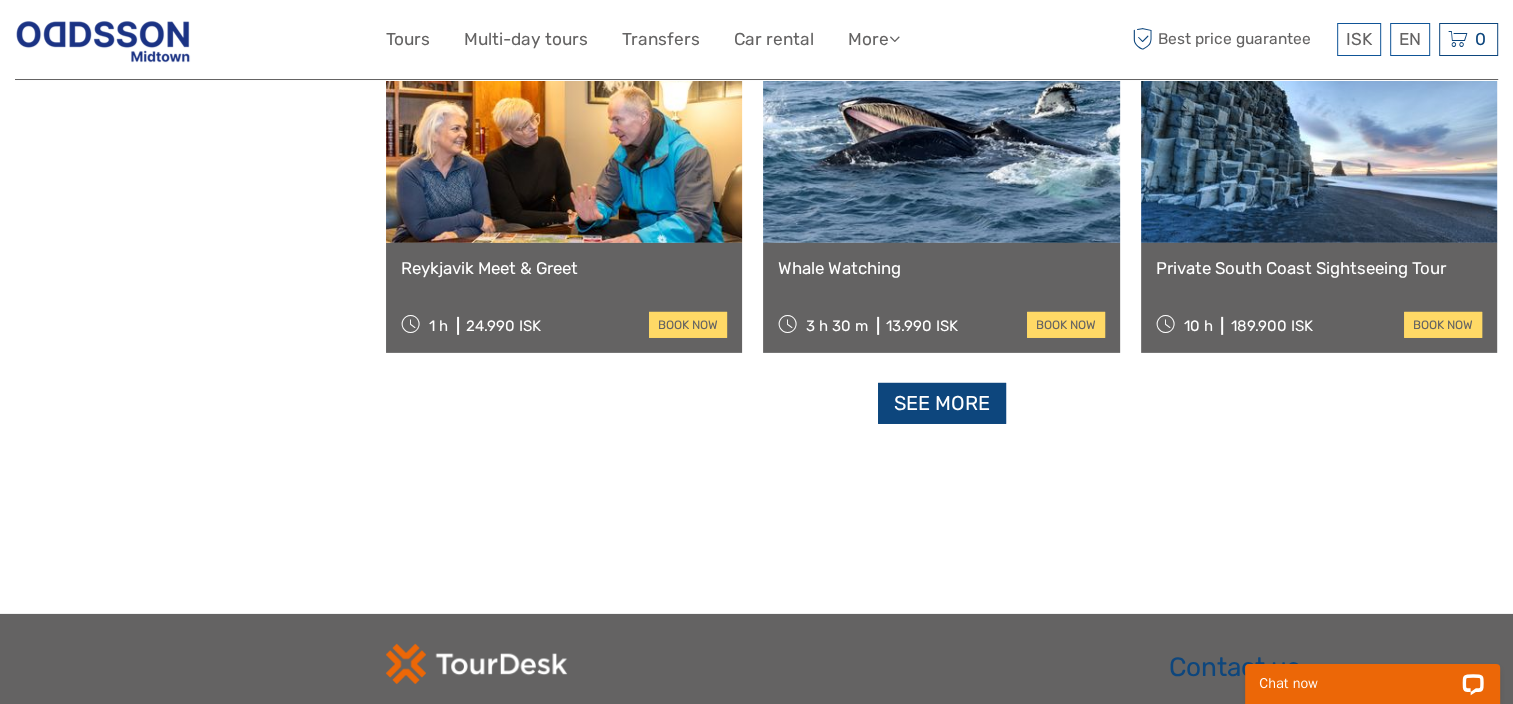 click on "See more" at bounding box center (942, 403) 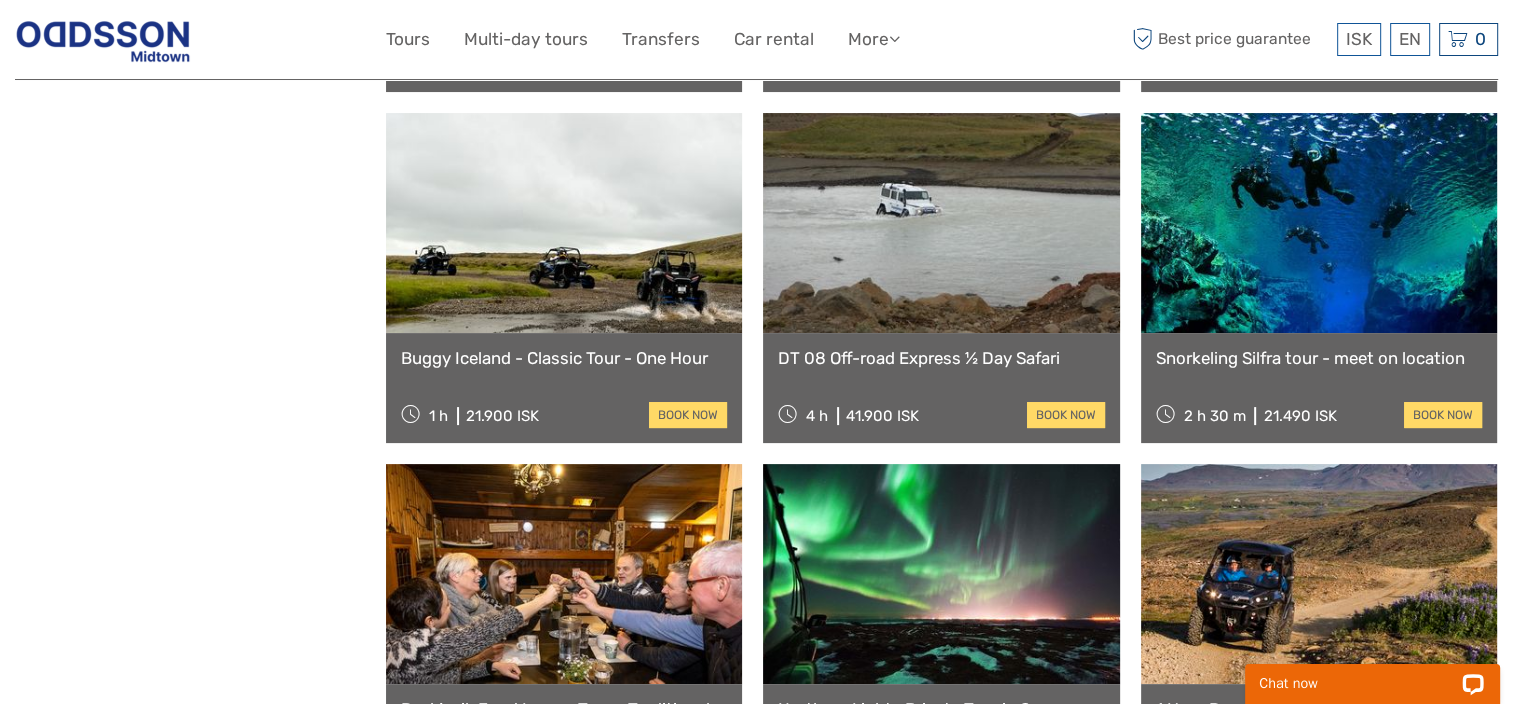 scroll, scrollTop: 8267, scrollLeft: 0, axis: vertical 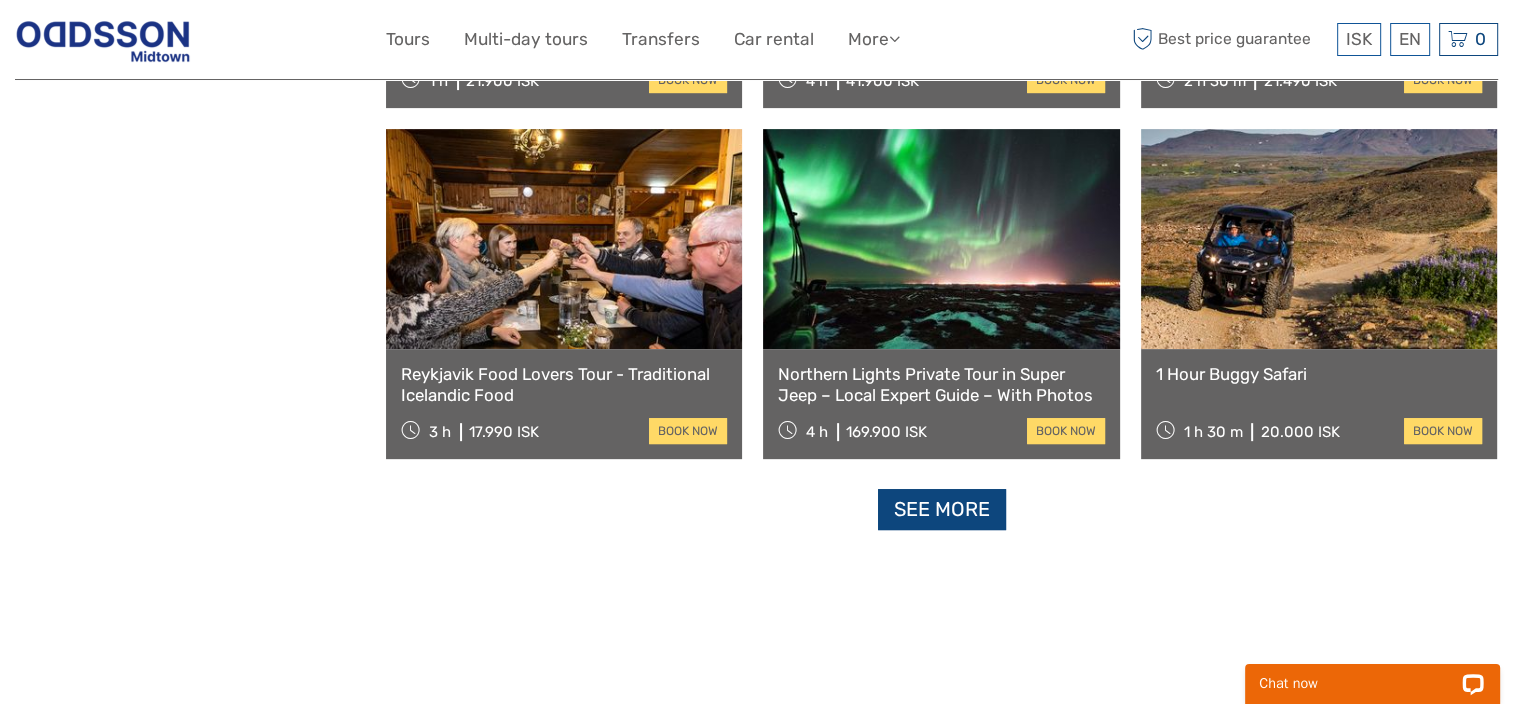 click on "See more" at bounding box center (942, 509) 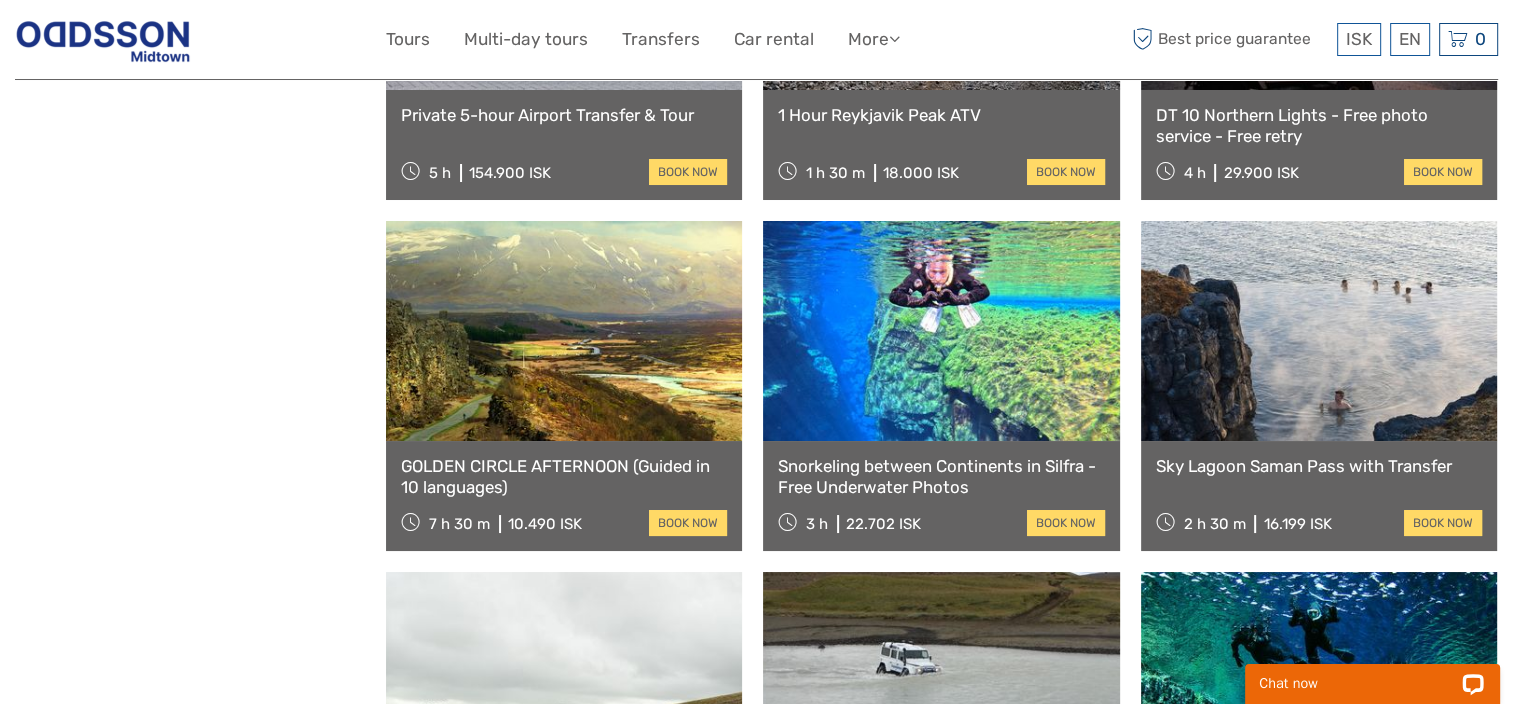 scroll, scrollTop: 7367, scrollLeft: 0, axis: vertical 